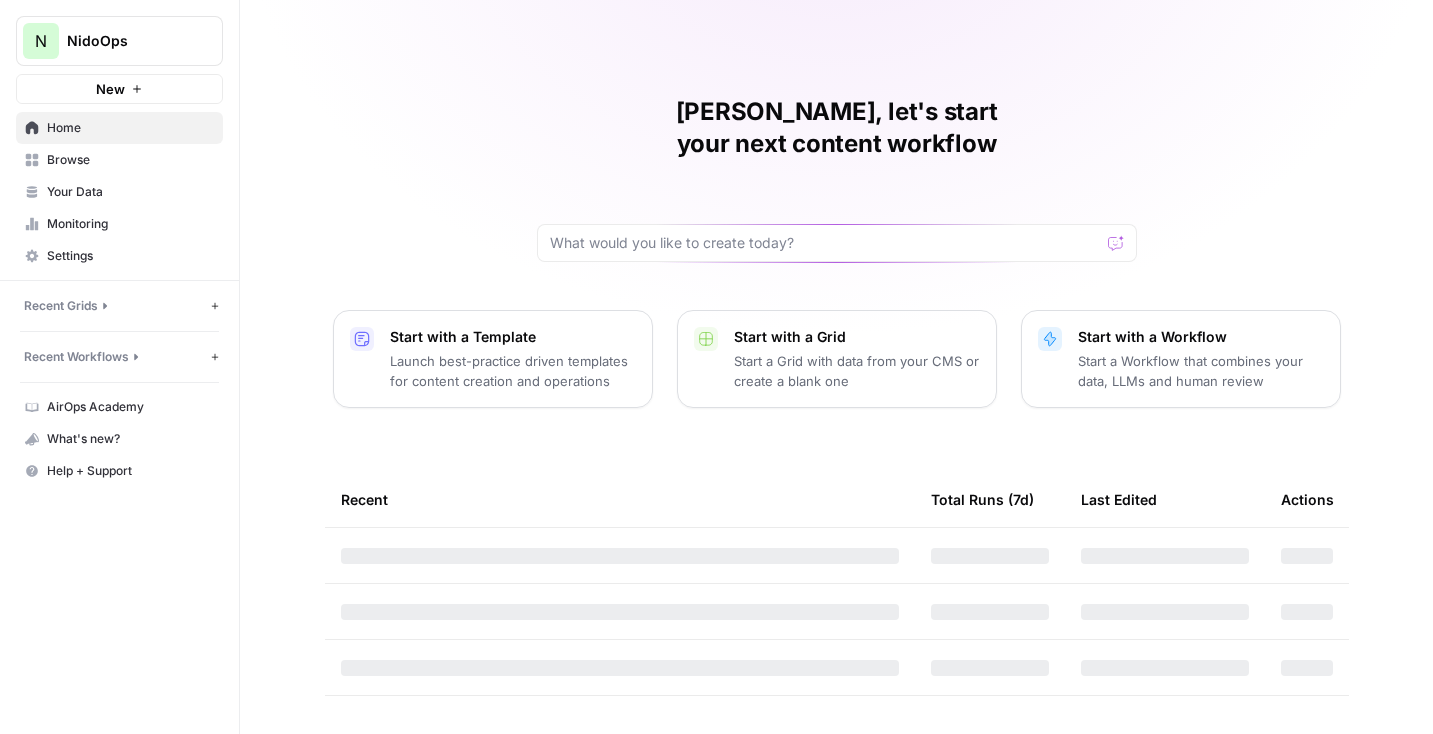 scroll, scrollTop: 0, scrollLeft: 0, axis: both 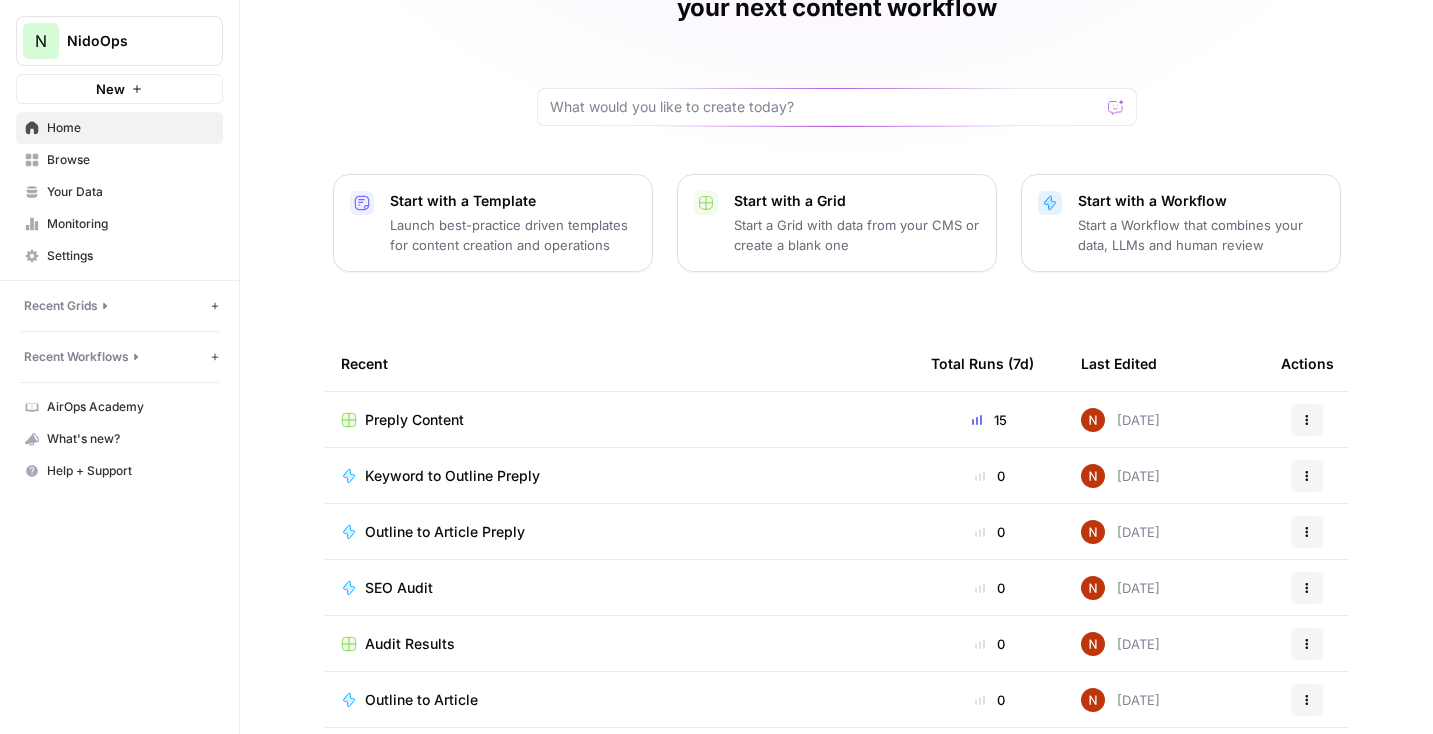 click on "SEO Audit" at bounding box center (407, 588) 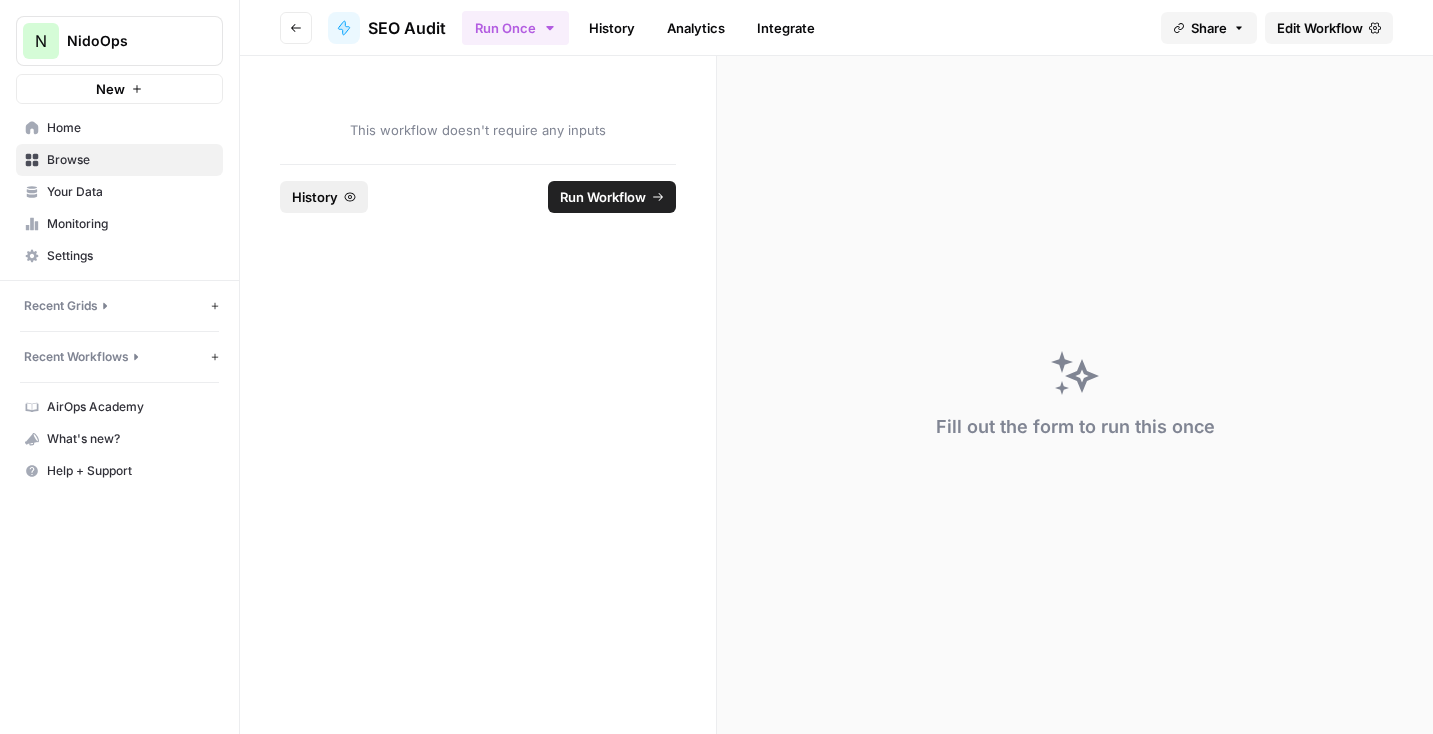 click 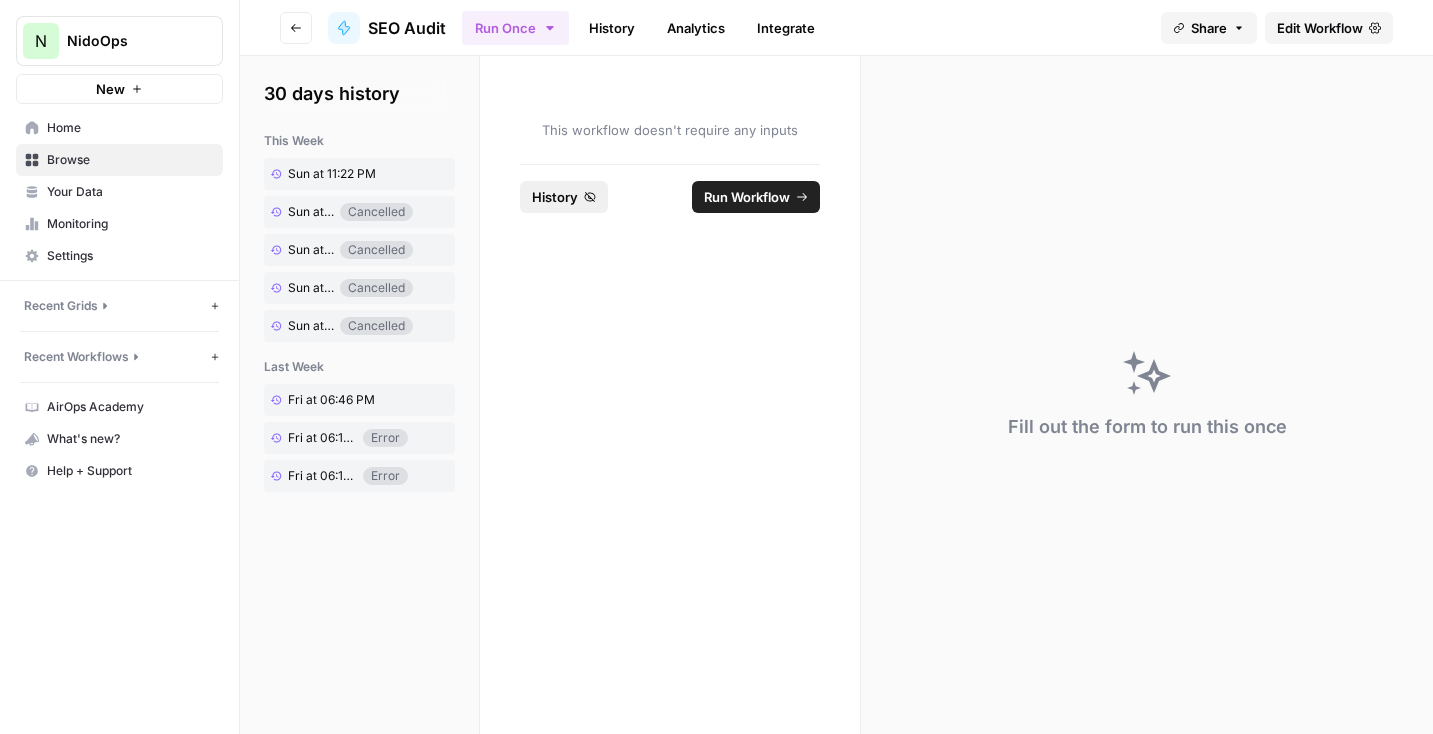 click on "History" at bounding box center [564, 197] 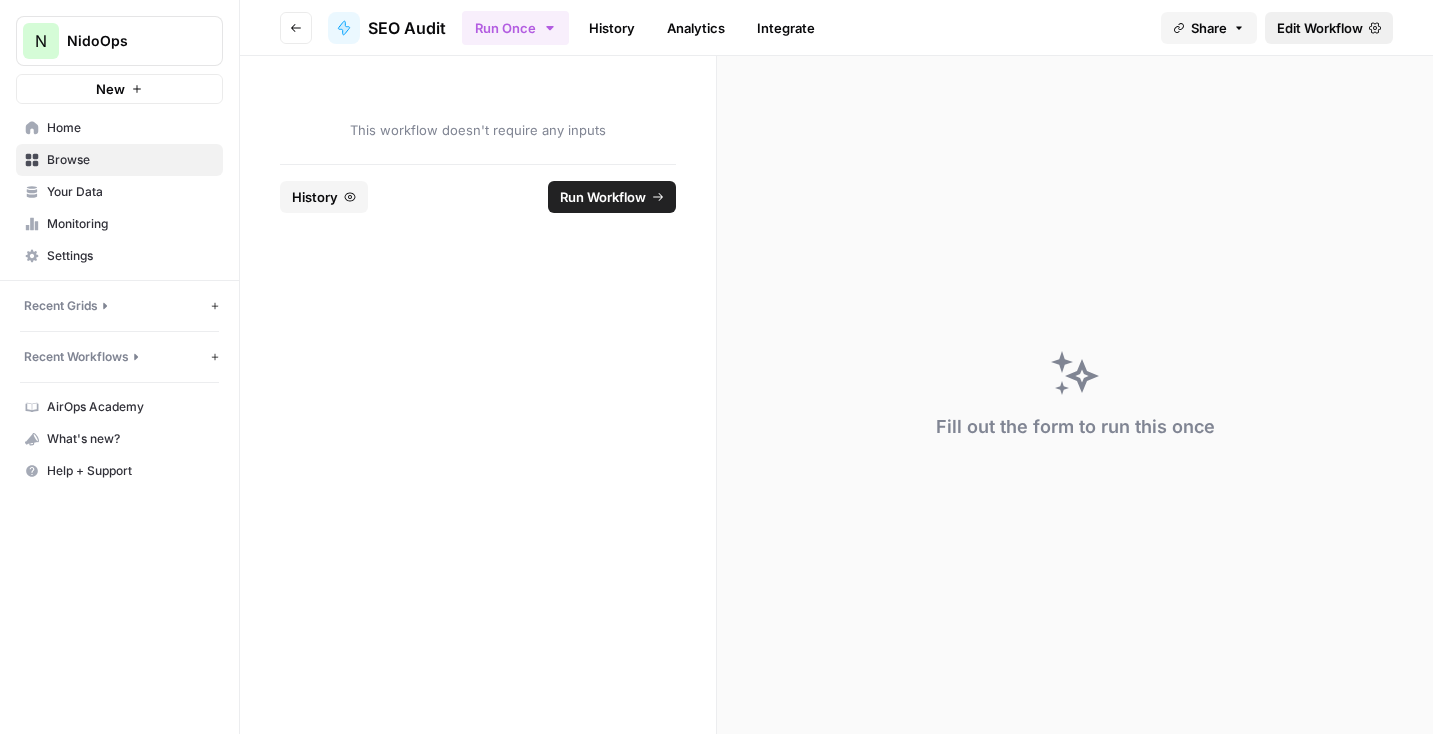 click on "Edit Workflow" at bounding box center [1320, 28] 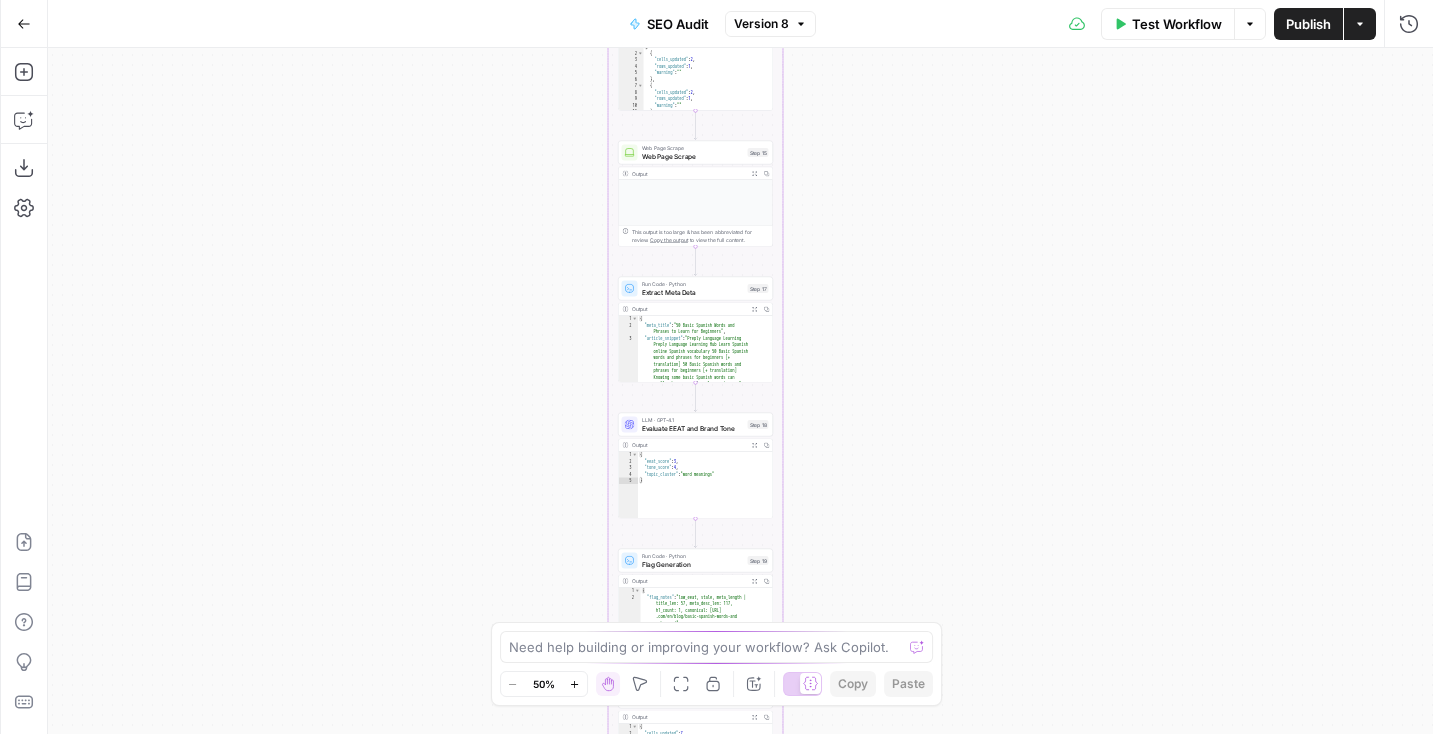 drag, startPoint x: 984, startPoint y: 175, endPoint x: 931, endPoint y: 527, distance: 355.96768 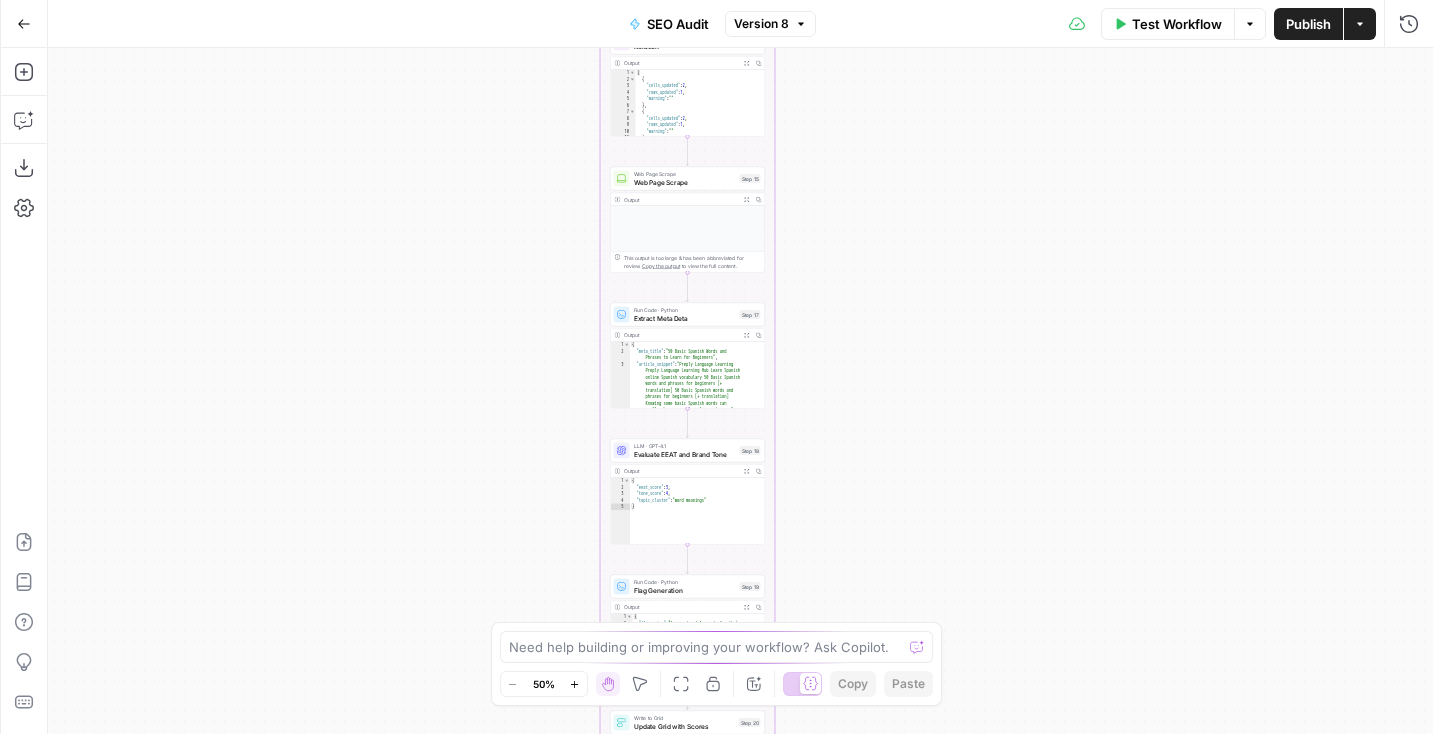 click on "Workflow Set Inputs Inputs SEO Research Semrush Domain Organic Search Pages Step 4 Output Expand Output Copy 1 2 3 4 5 6 7 8 9 10 [    {      "Url" :  "https://preply.com/" ,      "Traffic" :  90948 ,      "Traffic (%)" :  5.35    } ,    {      "Url" :  "https://preply.com/en/blog          /question/what-does-demure-mean-slang          /" ,      "Traffic" :  56497 ,      "Traffic (%)" :  3.32     XXXXXXXXXXXXXXXXXXXXXXXXXXXXXXXXXXXXXXXXXXXXXXXXXXXXXXXXXXXXXXXXXXXXXXXXXXXXXXXXXXXXXXXXXXXXXXXXXXXXXXXXXXXXXXXXXXXXXXXXXXXXXXXXXXXXXXXXXXXXXXXXXXXXXXXXXXXXXXXXXXXXXXXXXXXXXXXXXXXXXXXXXXXXXXXXXXXXXXXXXXXXXXXXXXXXXXXXXXXXXXXXXXXXXXXXXXXXXXXXXXXXXXXXXXXXXXXXXXXXXXXXXXXXXXXXXXXXXXXXXXXXXXXXXXXXXXXXXXXXXXXXXXXXXXXXXXXXXXXXXXXXXXXXXXXXXXXXXXXXXXXXXXXXXXXXXXXXXXXXXXXXXXXXXXXXXXXXXXXXXXXXXXXXXXXXXXXXXXXXXXXXXXXXXXXXXXXXXXXXXXXXXXXXXXXXXXXXXXXXXXXXXXXXXXXXXXXXXXXXXXXXXXXXXXXXXXXXXXXXXXXXXXXXXXXXXXXXXXXXXXXXXXXXXXXX SEO Research DataForSEO Web Research  Step 10 Output Expand Output Copy 1 2 3 4 5 6 7 [    {" at bounding box center (740, 391) 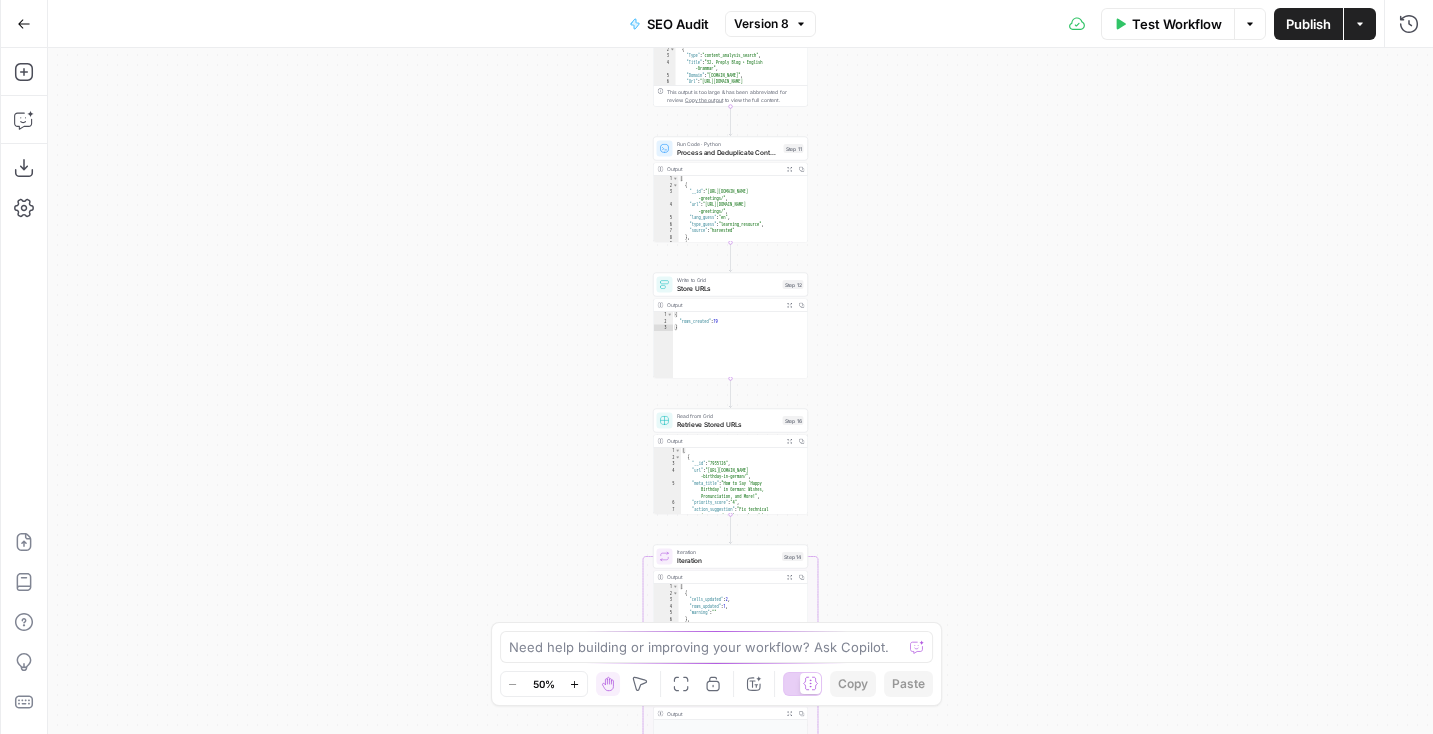 drag, startPoint x: 905, startPoint y: 206, endPoint x: 944, endPoint y: 461, distance: 257.96512 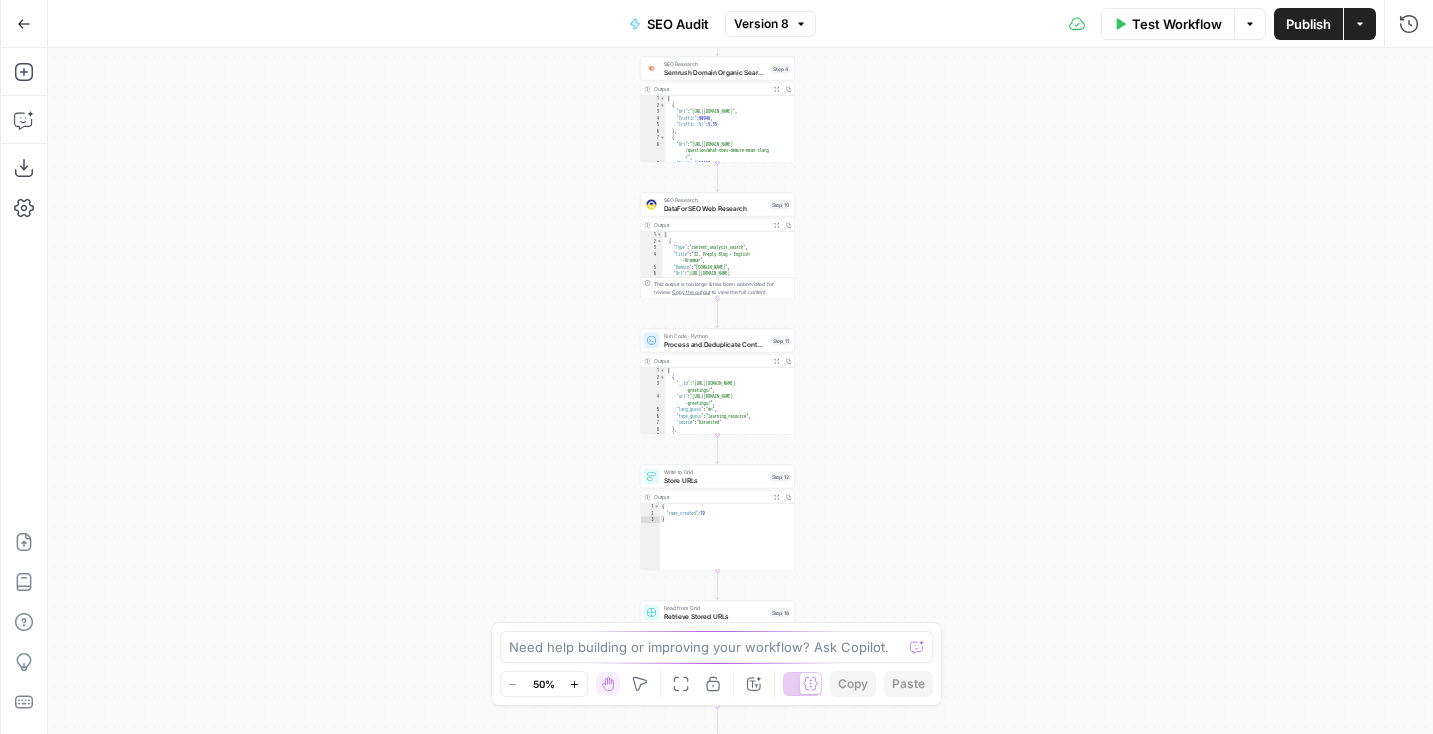 drag, startPoint x: 976, startPoint y: 141, endPoint x: 928, endPoint y: 463, distance: 325.55798 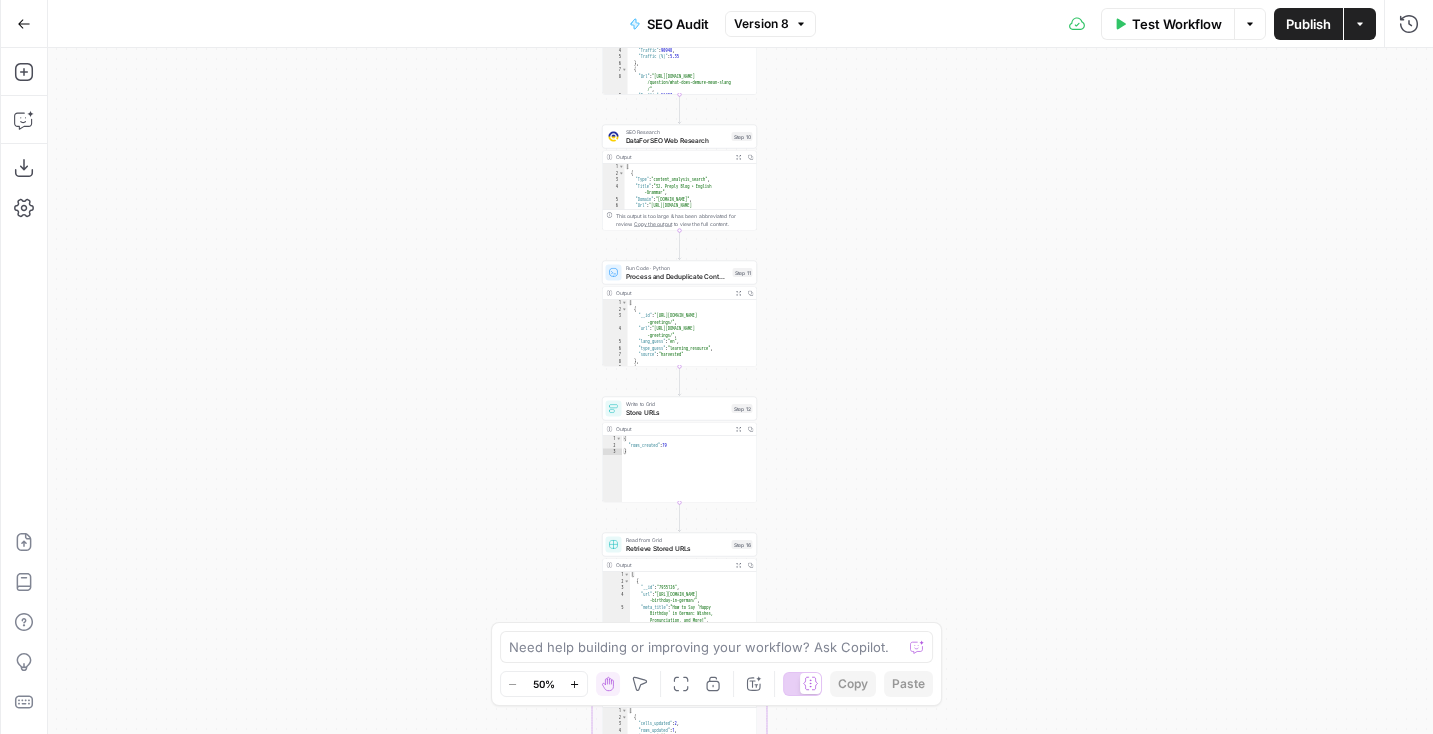 drag, startPoint x: 853, startPoint y: 426, endPoint x: 849, endPoint y: 226, distance: 200.04 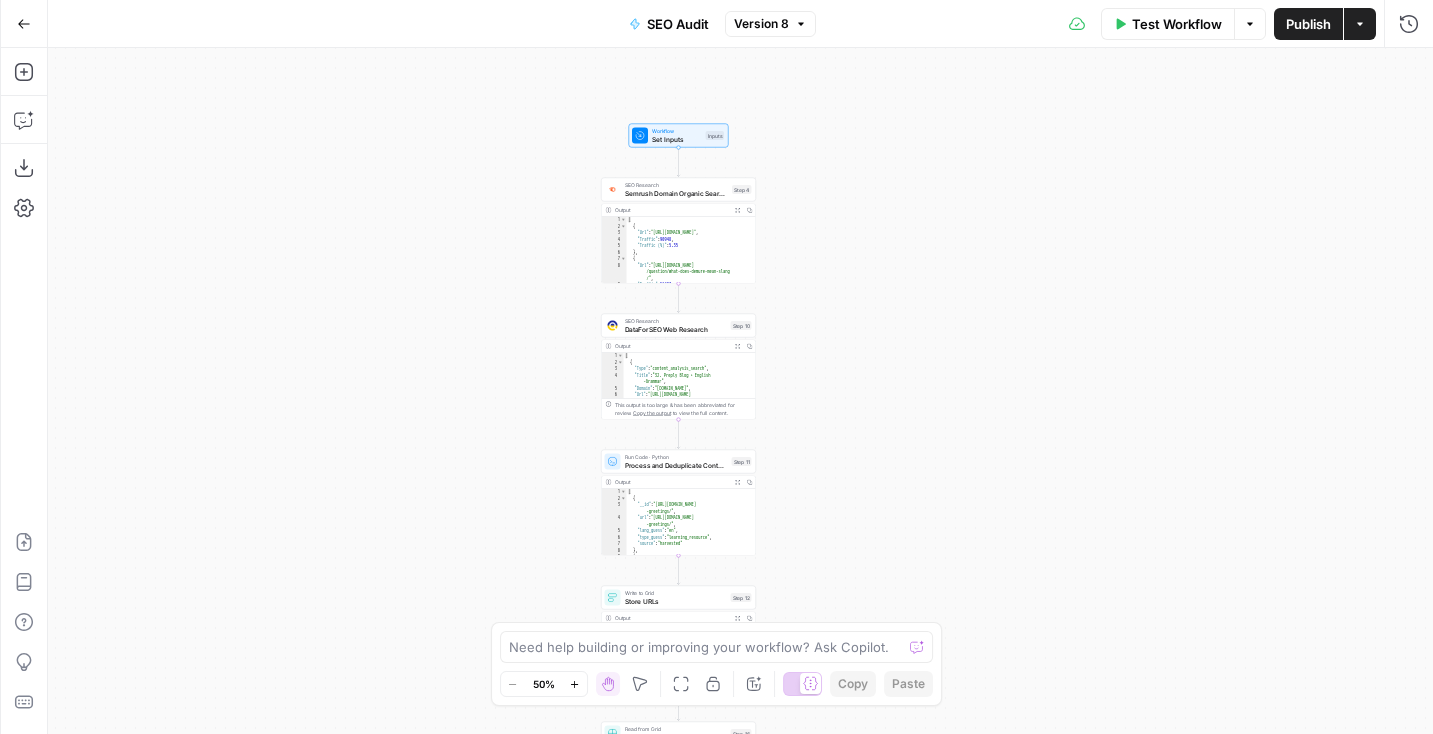 drag, startPoint x: 799, startPoint y: 134, endPoint x: 797, endPoint y: 320, distance: 186.01076 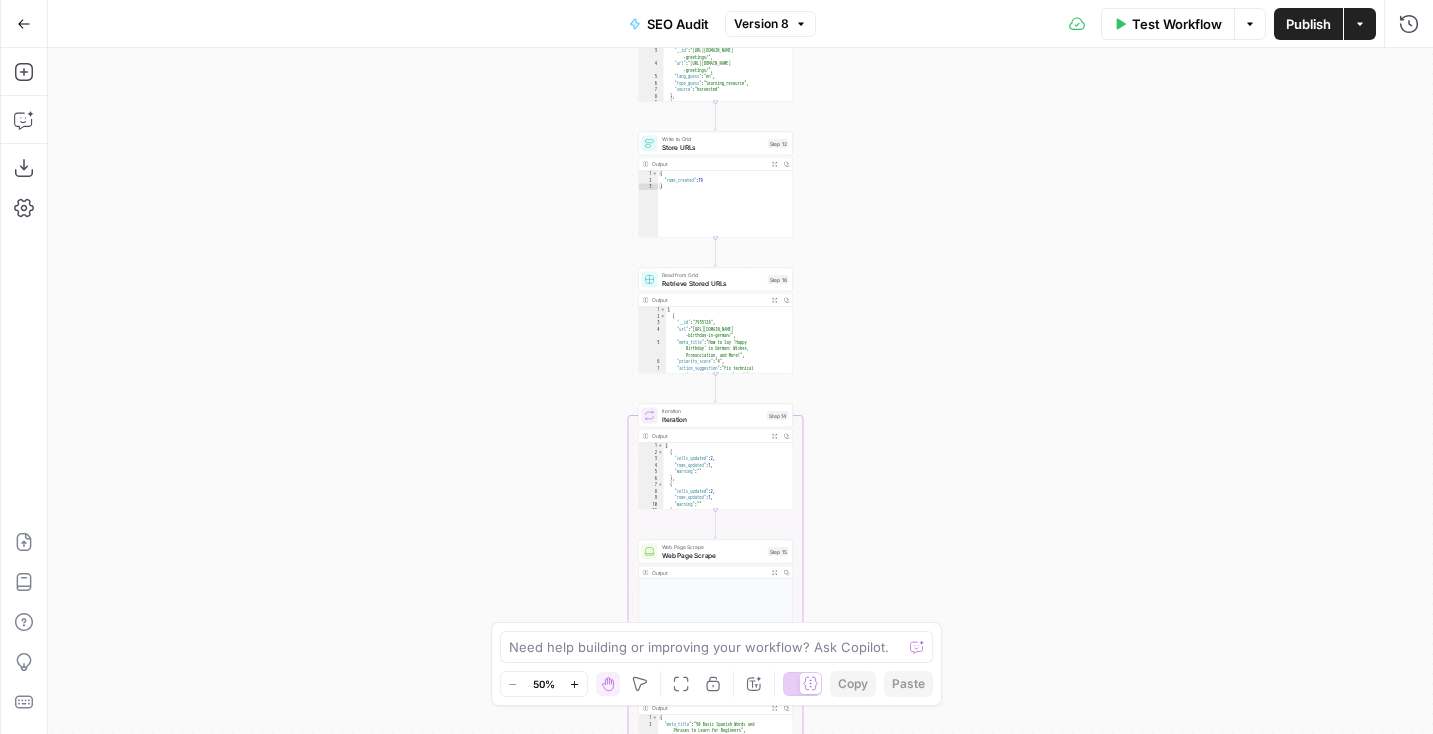 drag, startPoint x: 794, startPoint y: 471, endPoint x: 832, endPoint y: 18, distance: 454.59103 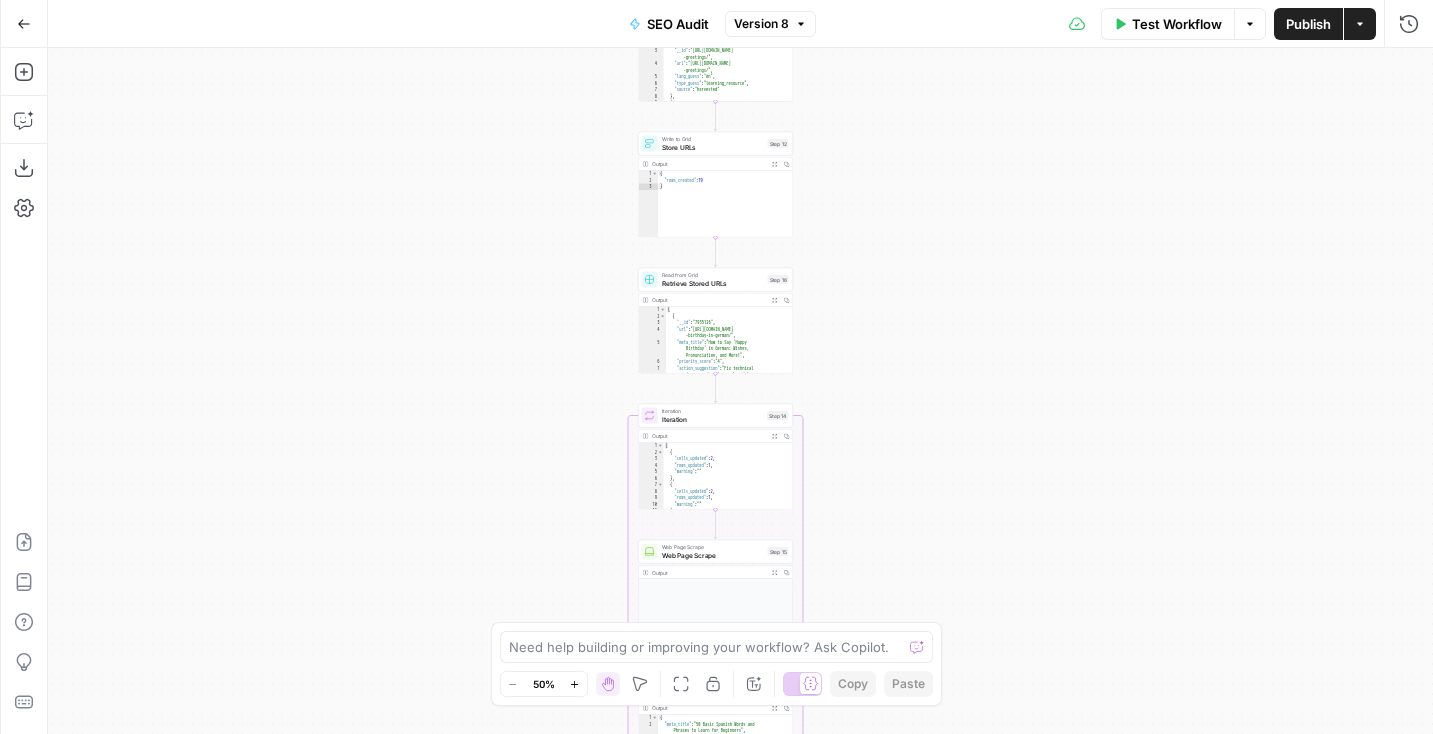drag, startPoint x: 823, startPoint y: 259, endPoint x: 834, endPoint y: -112, distance: 371.16302 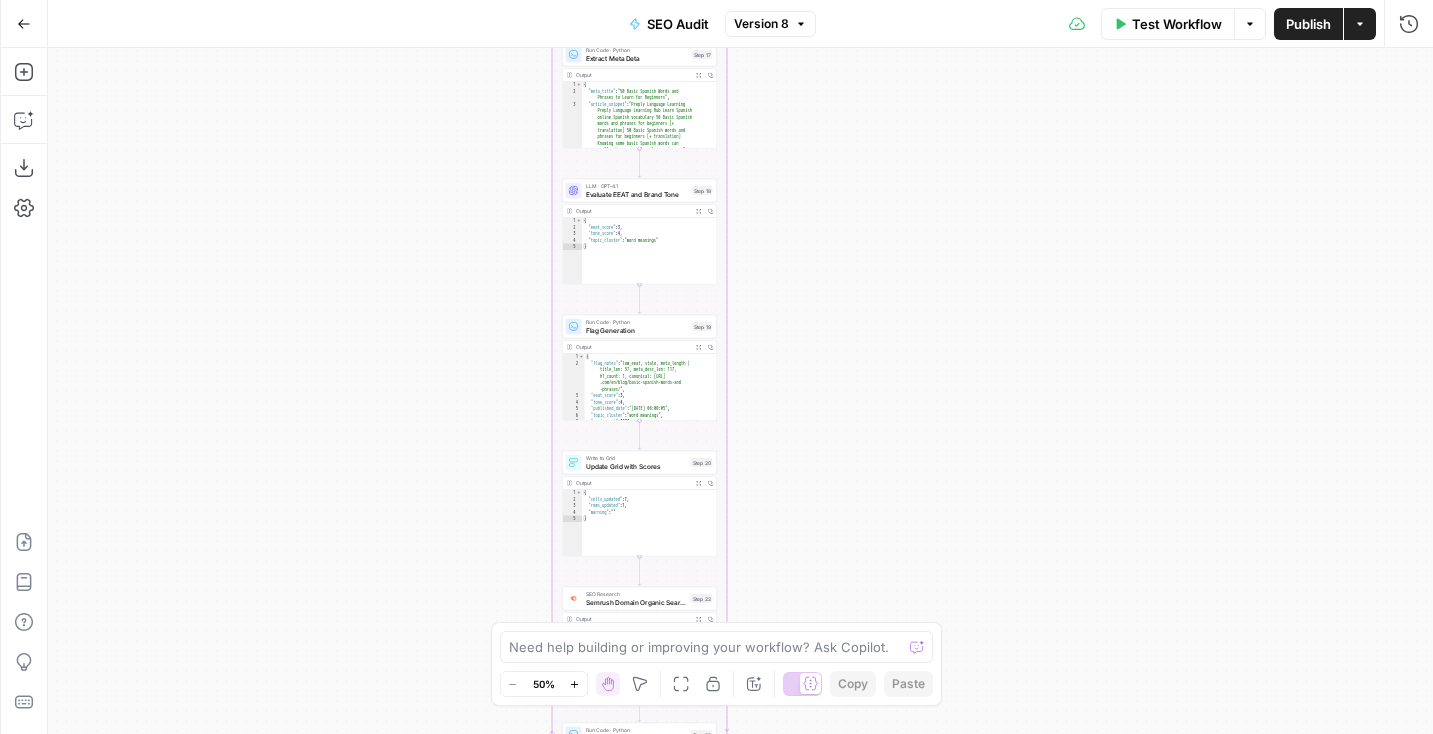 drag, startPoint x: 921, startPoint y: 318, endPoint x: 832, endPoint y: 47, distance: 285.24023 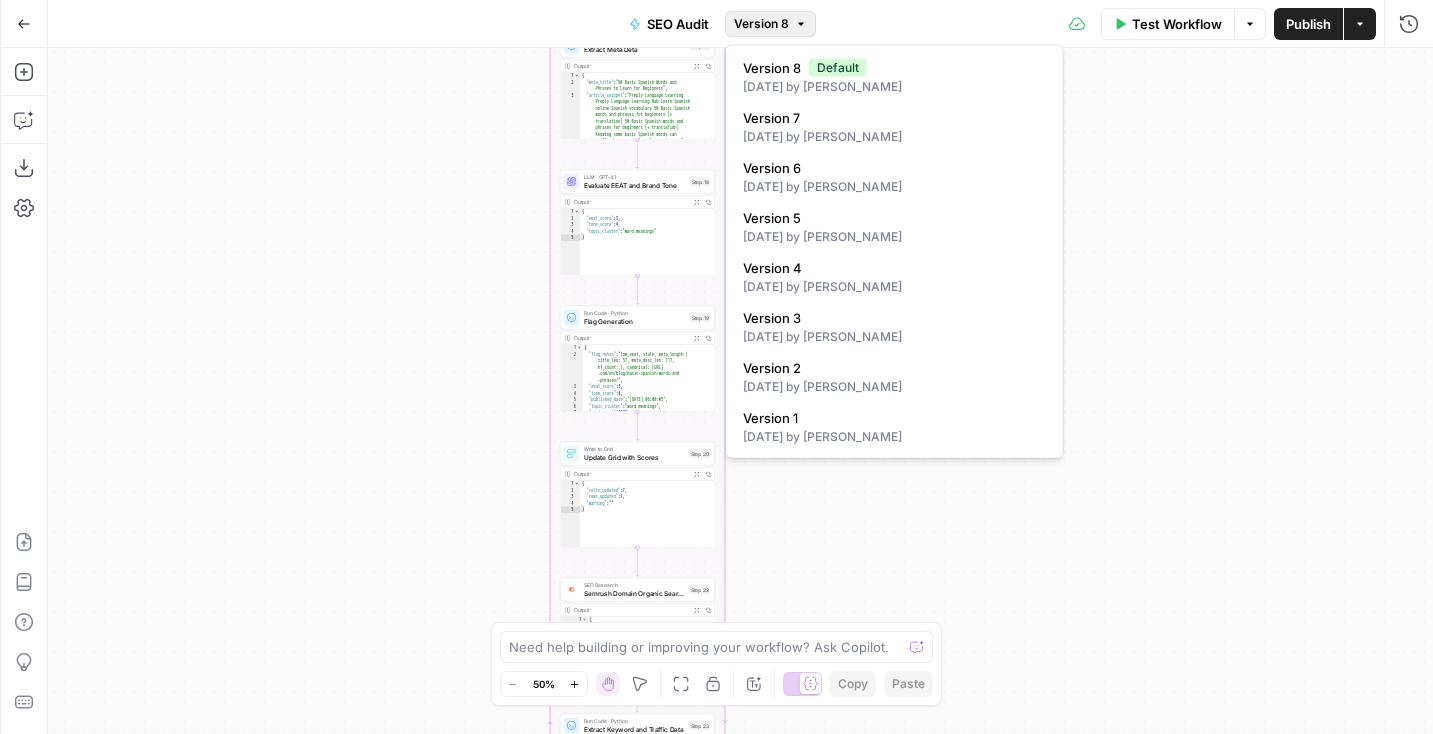 click on "Version 8" at bounding box center (770, 24) 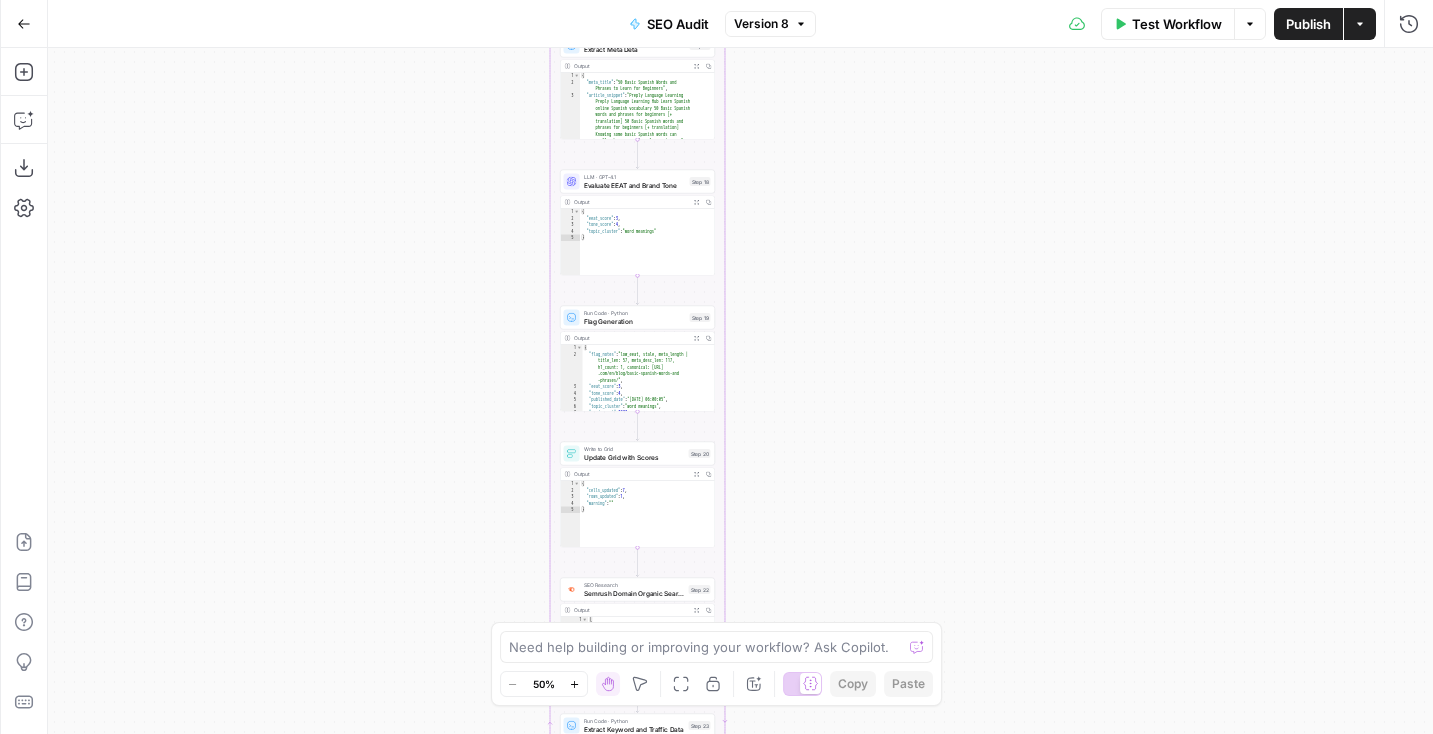 drag, startPoint x: 795, startPoint y: 505, endPoint x: 771, endPoint y: 561, distance: 60.926186 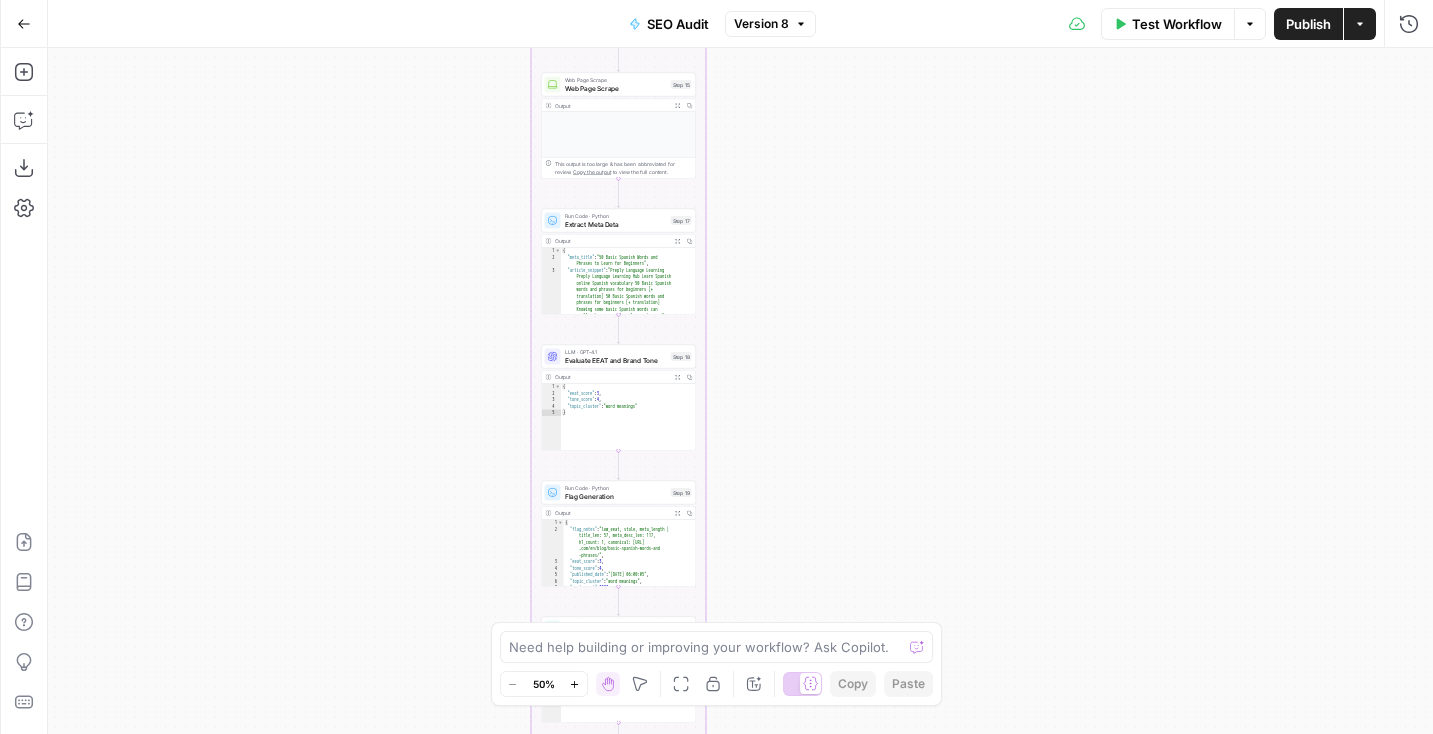 drag, startPoint x: 806, startPoint y: 277, endPoint x: 792, endPoint y: 506, distance: 229.42755 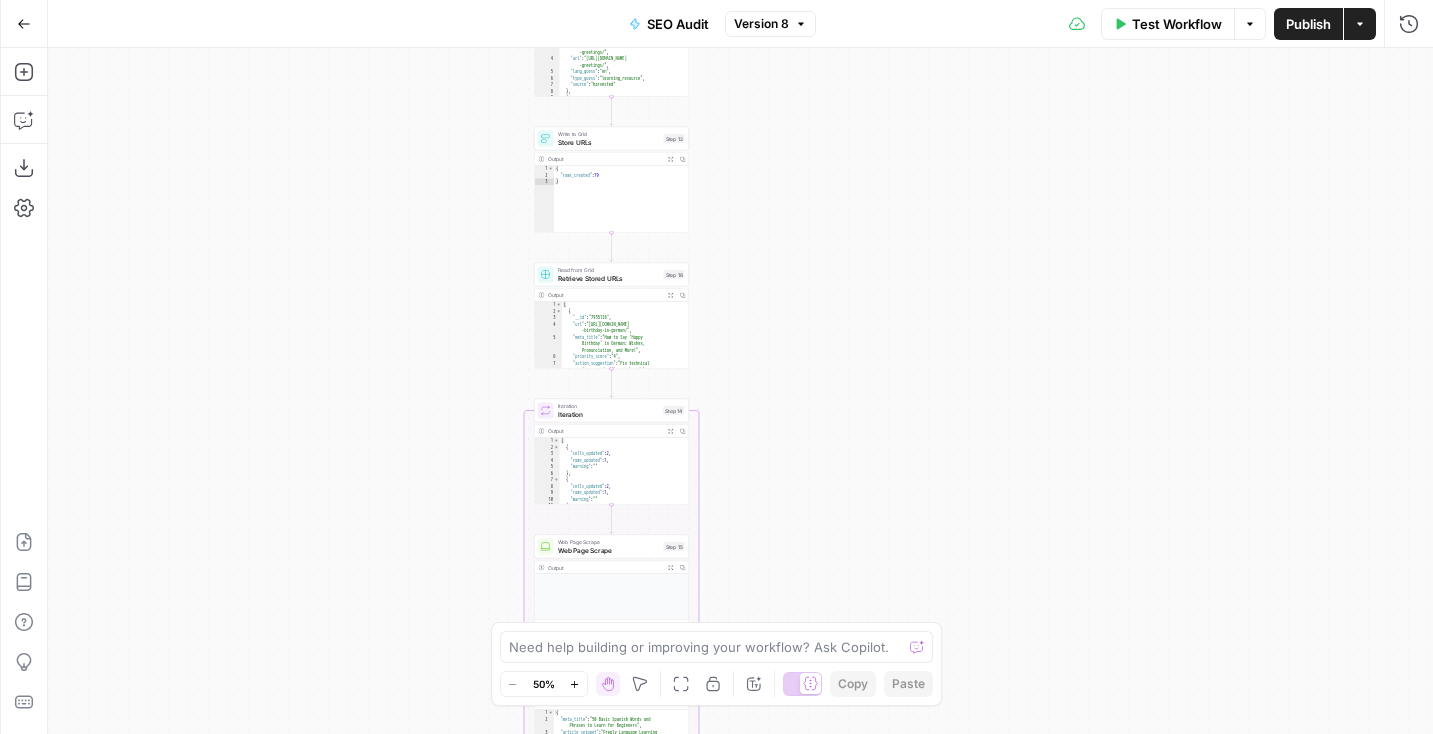drag, startPoint x: 822, startPoint y: 183, endPoint x: 821, endPoint y: 562, distance: 379.0013 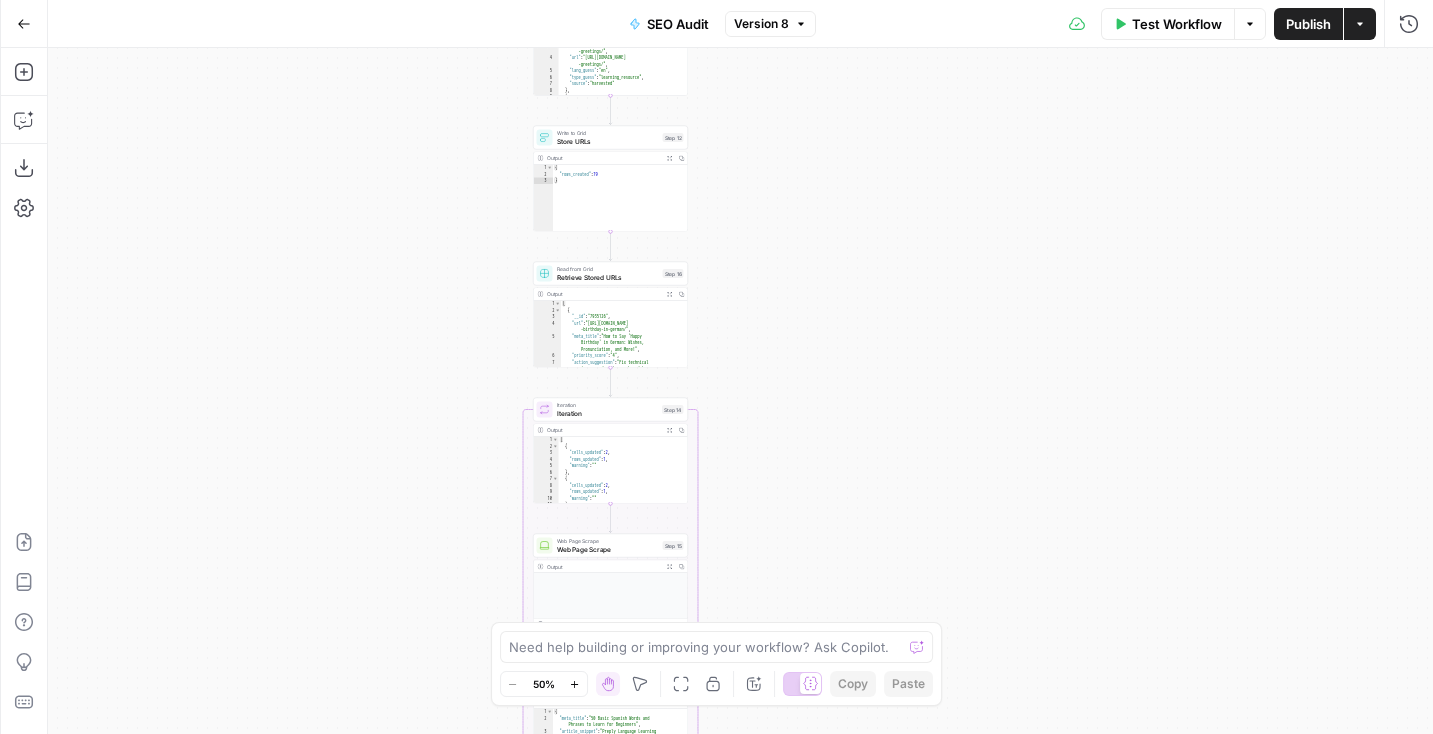 drag, startPoint x: 859, startPoint y: 295, endPoint x: 841, endPoint y: 531, distance: 236.68544 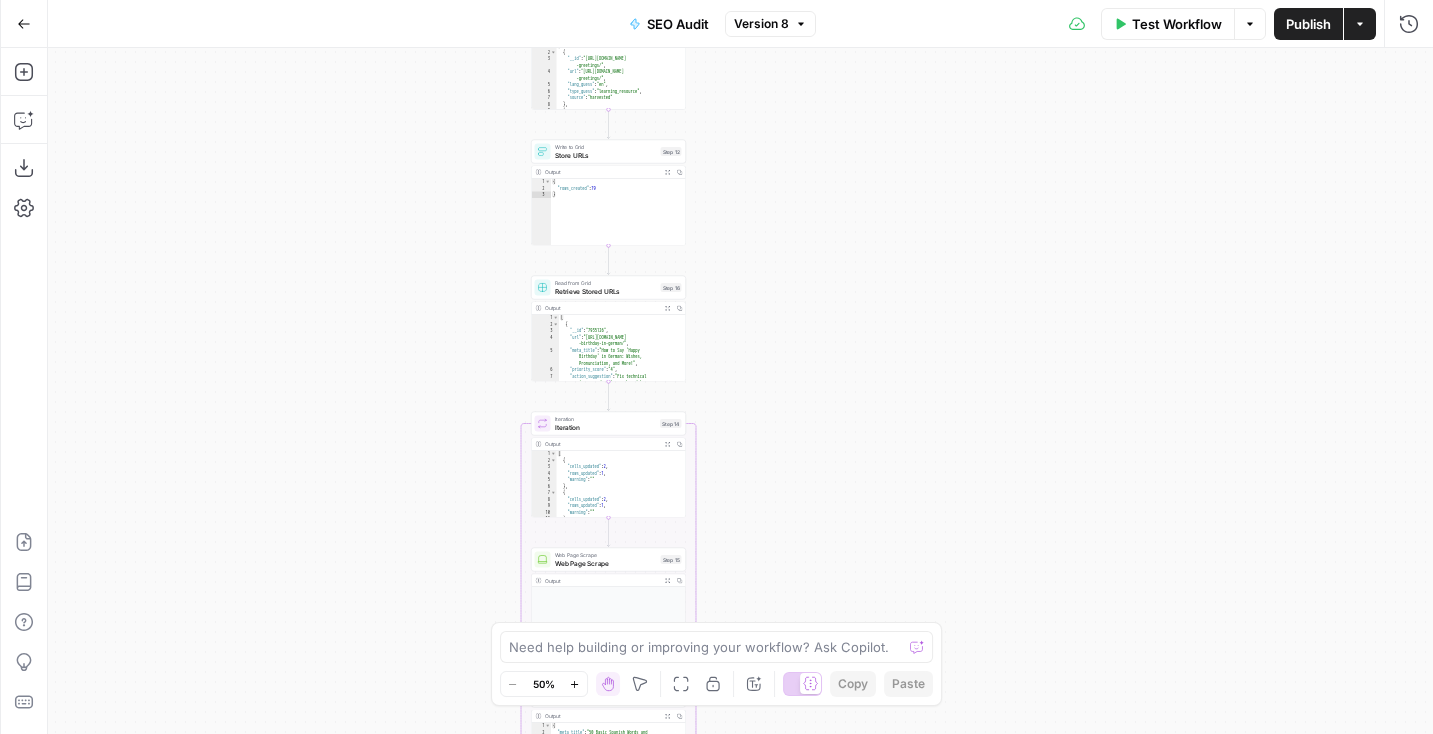 drag, startPoint x: 840, startPoint y: 102, endPoint x: 840, endPoint y: 408, distance: 306 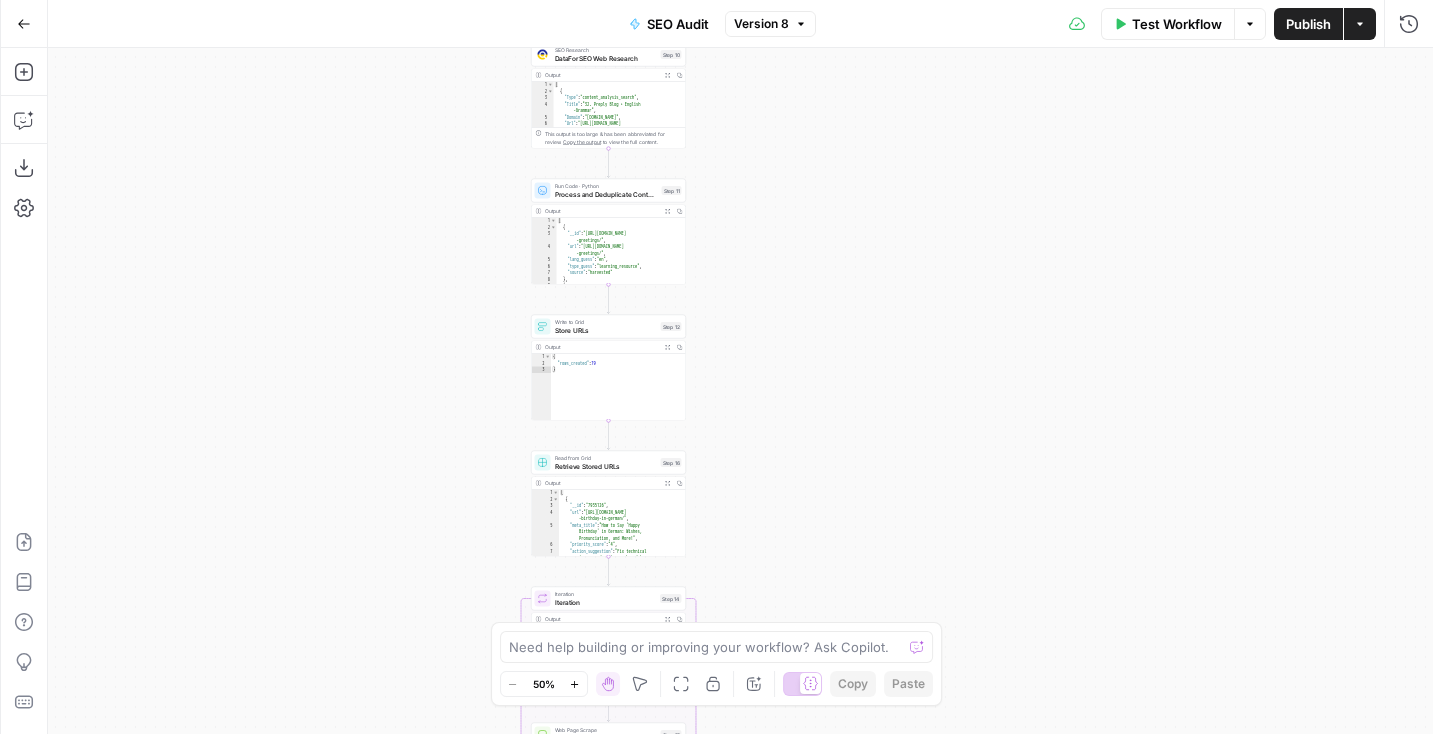 drag, startPoint x: 882, startPoint y: 180, endPoint x: 905, endPoint y: 504, distance: 324.81534 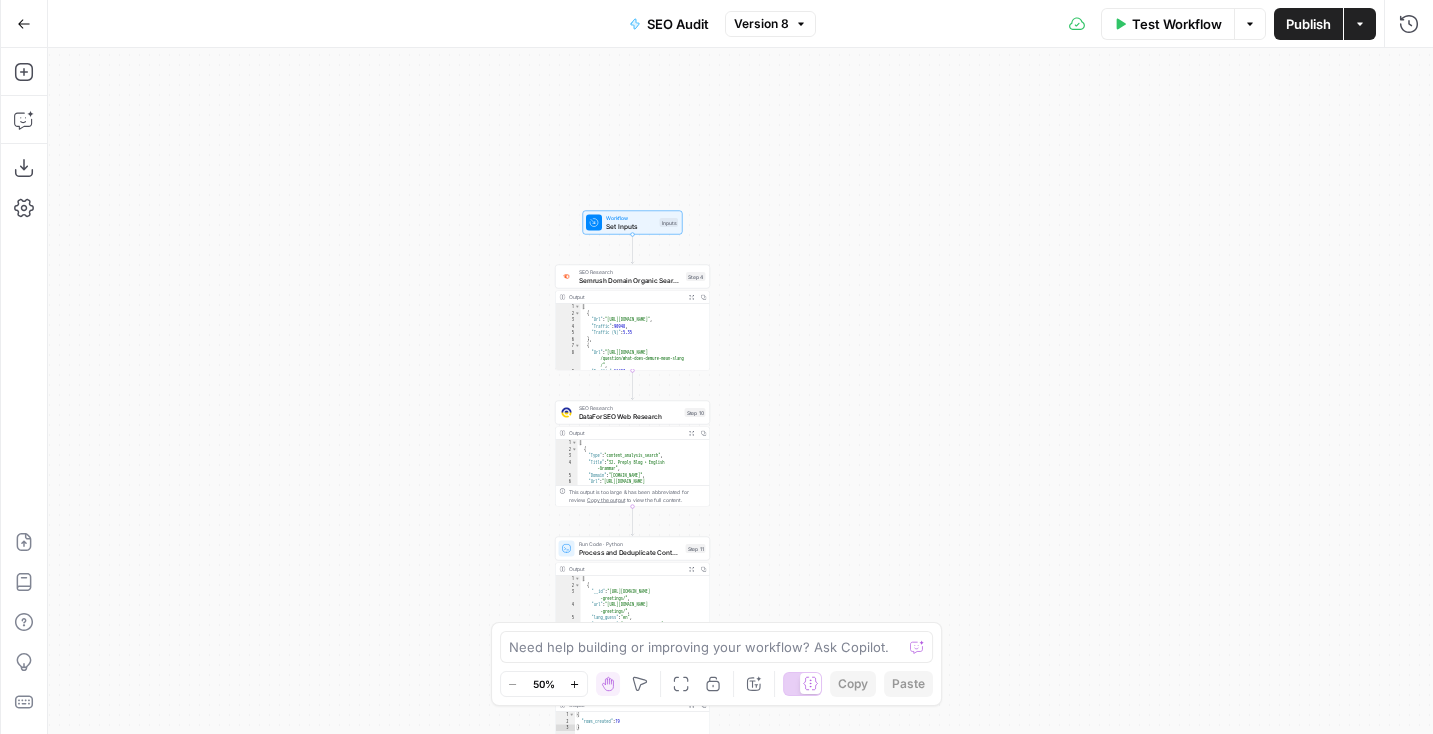 drag, startPoint x: 911, startPoint y: 244, endPoint x: 906, endPoint y: 447, distance: 203.06157 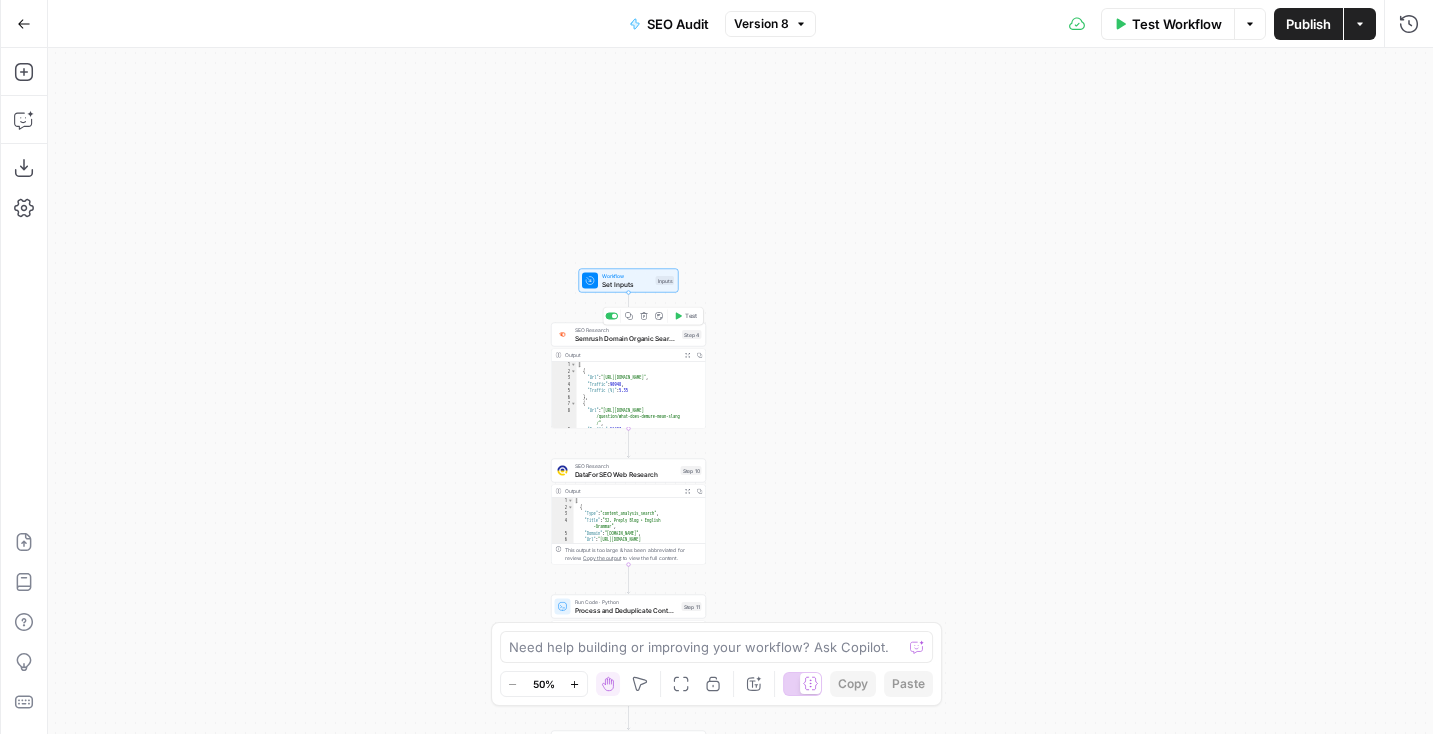 click on "Semrush Domain Organic Search Pages" at bounding box center (627, 338) 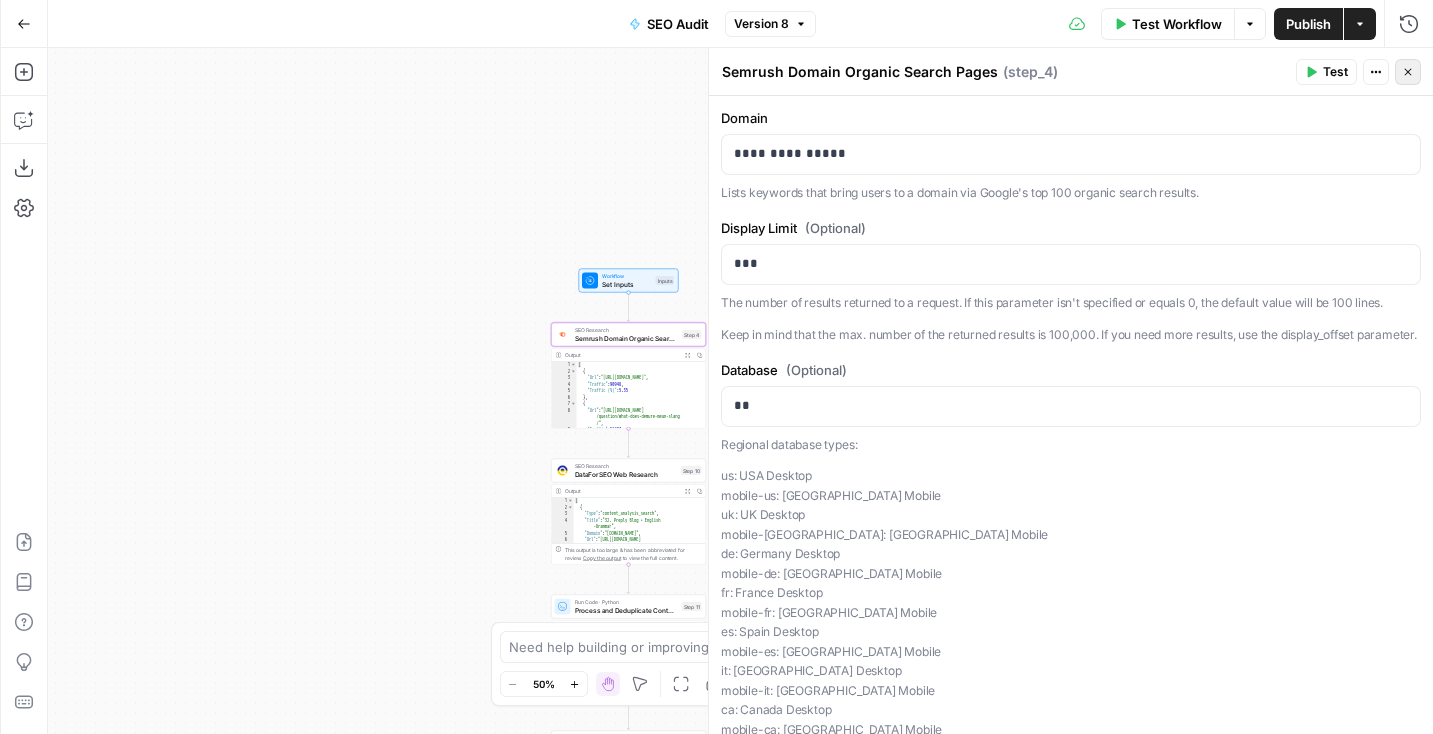 click on "Close" at bounding box center [1408, 72] 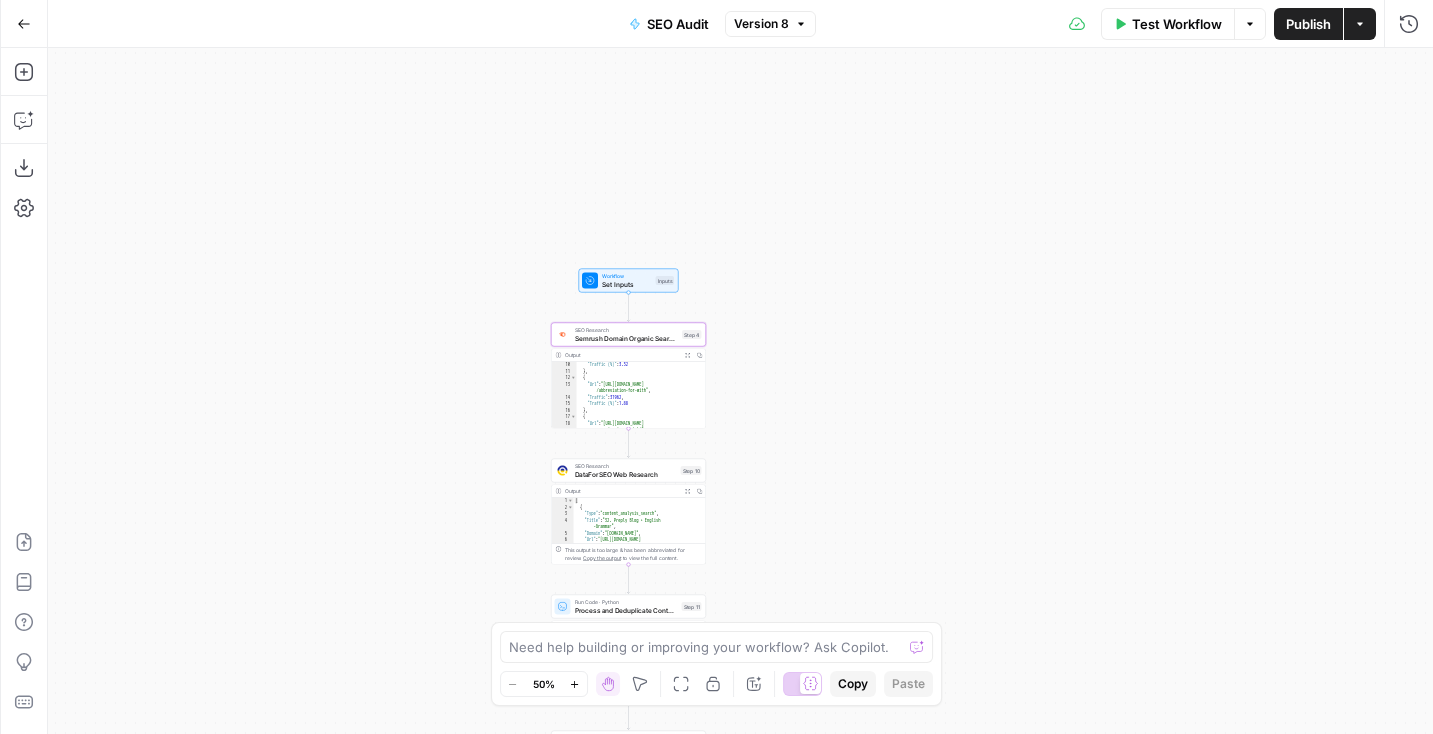 scroll, scrollTop: 158, scrollLeft: 0, axis: vertical 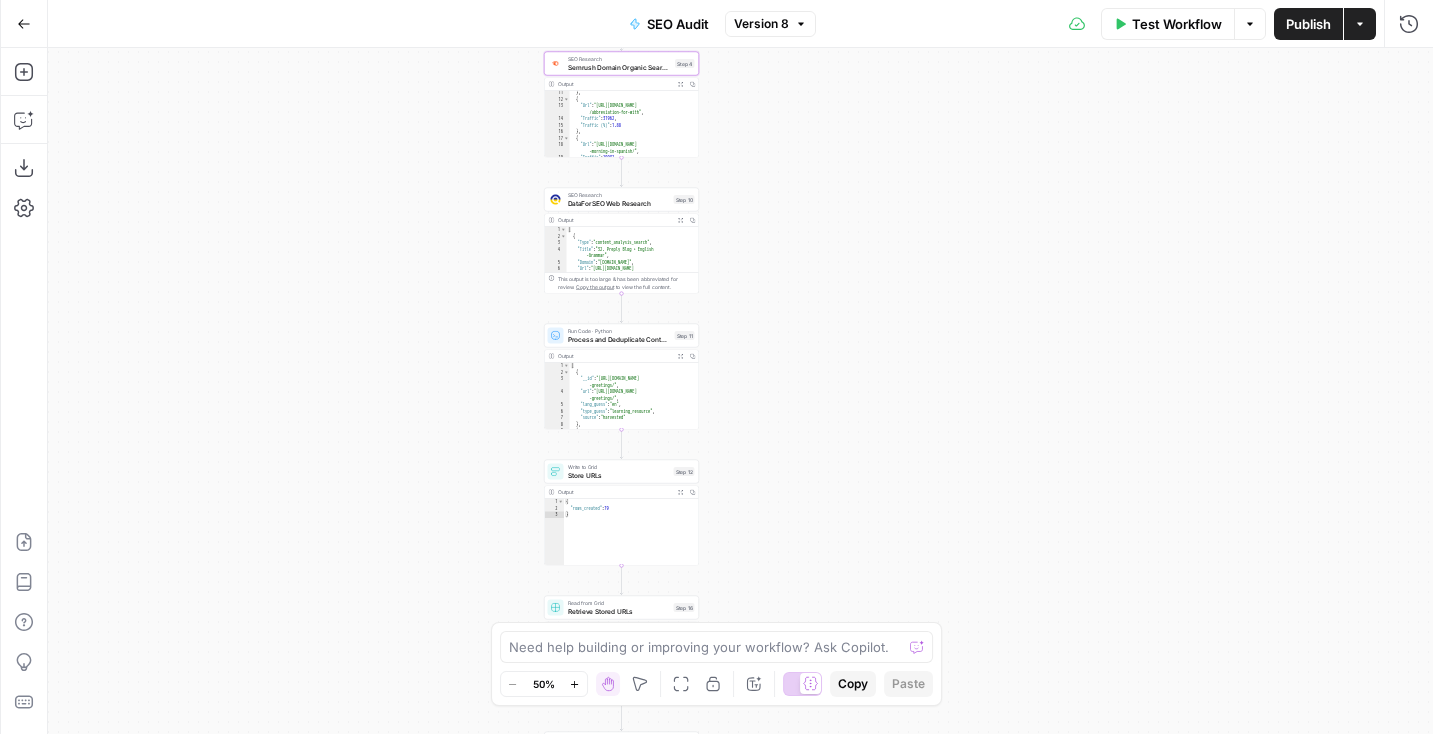 drag, startPoint x: 761, startPoint y: 541, endPoint x: 754, endPoint y: 271, distance: 270.09073 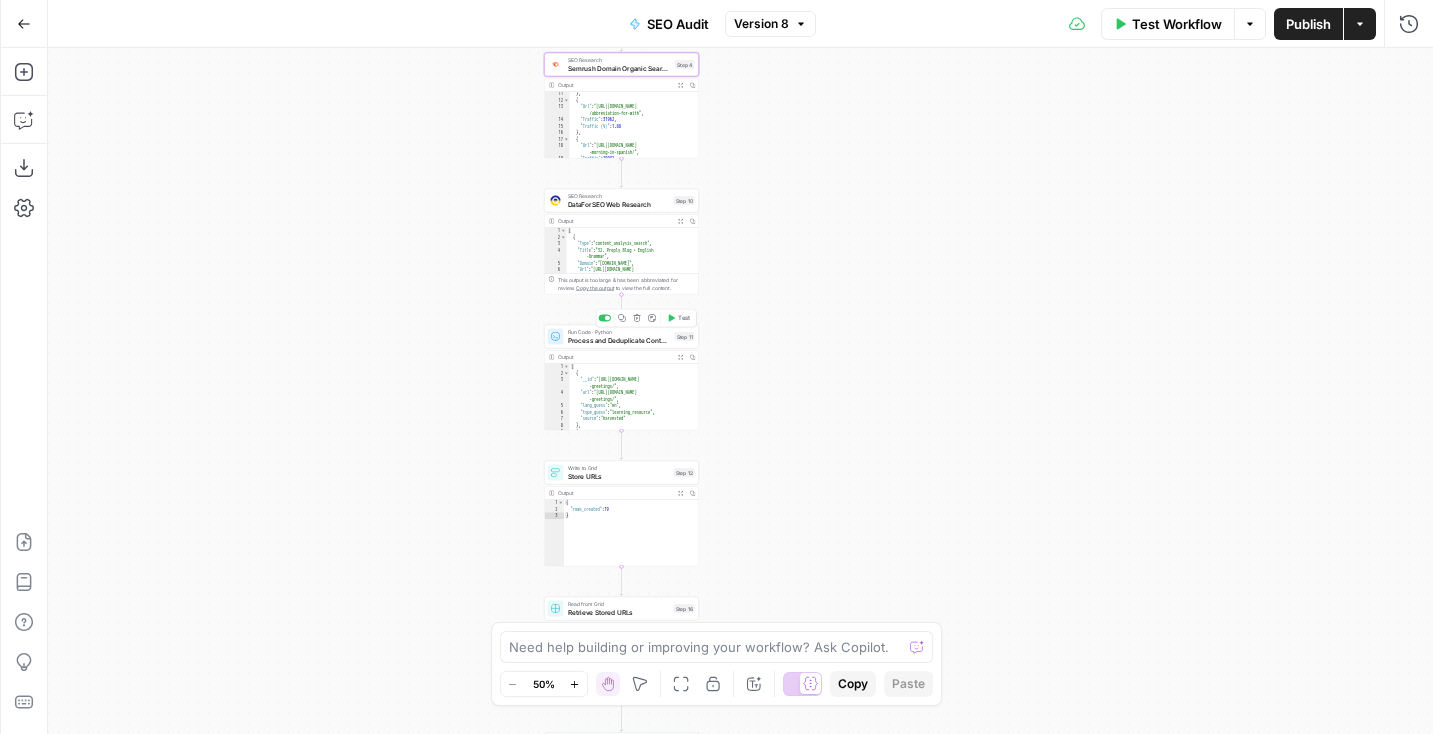 click on "Process and Deduplicate Content" at bounding box center (619, 340) 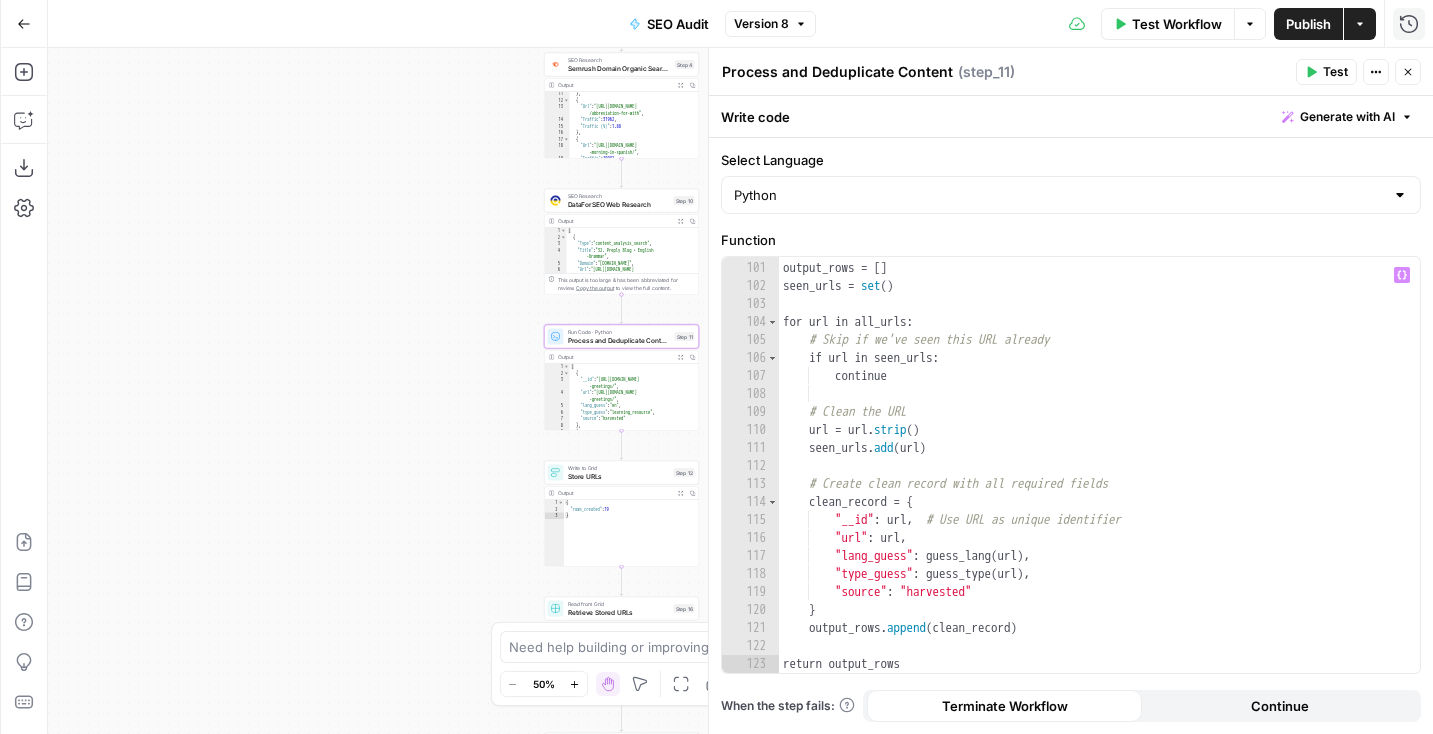 scroll, scrollTop: 1924, scrollLeft: 0, axis: vertical 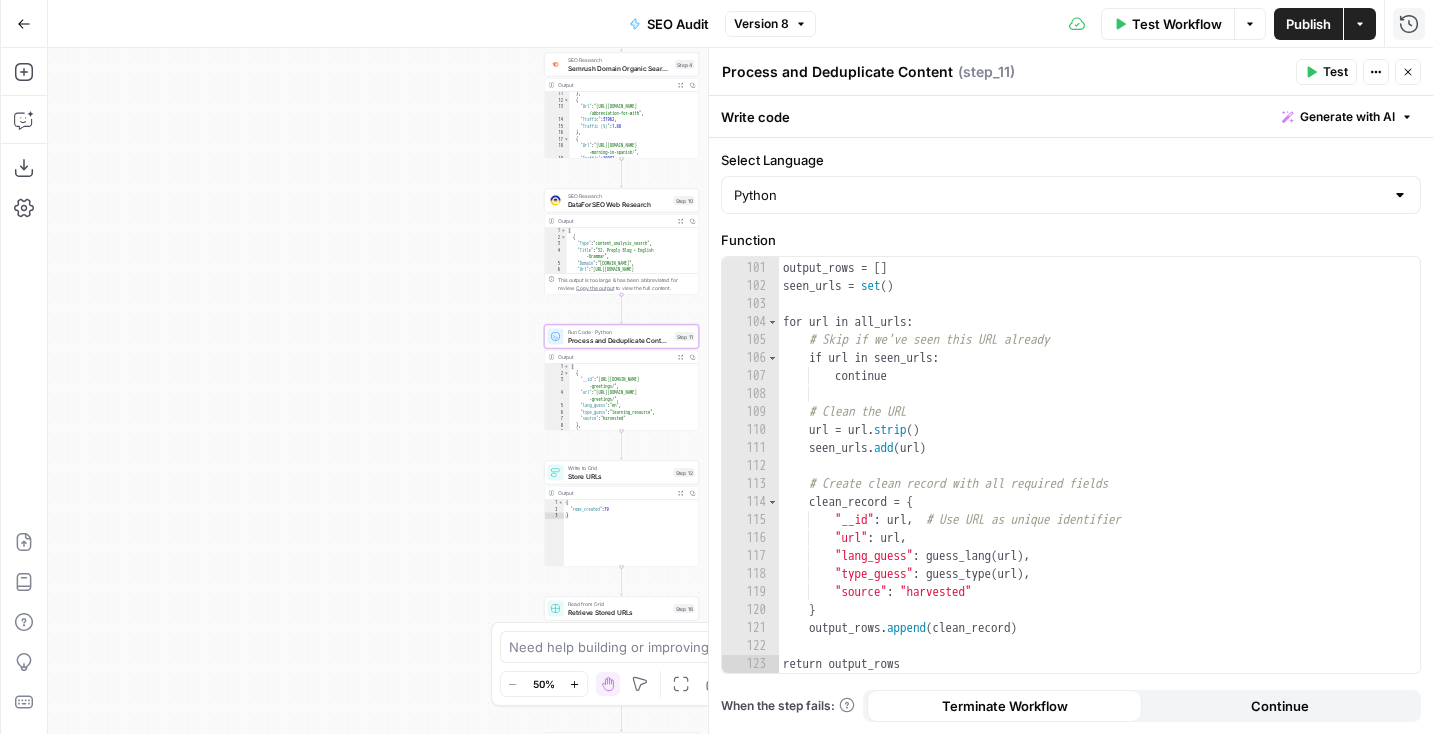 click on "E" at bounding box center (1404, 67) 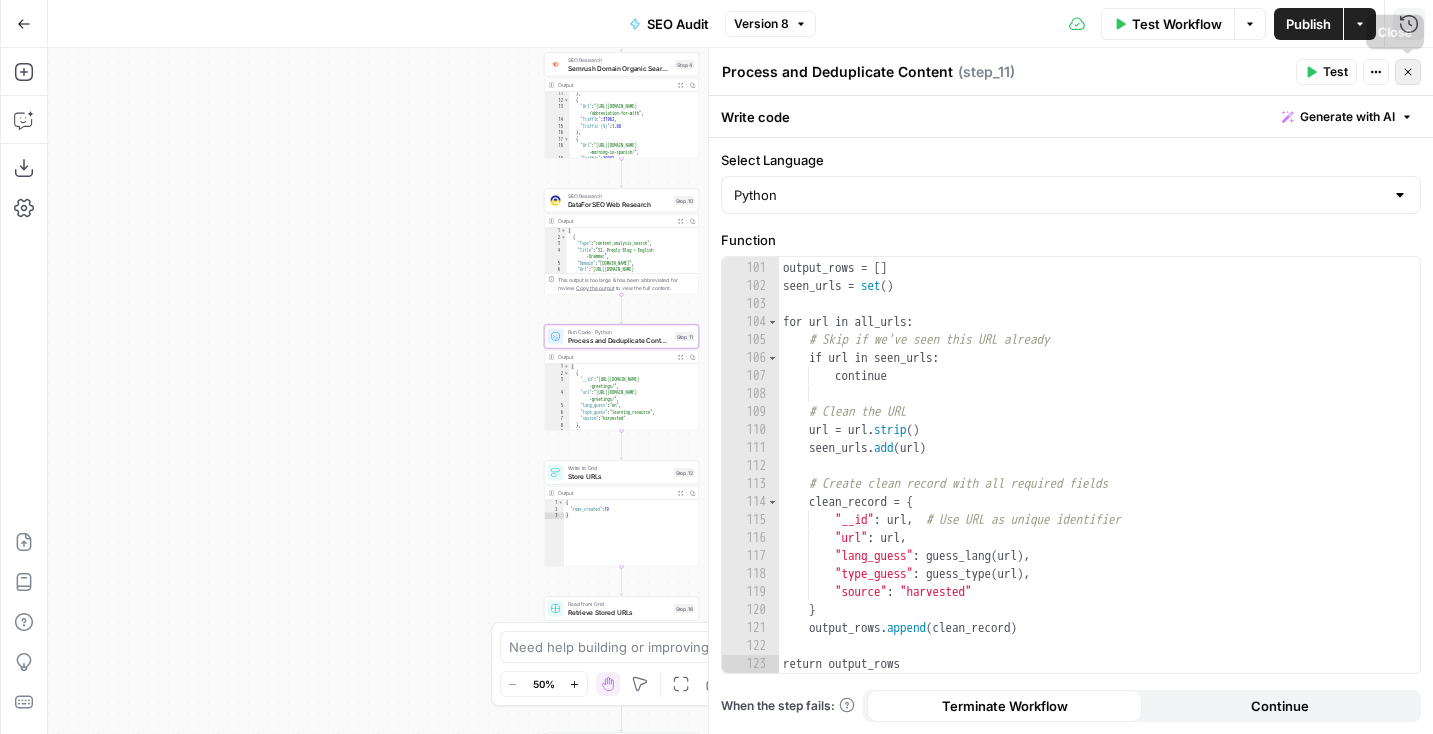click 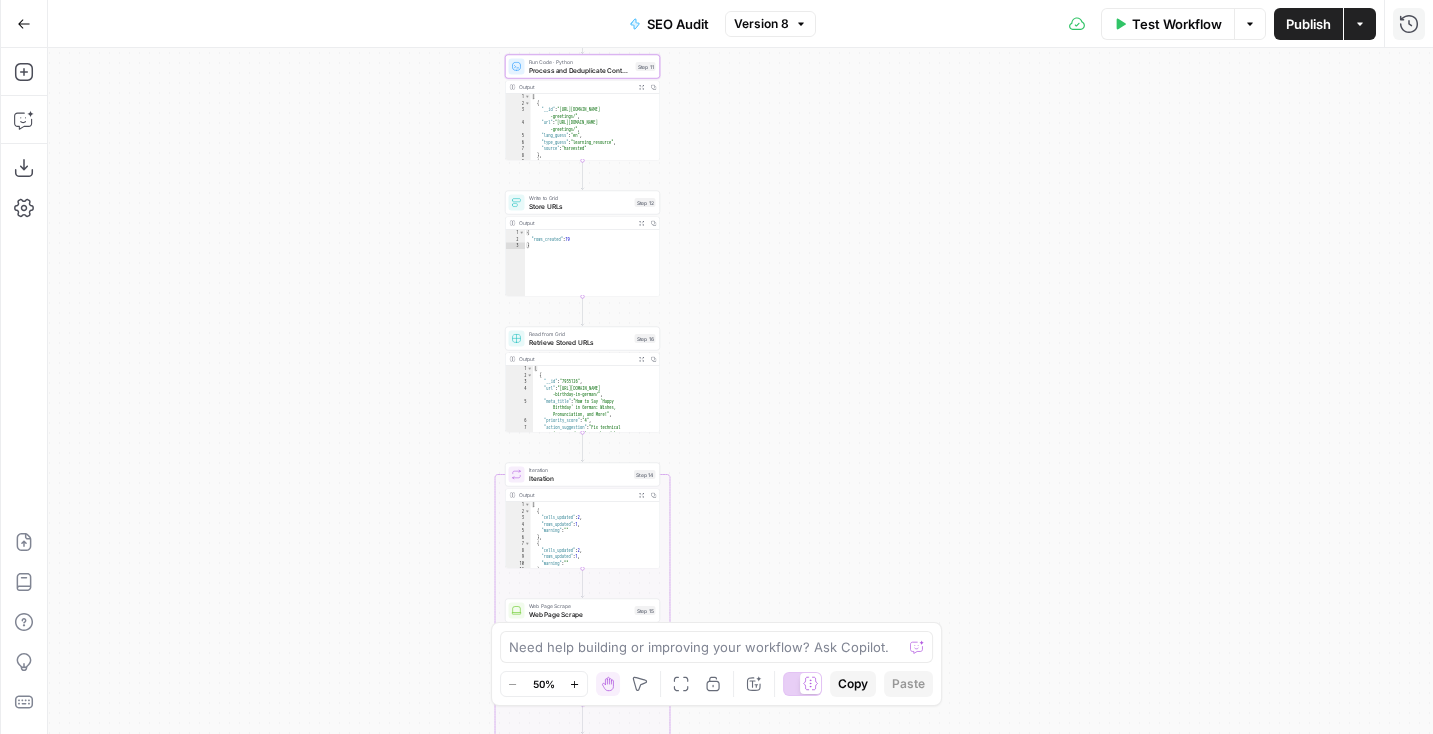 drag, startPoint x: 922, startPoint y: 496, endPoint x: 882, endPoint y: 226, distance: 272.94687 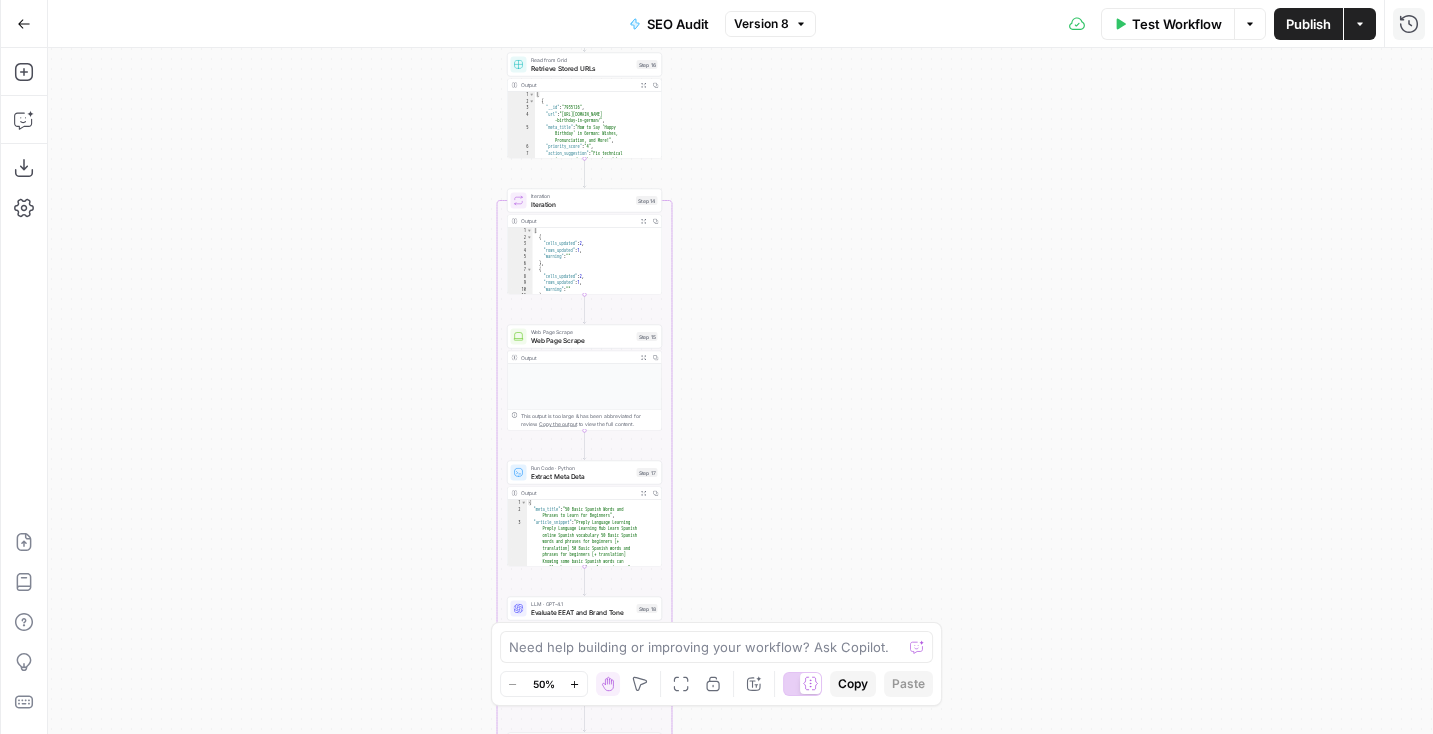 drag, startPoint x: 734, startPoint y: 534, endPoint x: 738, endPoint y: 262, distance: 272.02942 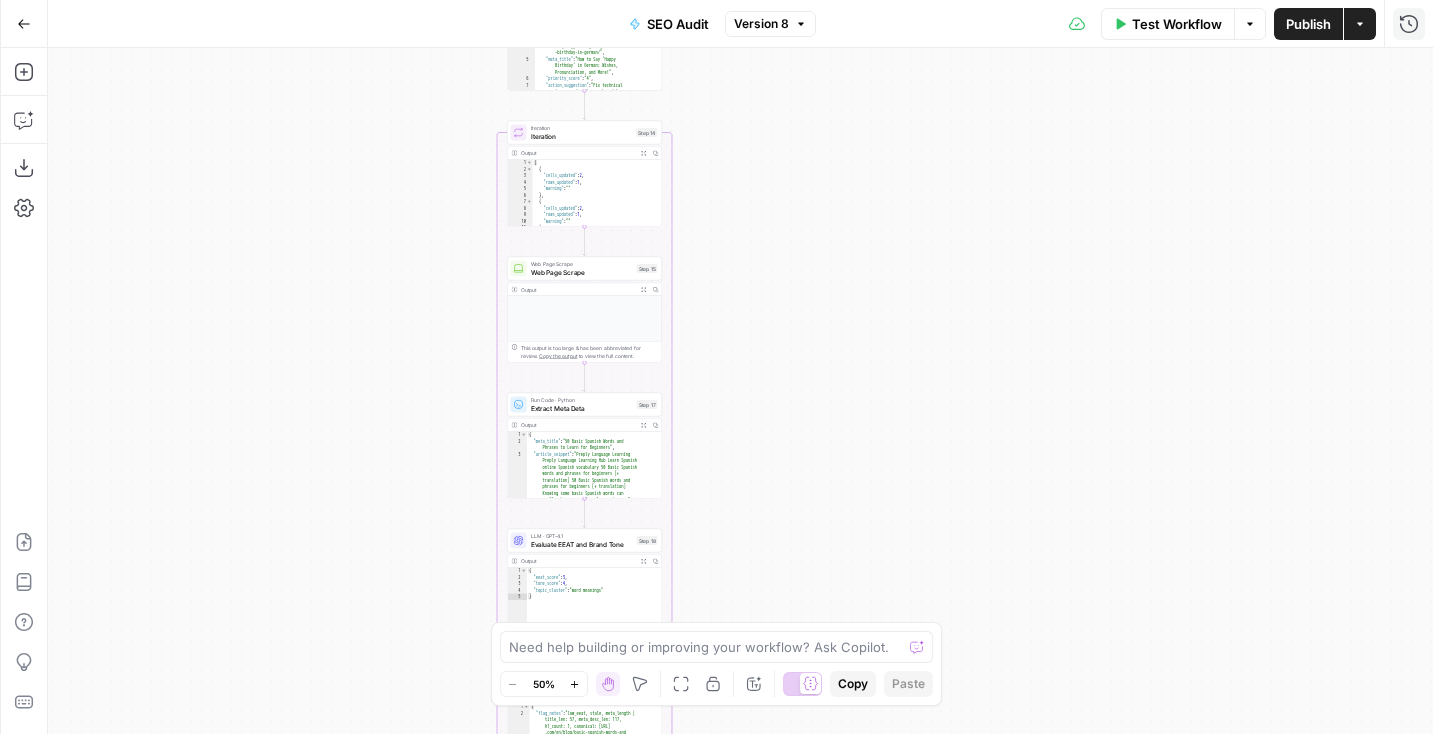 drag, startPoint x: 726, startPoint y: 435, endPoint x: 726, endPoint y: 367, distance: 68 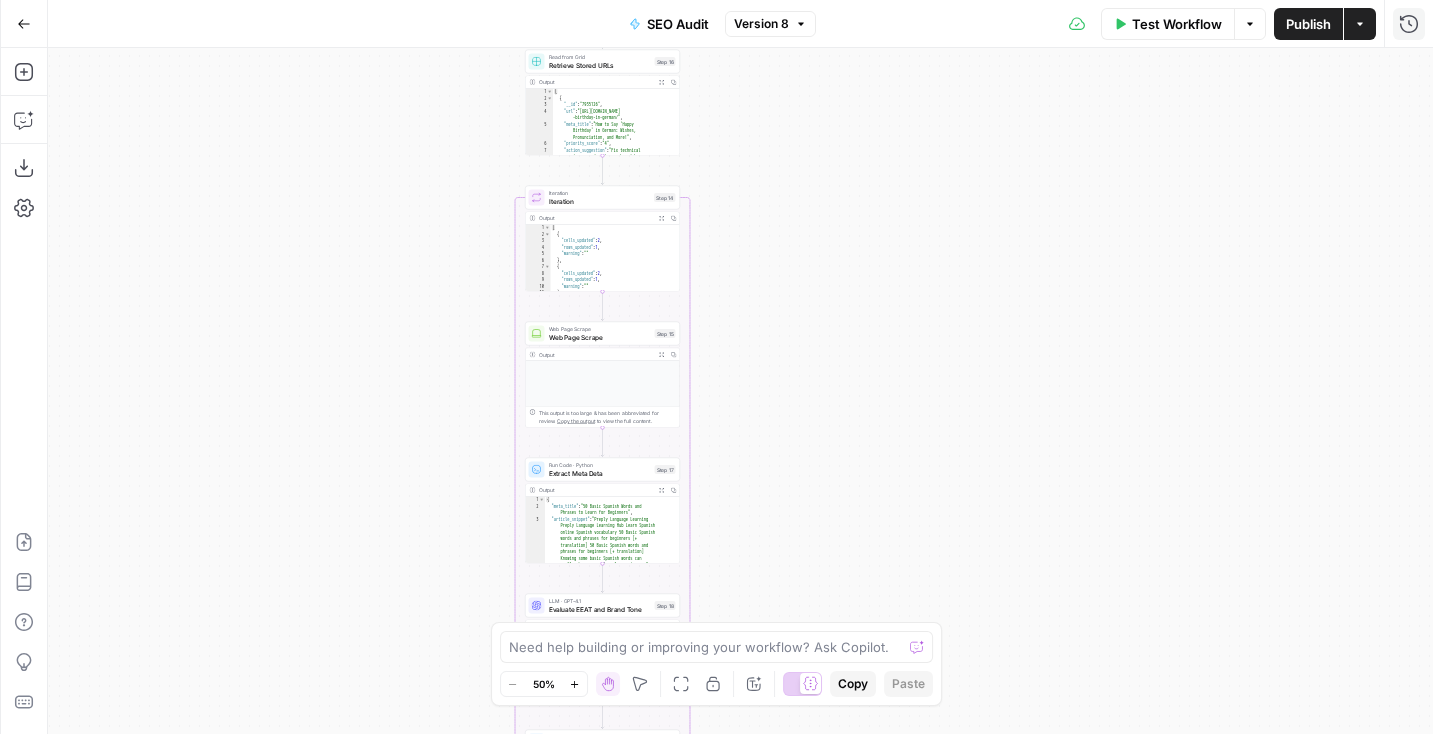 drag, startPoint x: 726, startPoint y: 367, endPoint x: 741, endPoint y: 429, distance: 63.788715 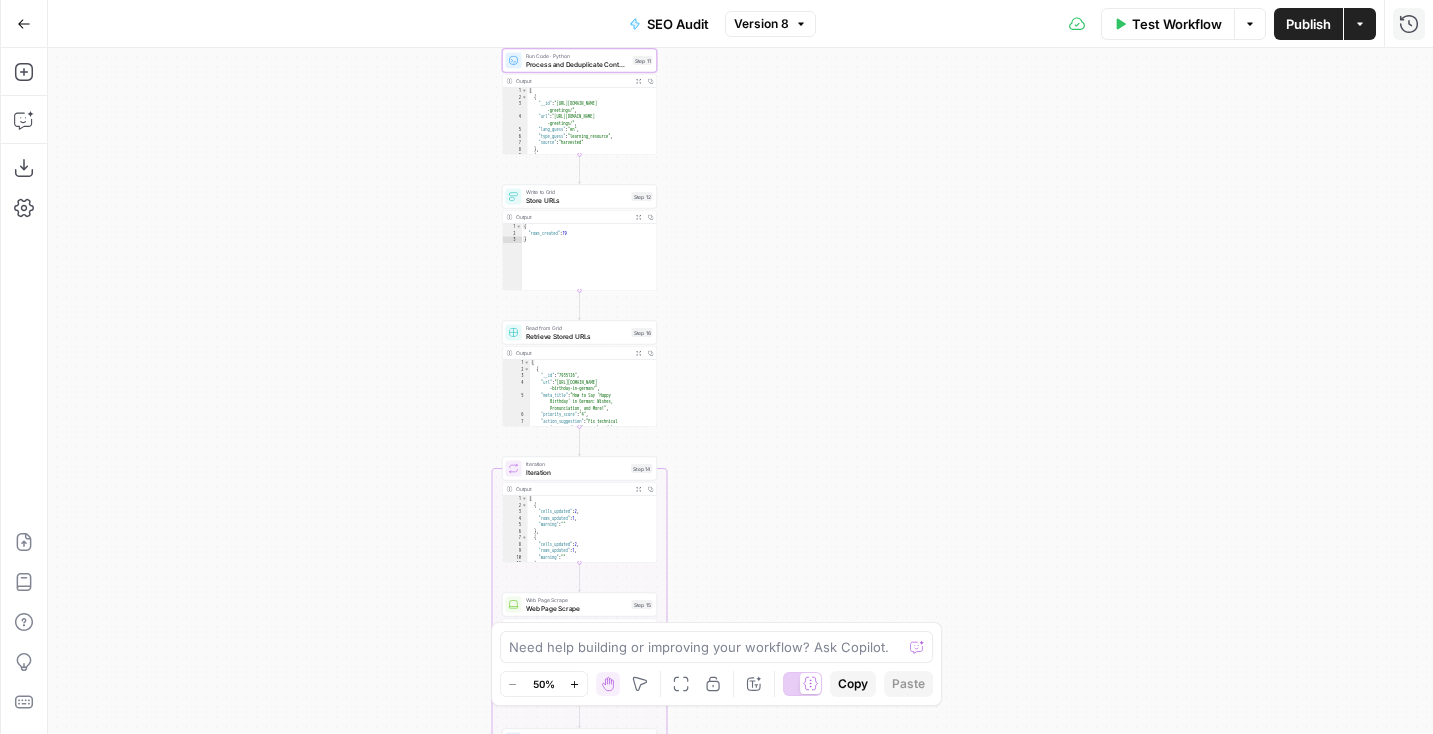 drag, startPoint x: 809, startPoint y: 201, endPoint x: 788, endPoint y: 473, distance: 272.80945 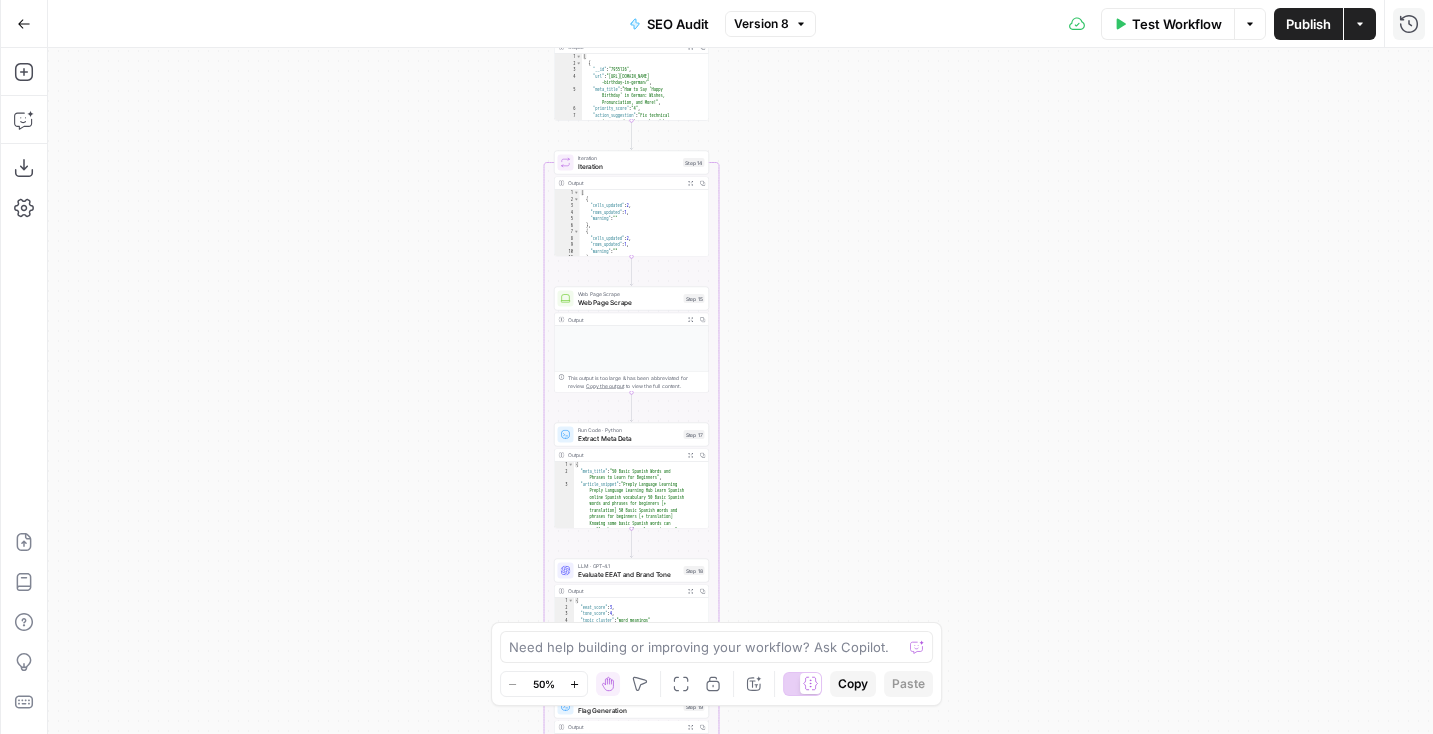 drag, startPoint x: 752, startPoint y: 507, endPoint x: 804, endPoint y: 202, distance: 309.40103 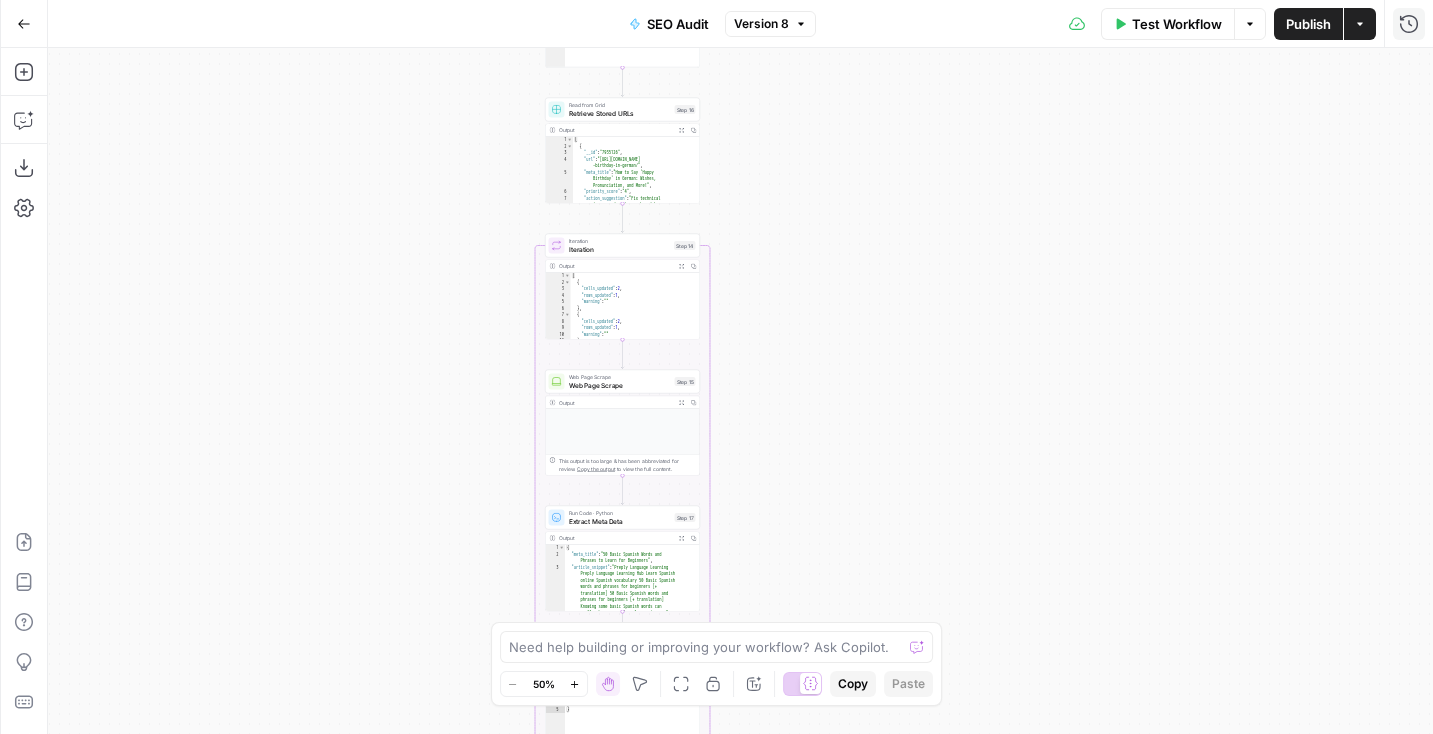 drag, startPoint x: 813, startPoint y: 205, endPoint x: 814, endPoint y: 116, distance: 89.005615 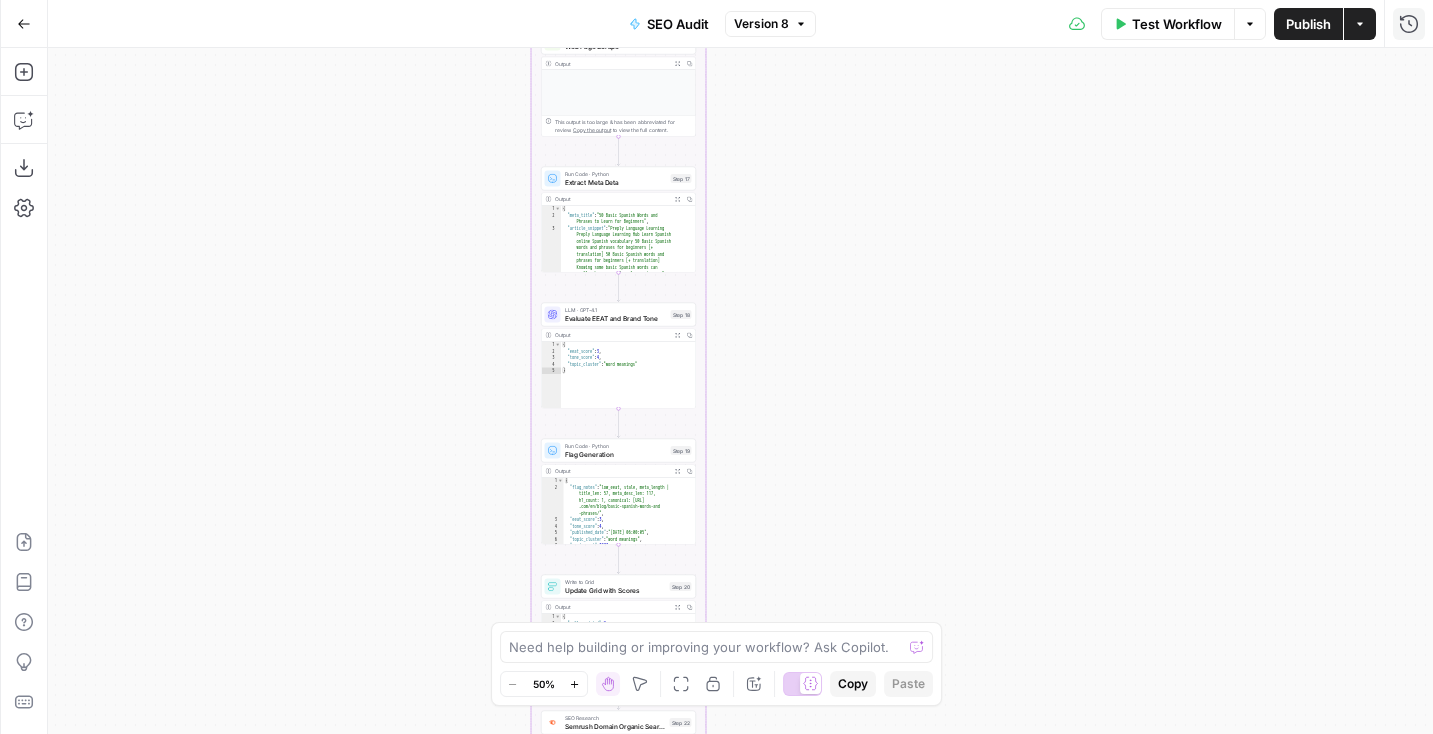 drag, startPoint x: 768, startPoint y: 384, endPoint x: 753, endPoint y: 219, distance: 165.68042 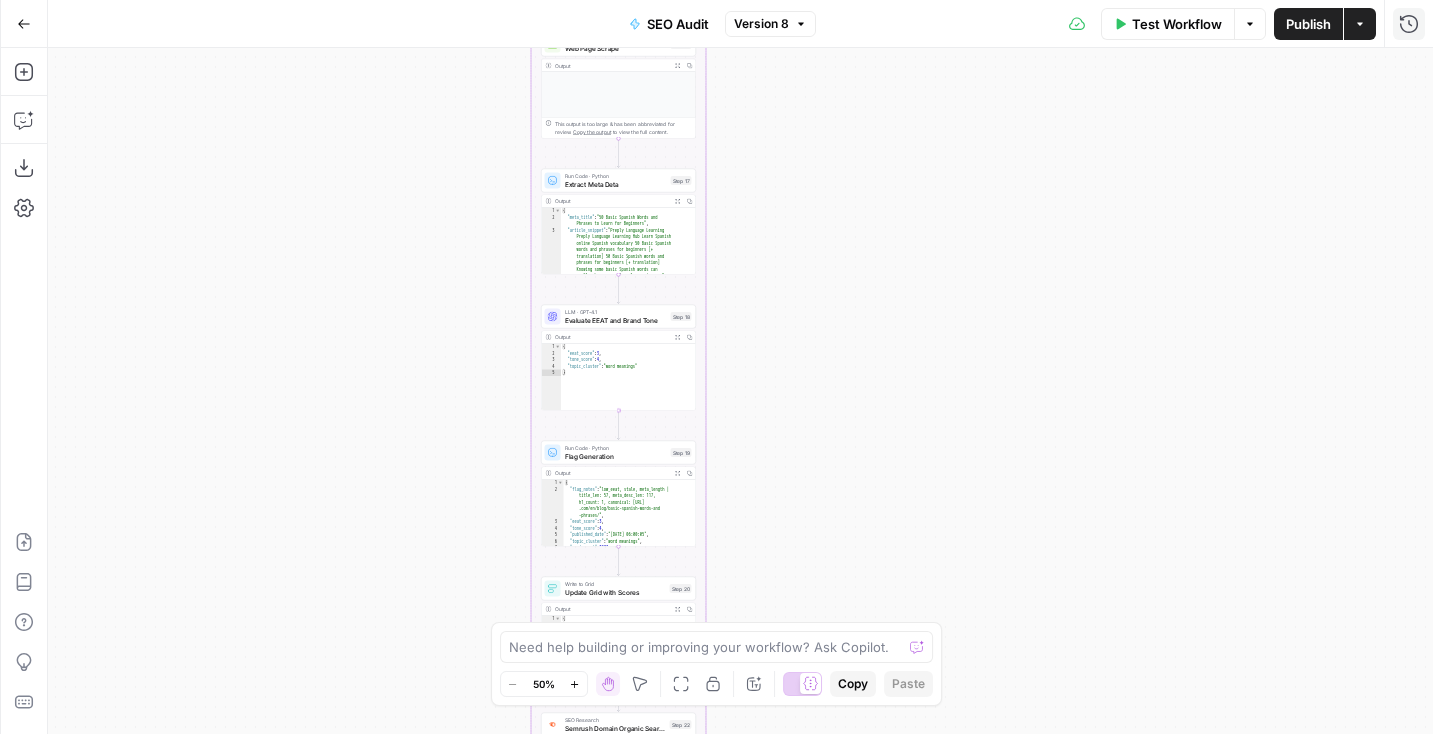 click on "Evaluate EEAT and Brand Tone" at bounding box center (616, 320) 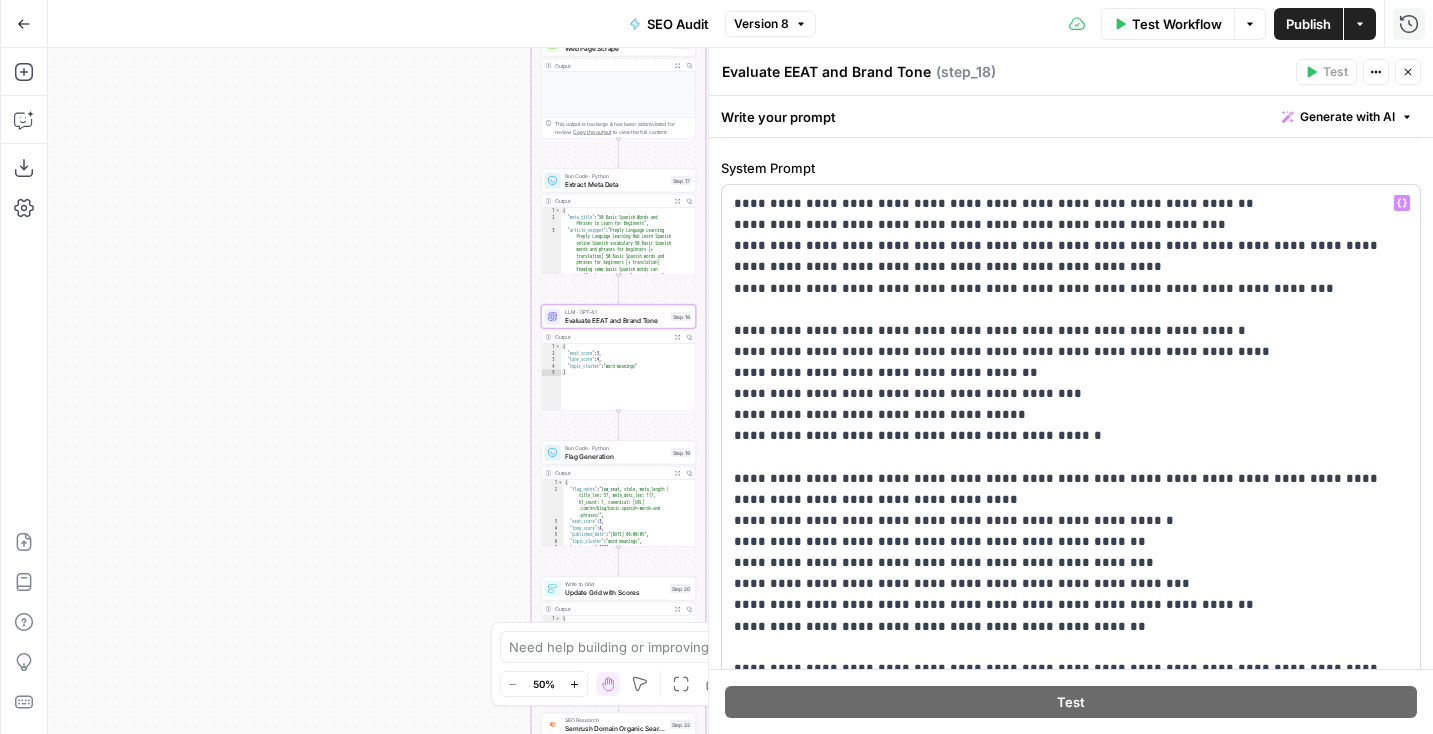 scroll, scrollTop: 54, scrollLeft: 0, axis: vertical 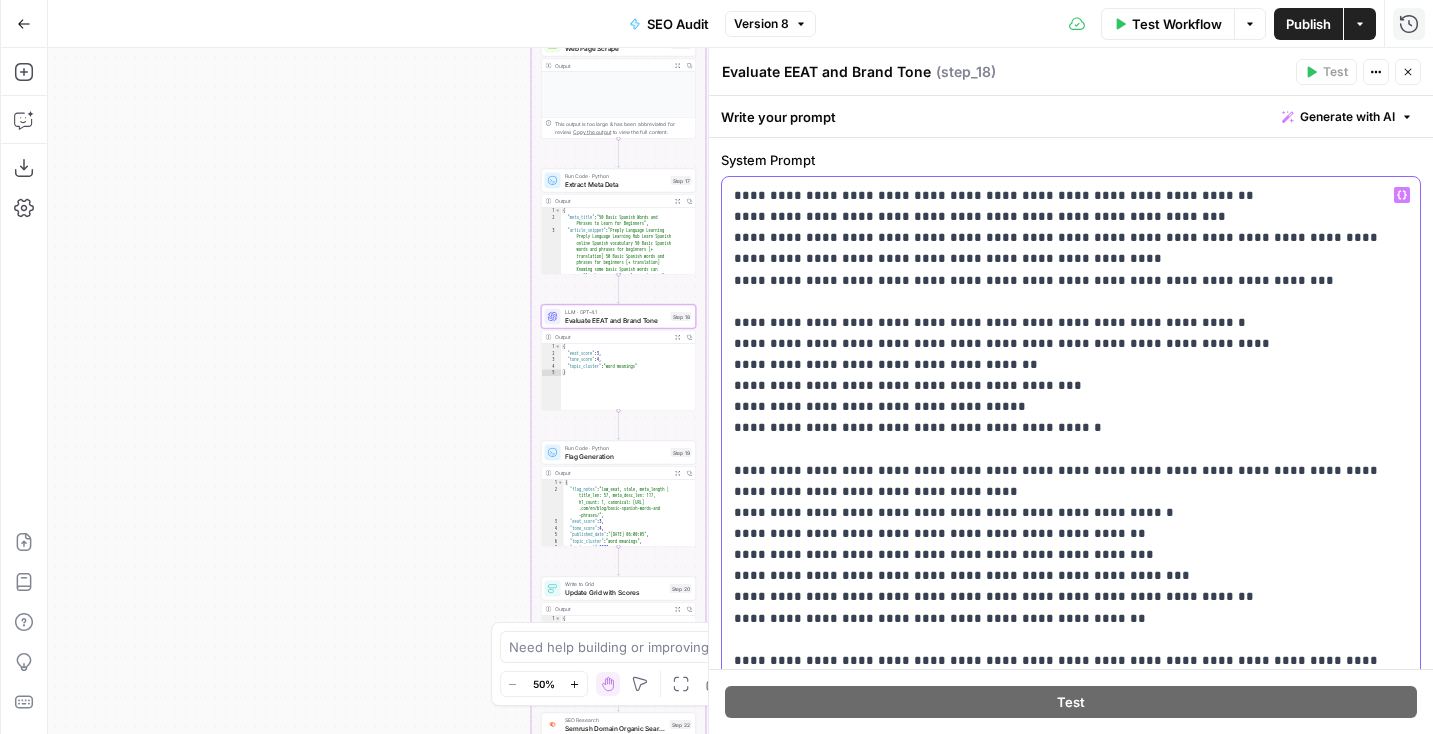 click 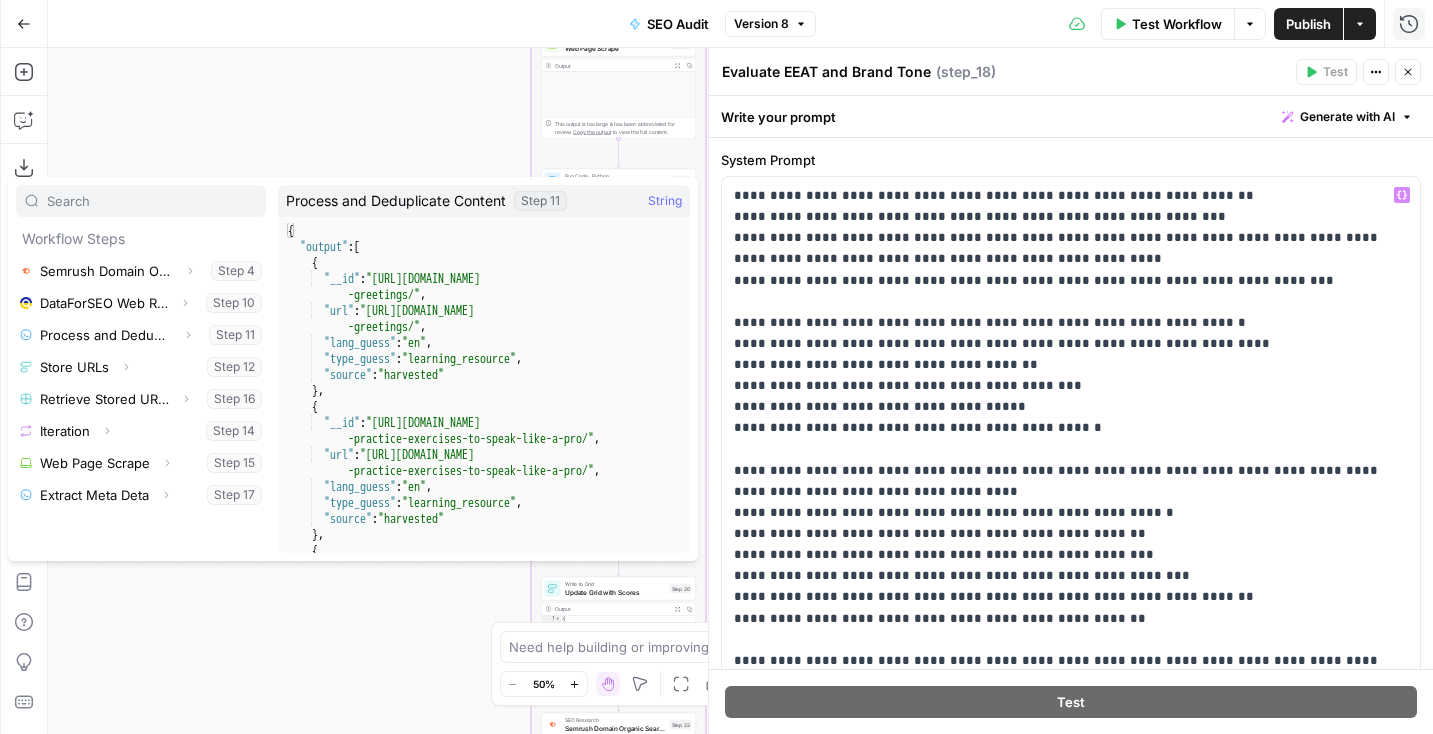 click on "Workflow Set Inputs Inputs SEO Research Semrush Domain Organic Search Pages Step 4 Output Expand Output Copy 11 12 13 14 15 16 17 18 19 20 21    } ,    {      "Url" :  "https://preply.com/en/question          /abbreviation-for-with" ,      "Traffic" :  31962 ,      "Traffic (%)" :  1.88    } ,    {      "Url" :  "https://preply.com/en/blog/good          -morning-in-spanish/" ,      "Traffic" :  19932 ,      "Traffic (%)" :  1.17     XXXXXXXXXXXXXXXXXXXXXXXXXXXXXXXXXXXXXXXXXXXXXXXXXXXXXXXXXXXXXXXXXXXXXXXXXXXXXXXXXXXXXXXXXXXXXXXXXXXXXXXXXXXXXXXXXXXXXXXXXXXXXXXXXXXXXXXXXXXXXXXXXXXXXXXXXXXXXXXXXXXXXXXXXXXXXXXXXXXXXXXXXXXXXXXXXXXXXXXXXXXXXXXXXXXXXXXXXXXXXXXXXXXXXXXXXXXXXXXXXXXXXXXXXXXXXXXXXXXXXXXXXXXXXXXXXXXXXXXXXXXXXXXXXXXXXXXXXXXXXXXXXXXXXXXXXXXXXXXXXXXXXXXXXXXXXXXXXXXXXXXXXXXXXXXXXXXXXXXXXXXXXXXXXXXXXXXXXXXXXXXXXXXXXXXXXXXXXXXXXXXXXXXXXXXXXXXXXXXXXXXXXXXXXXXXXXXXXXXXXXXXXXXXXXXXXXXXXXXXXXXXXXXXXXXXXXXXXXXXXXXXXXXXXXXXXXXXXXXXXXXXXXXXXXXX SEO Research DataForSEO Web Research  Step 10 Output 1 2" at bounding box center (740, 391) 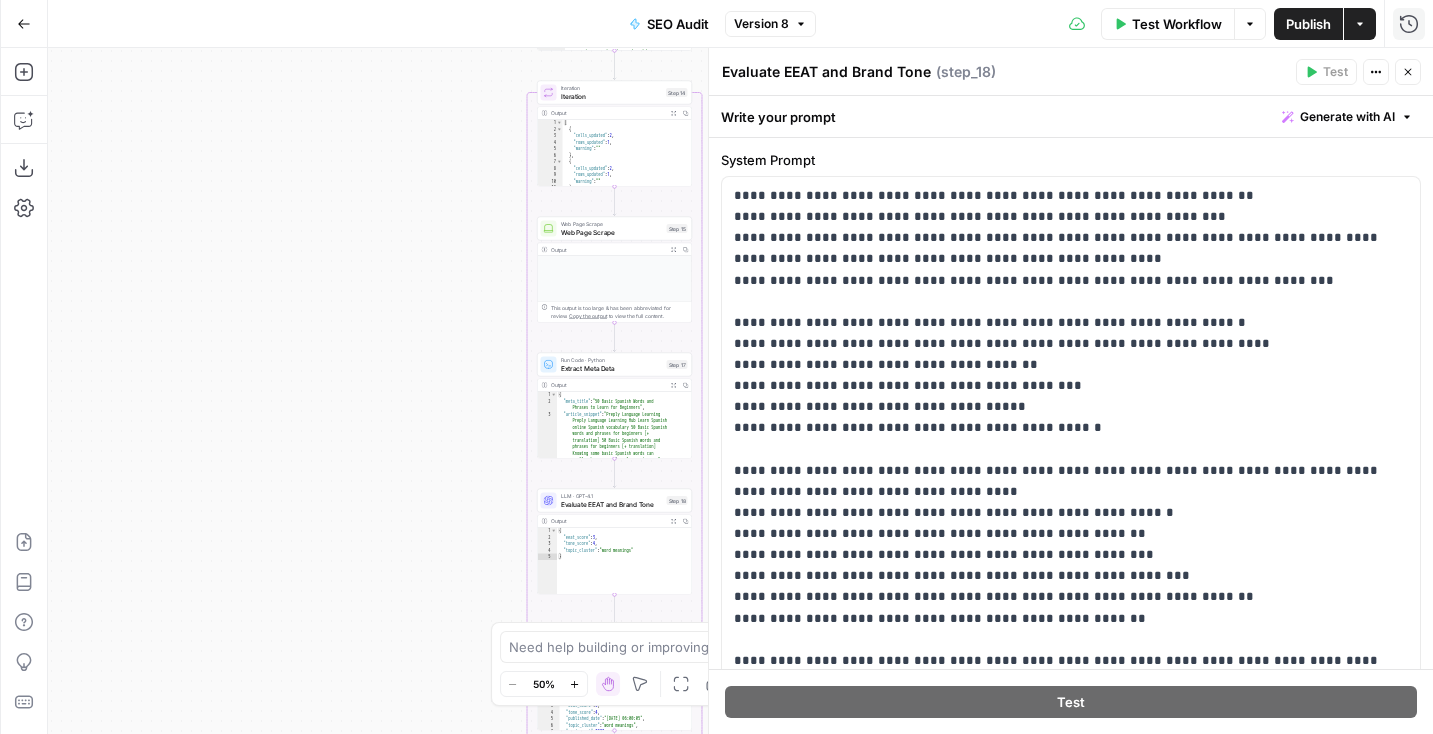 drag, startPoint x: 429, startPoint y: 89, endPoint x: 333, endPoint y: 630, distance: 549.45154 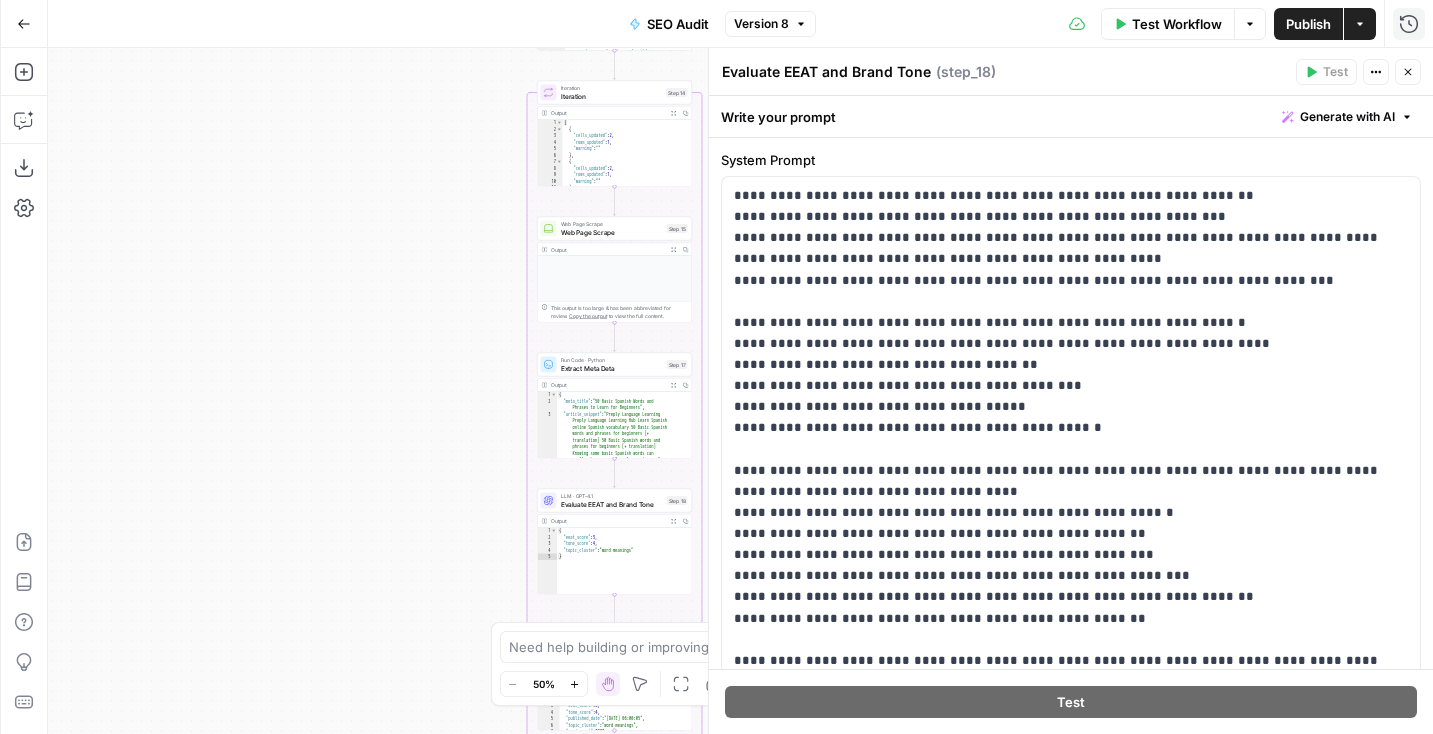 click on "Workflow Set Inputs Inputs SEO Research Semrush Domain Organic Search Pages Step 4 Output Expand Output Copy 11 12 13 14 15 16 17 18 19 20 21    } ,    {      "Url" :  "https://preply.com/en/question          /abbreviation-for-with" ,      "Traffic" :  31962 ,      "Traffic (%)" :  1.88    } ,    {      "Url" :  "https://preply.com/en/blog/good          -morning-in-spanish/" ,      "Traffic" :  19932 ,      "Traffic (%)" :  1.17     XXXXXXXXXXXXXXXXXXXXXXXXXXXXXXXXXXXXXXXXXXXXXXXXXXXXXXXXXXXXXXXXXXXXXXXXXXXXXXXXXXXXXXXXXXXXXXXXXXXXXXXXXXXXXXXXXXXXXXXXXXXXXXXXXXXXXXXXXXXXXXXXXXXXXXXXXXXXXXXXXXXXXXXXXXXXXXXXXXXXXXXXXXXXXXXXXXXXXXXXXXXXXXXXXXXXXXXXXXXXXXXXXXXXXXXXXXXXXXXXXXXXXXXXXXXXXXXXXXXXXXXXXXXXXXXXXXXXXXXXXXXXXXXXXXXXXXXXXXXXXXXXXXXXXXXXXXXXXXXXXXXXXXXXXXXXXXXXXXXXXXXXXXXXXXXXXXXXXXXXXXXXXXXXXXXXXXXXXXXXXXXXXXXXXXXXXXXXXXXXXXXXXXXXXXXXXXXXXXXXXXXXXXXXXXXXXXXXXXXXXXXXXXXXXXXXXXXXXXXXXXXXXXXXXXXXXXXXXXXXXXXXXXXXXXXXXXXXXXXXXXXXXXXXXXXX SEO Research DataForSEO Web Research  Step 10 Output 1 2" at bounding box center (740, 391) 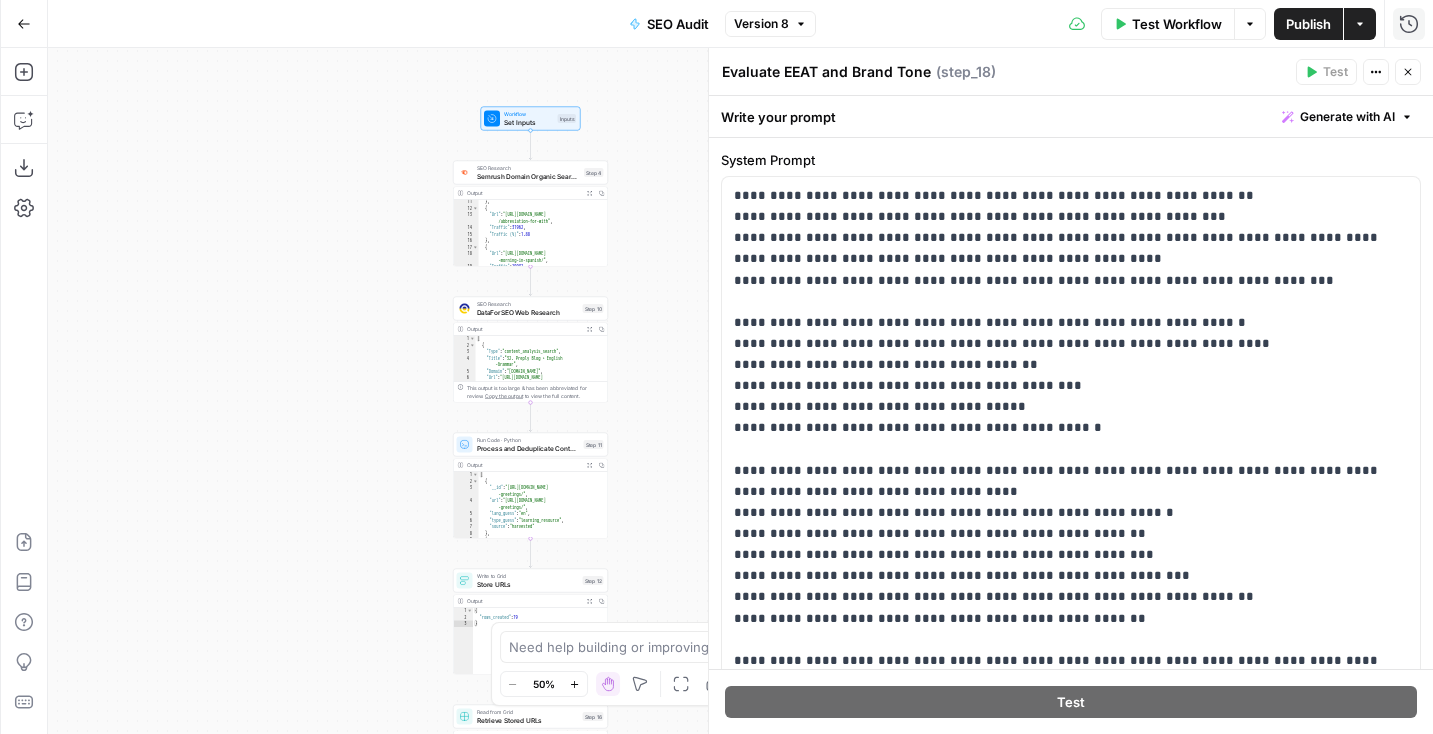 drag, startPoint x: 364, startPoint y: 224, endPoint x: 364, endPoint y: 704, distance: 480 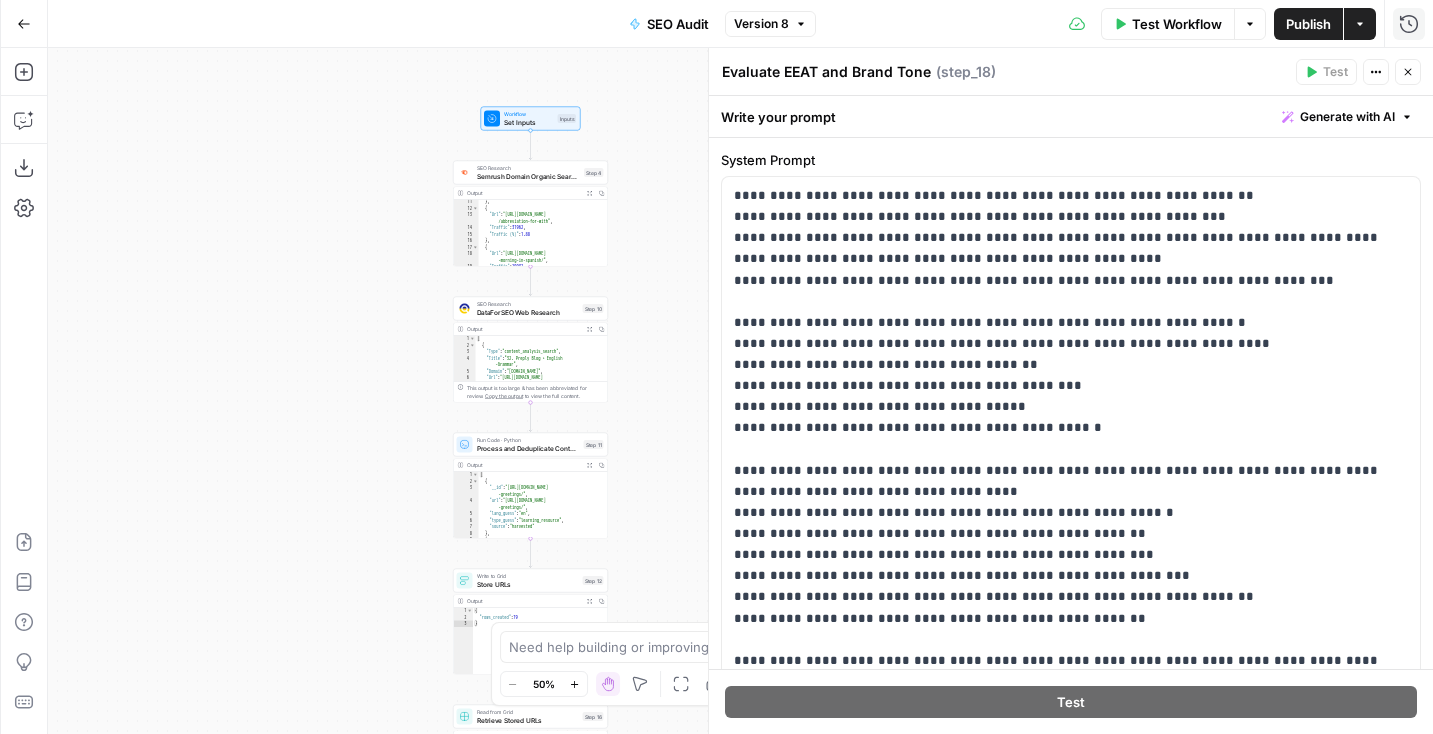 click on "Workflow Set Inputs Inputs SEO Research Semrush Domain Organic Search Pages Step 4 Output Expand Output Copy 11 12 13 14 15 16 17 18 19 20 21    } ,    {      "Url" :  "https://preply.com/en/question          /abbreviation-for-with" ,      "Traffic" :  31962 ,      "Traffic (%)" :  1.88    } ,    {      "Url" :  "https://preply.com/en/blog/good          -morning-in-spanish/" ,      "Traffic" :  19932 ,      "Traffic (%)" :  1.17     XXXXXXXXXXXXXXXXXXXXXXXXXXXXXXXXXXXXXXXXXXXXXXXXXXXXXXXXXXXXXXXXXXXXXXXXXXXXXXXXXXXXXXXXXXXXXXXXXXXXXXXXXXXXXXXXXXXXXXXXXXXXXXXXXXXXXXXXXXXXXXXXXXXXXXXXXXXXXXXXXXXXXXXXXXXXXXXXXXXXXXXXXXXXXXXXXXXXXXXXXXXXXXXXXXXXXXXXXXXXXXXXXXXXXXXXXXXXXXXXXXXXXXXXXXXXXXXXXXXXXXXXXXXXXXXXXXXXXXXXXXXXXXXXXXXXXXXXXXXXXXXXXXXXXXXXXXXXXXXXXXXXXXXXXXXXXXXXXXXXXXXXXXXXXXXXXXXXXXXXXXXXXXXXXXXXXXXXXXXXXXXXXXXXXXXXXXXXXXXXXXXXXXXXXXXXXXXXXXXXXXXXXXXXXXXXXXXXXXXXXXXXXXXXXXXXXXXXXXXXXXXXXXXXXXXXXXXXXXXXXXXXXXXXXXXXXXXXXXXXXXXXXXXXXXXX SEO Research DataForSEO Web Research  Step 10 Output 1 2" at bounding box center (740, 391) 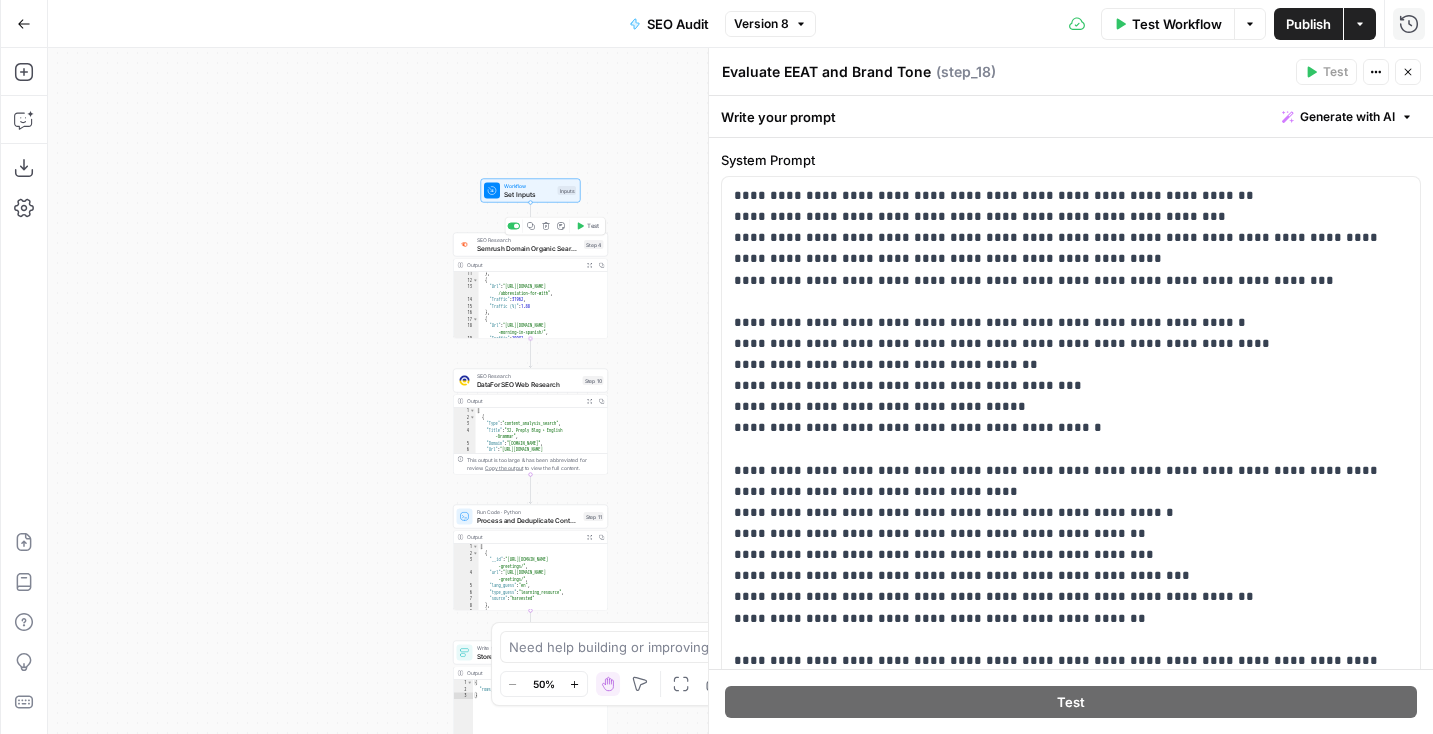 click on "Inputs" at bounding box center [567, 190] 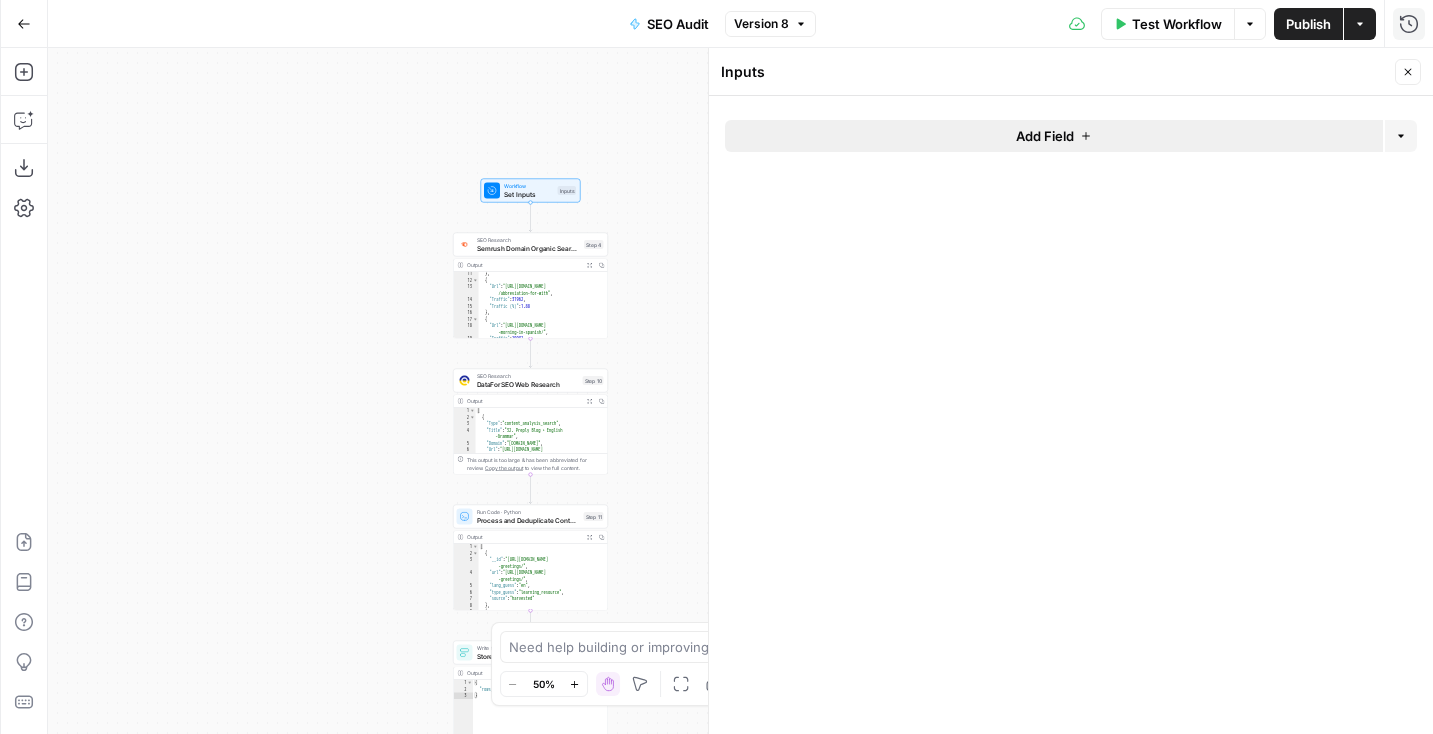 click on "Add Field" at bounding box center [1054, 136] 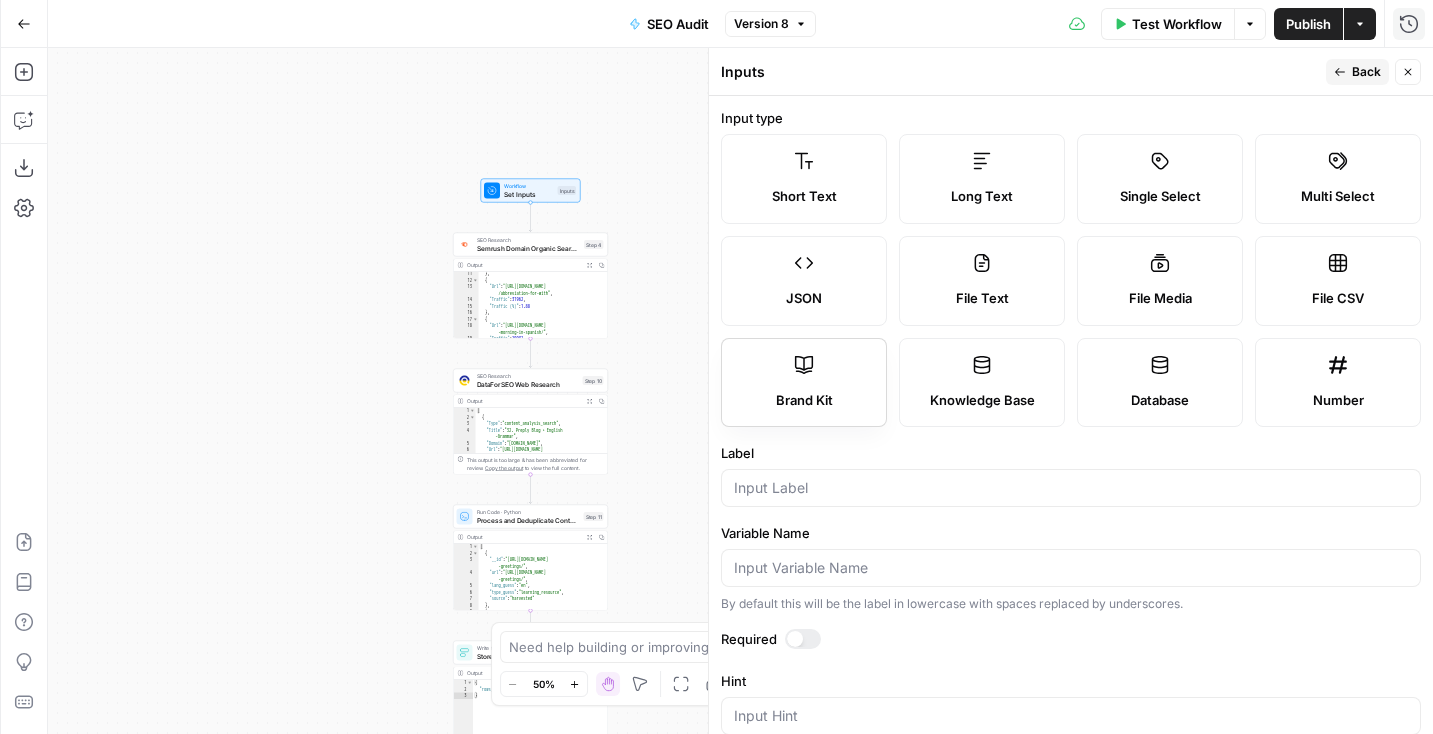 click on "Brand Kit" at bounding box center (804, 401) 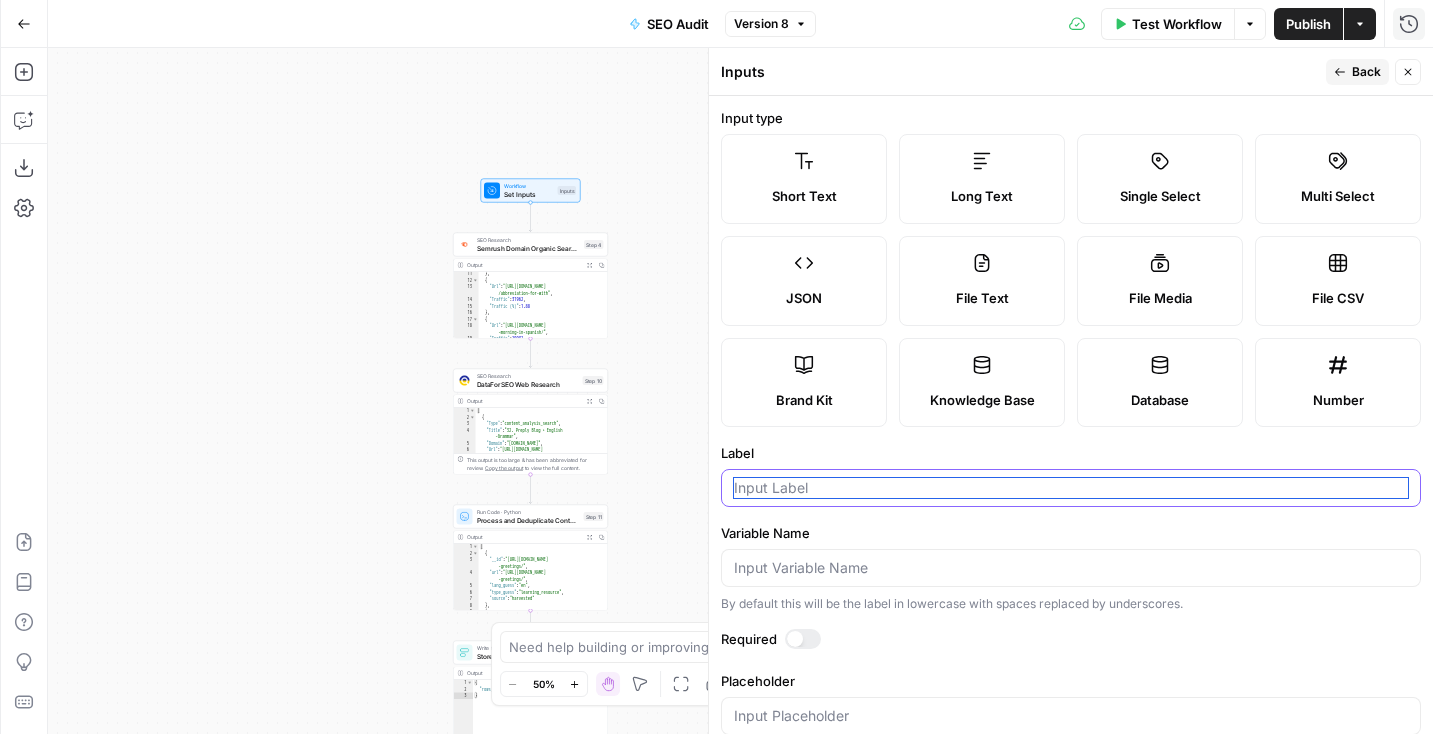 click on "Label" at bounding box center (1071, 488) 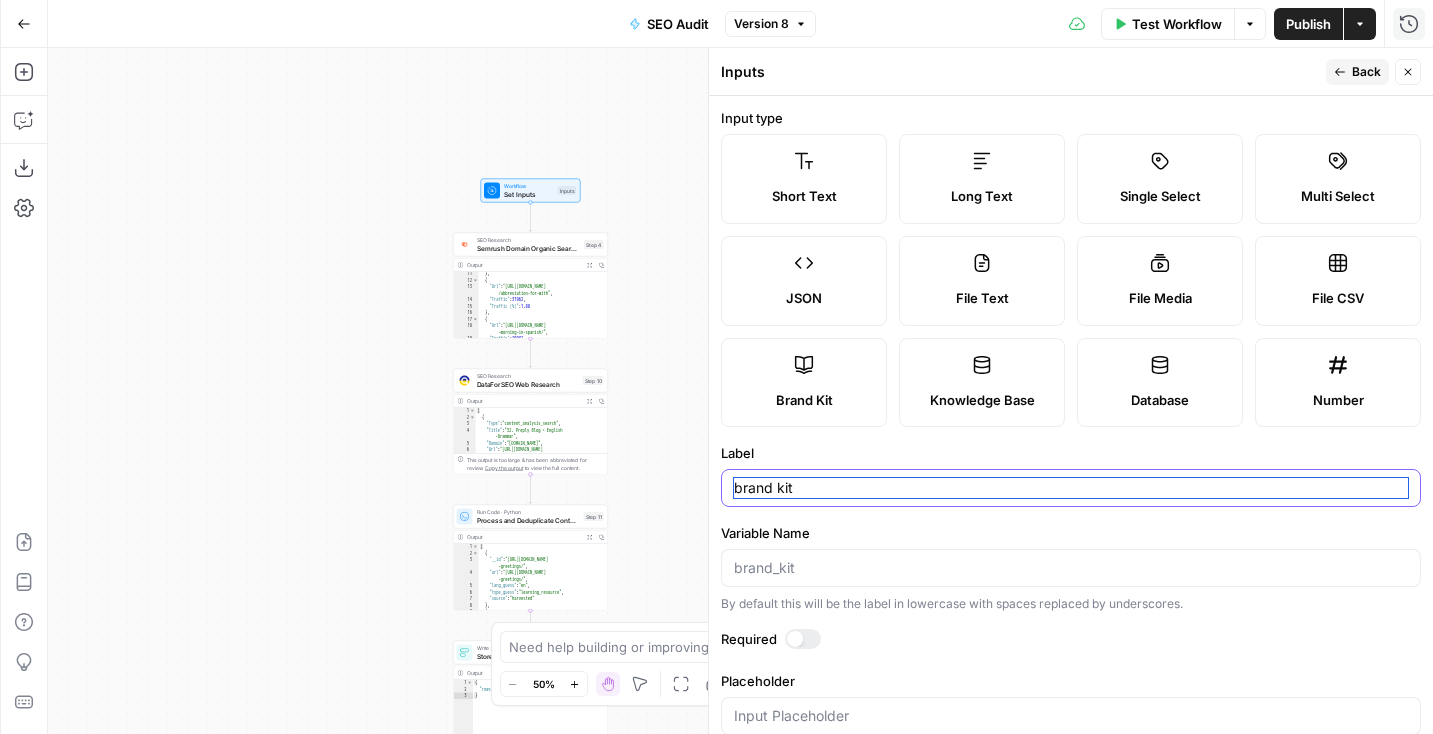 click on "brand kit" at bounding box center (1071, 488) 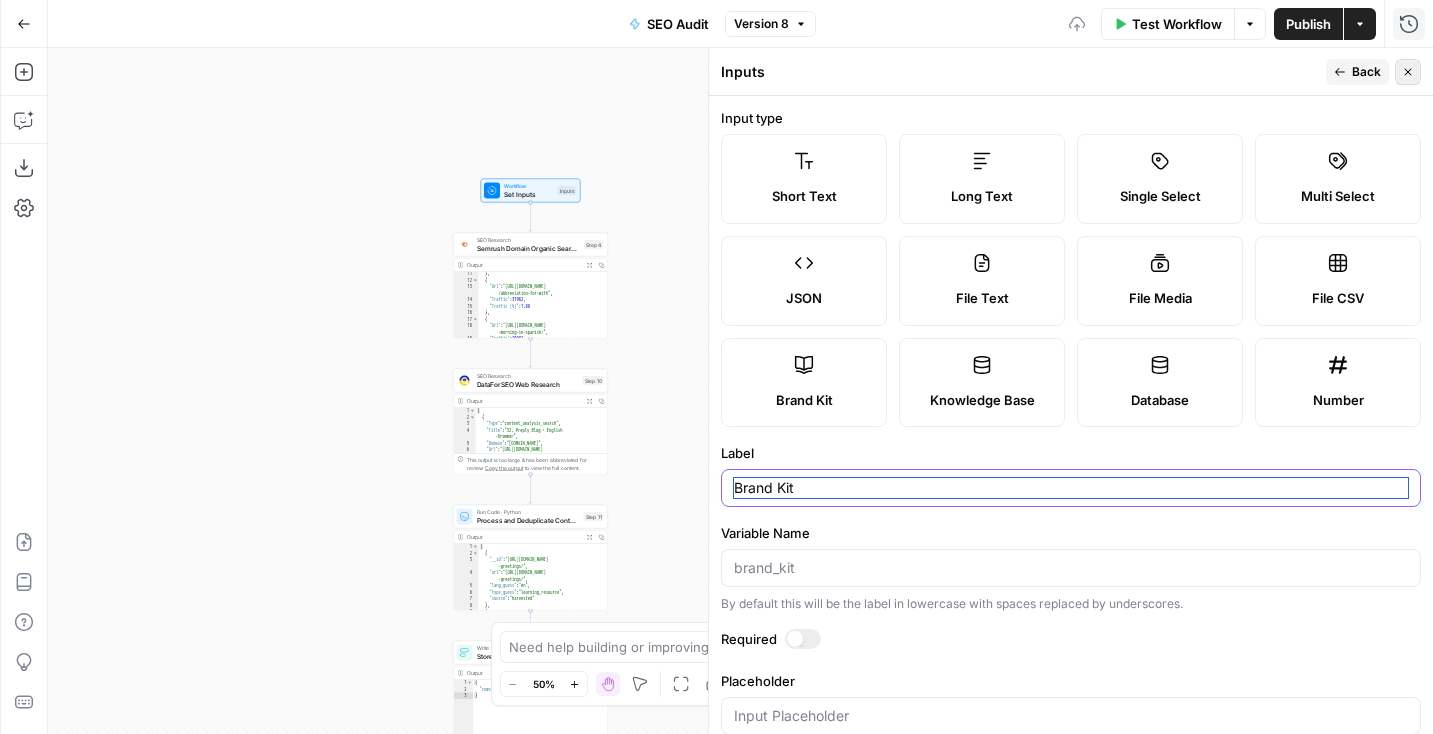 type on "Brand Kit" 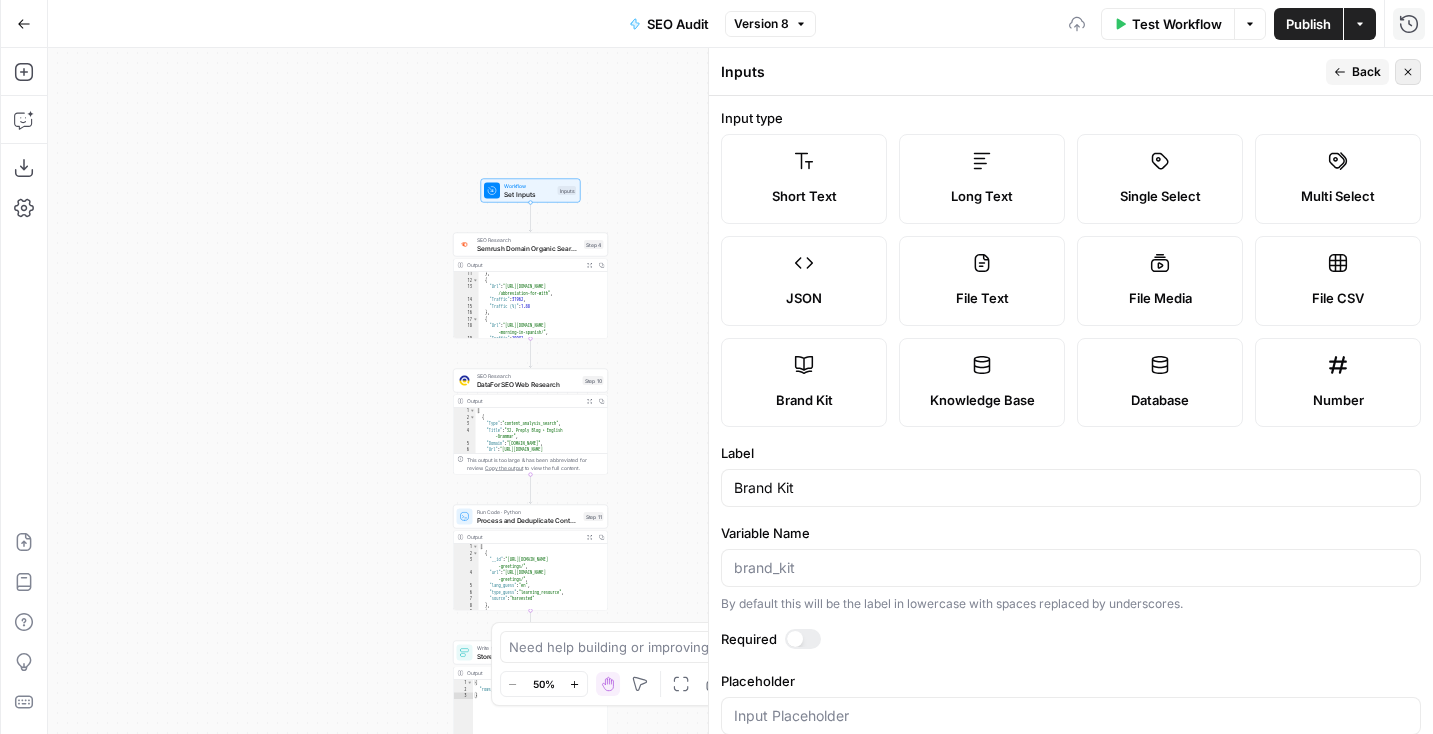 click on "Close" at bounding box center (1408, 72) 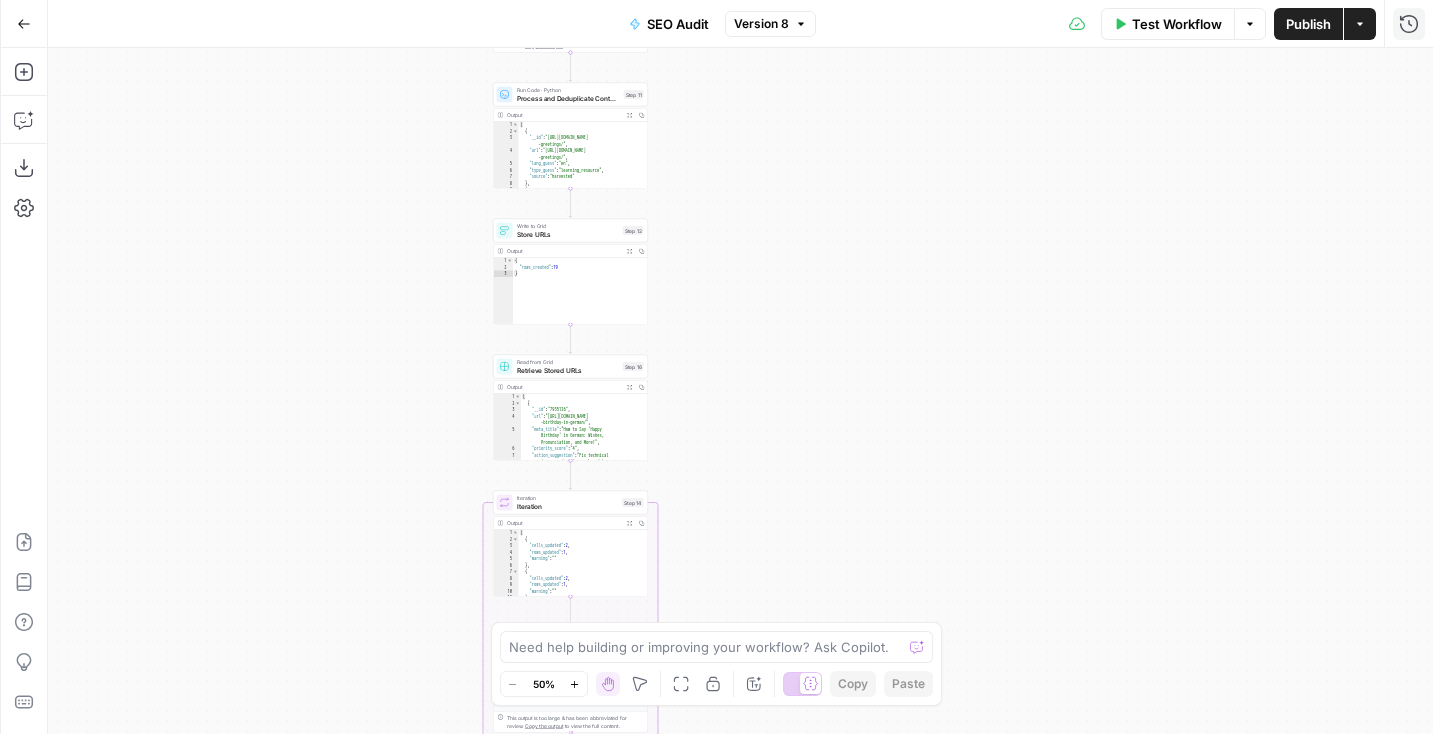 drag, startPoint x: 714, startPoint y: 480, endPoint x: 754, endPoint y: 58, distance: 423.8915 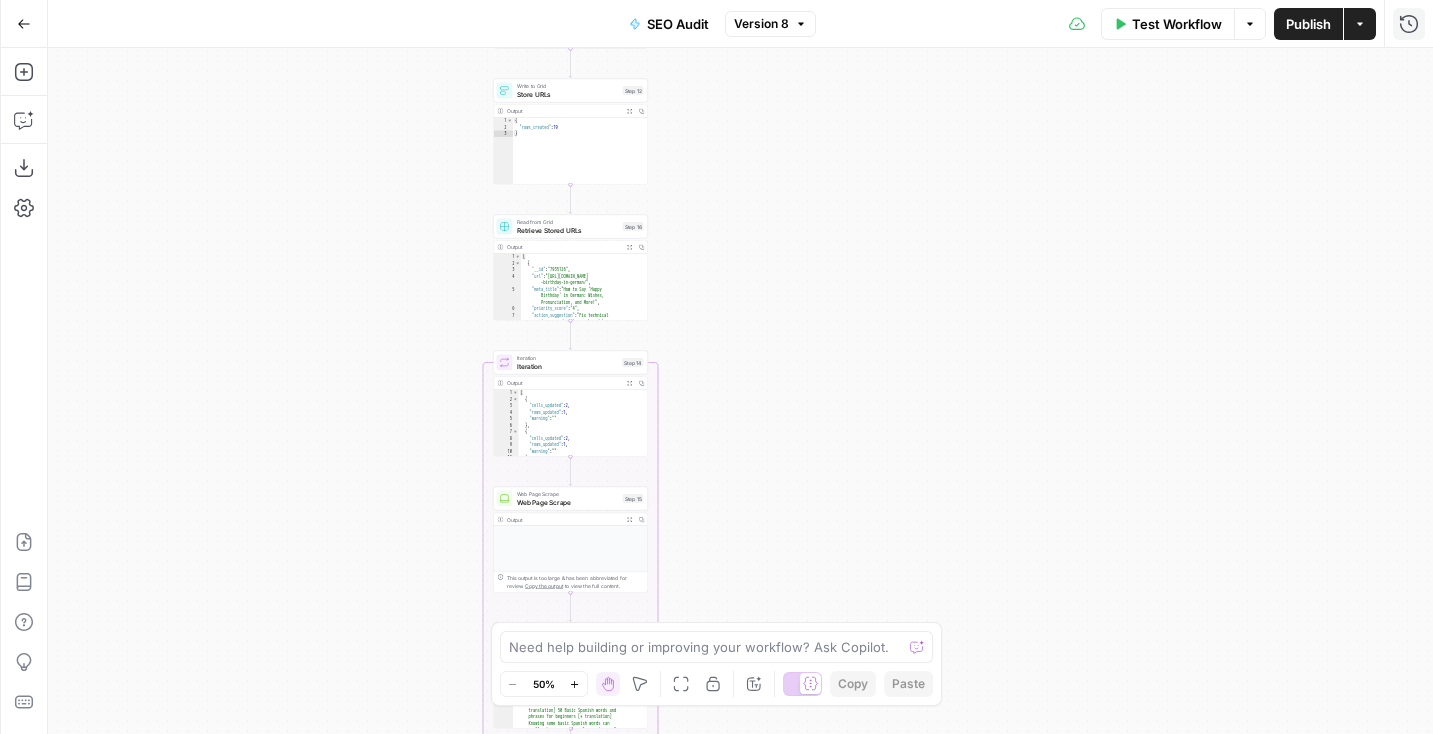 drag, startPoint x: 749, startPoint y: 403, endPoint x: 749, endPoint y: 266, distance: 137 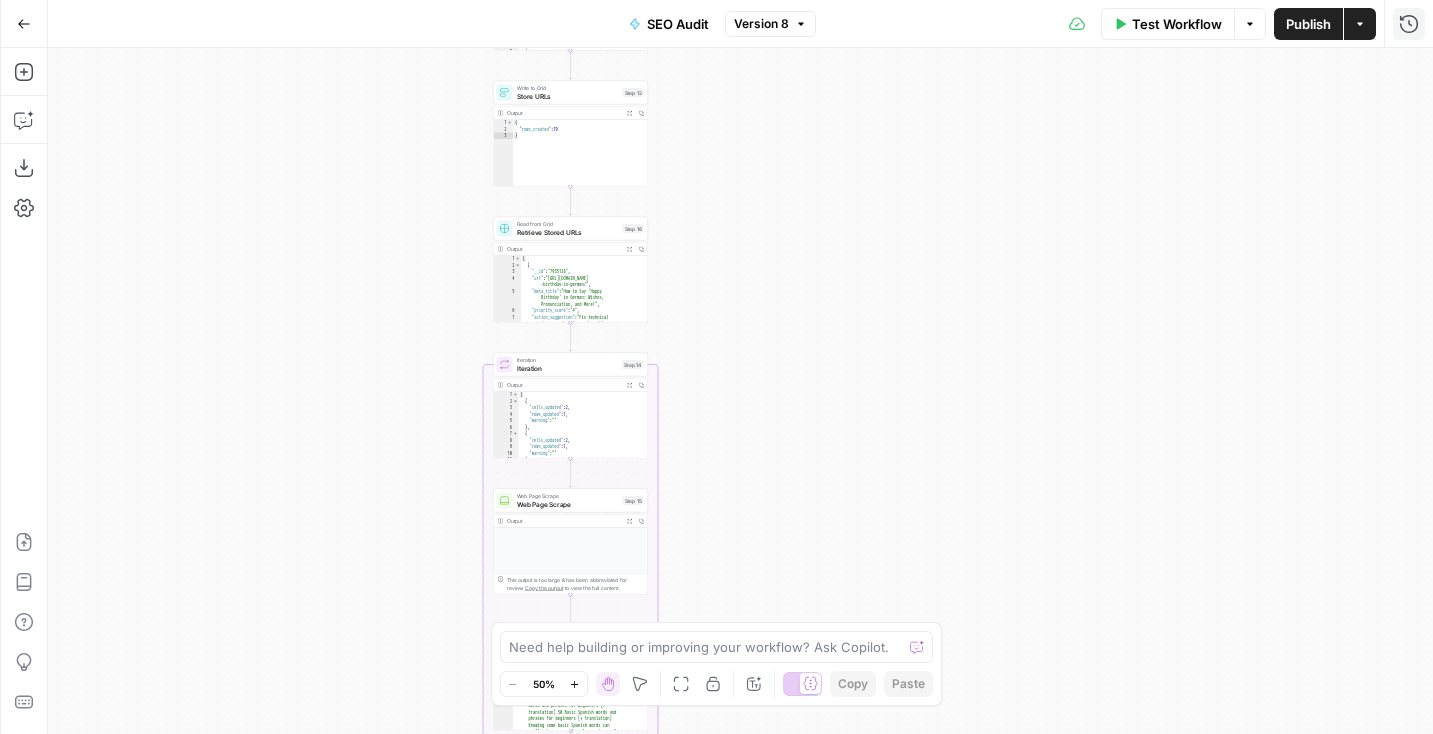 scroll, scrollTop: 2, scrollLeft: 0, axis: vertical 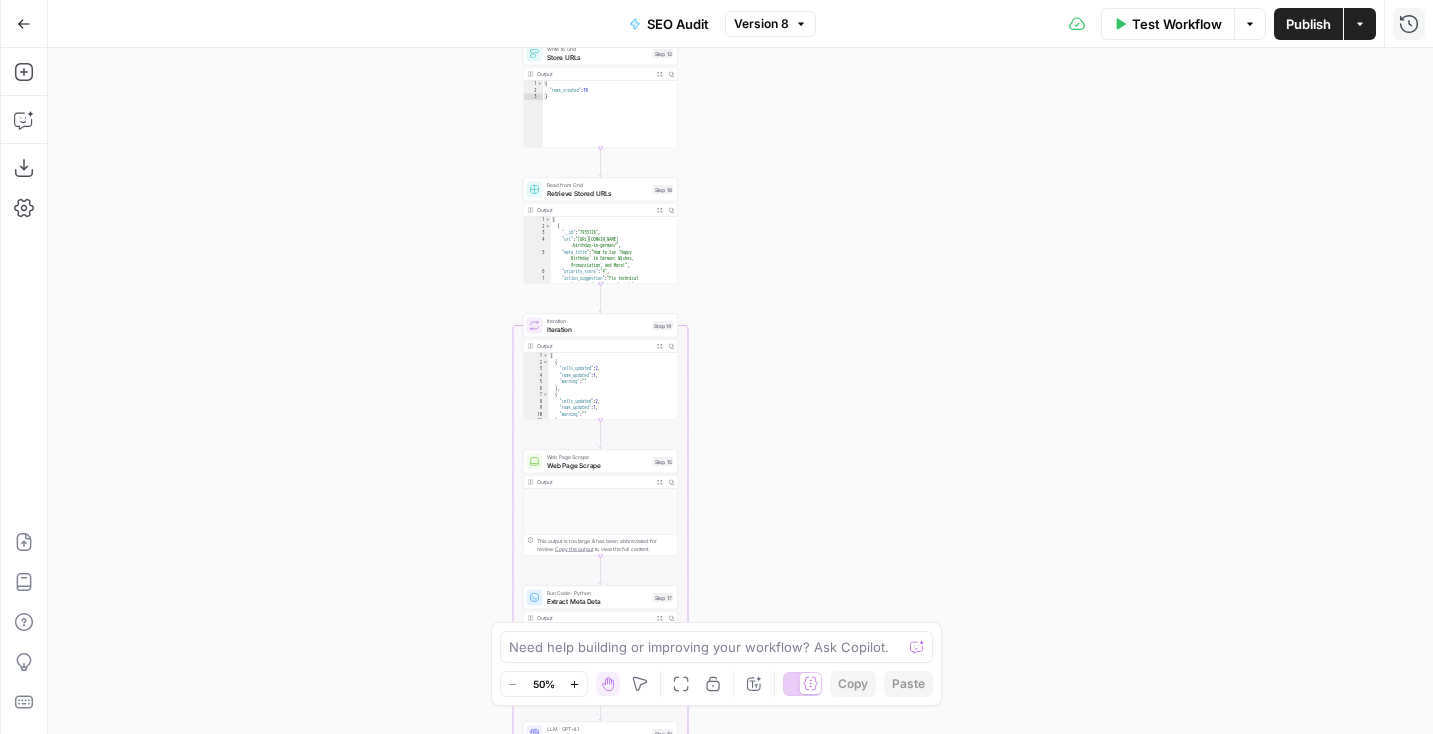 drag, startPoint x: 710, startPoint y: 542, endPoint x: 737, endPoint y: 501, distance: 49.09175 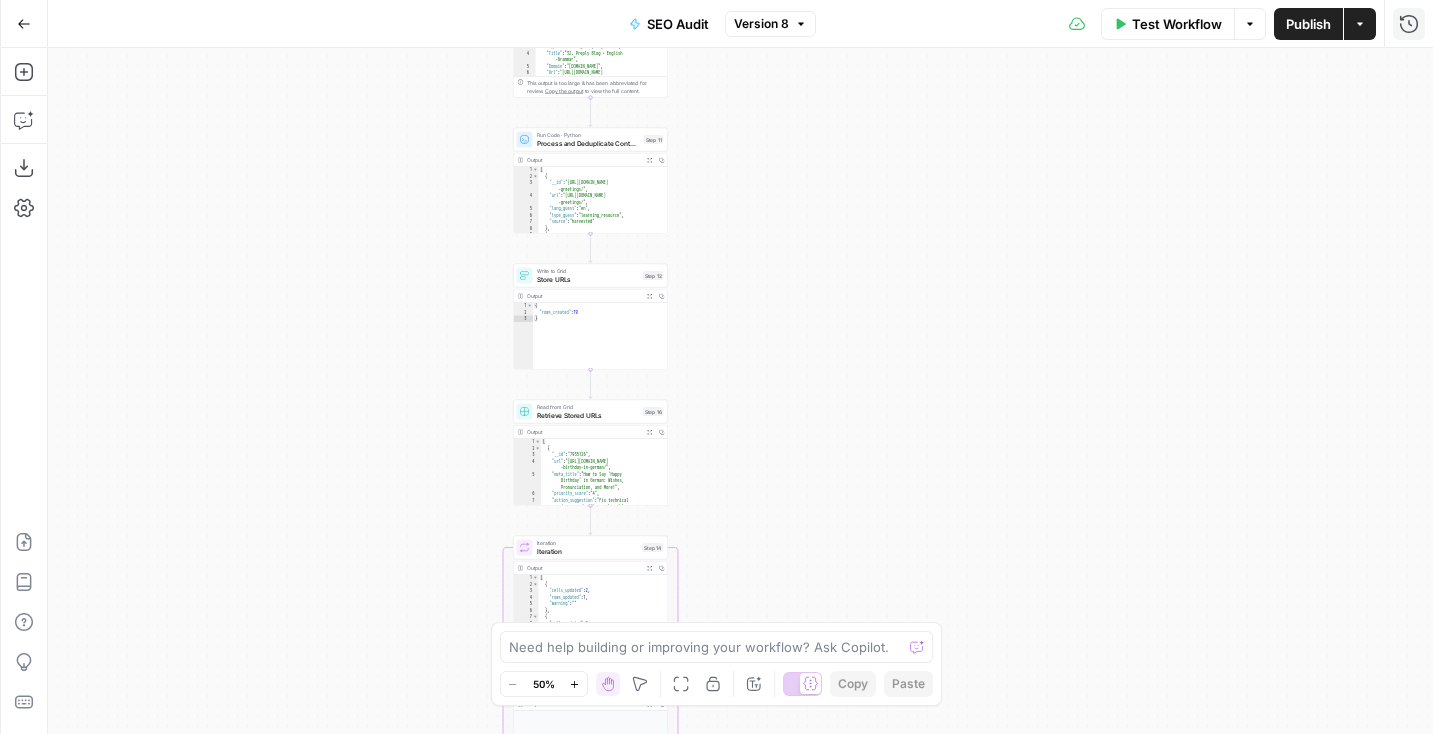 drag, startPoint x: 770, startPoint y: 252, endPoint x: 762, endPoint y: 480, distance: 228.1403 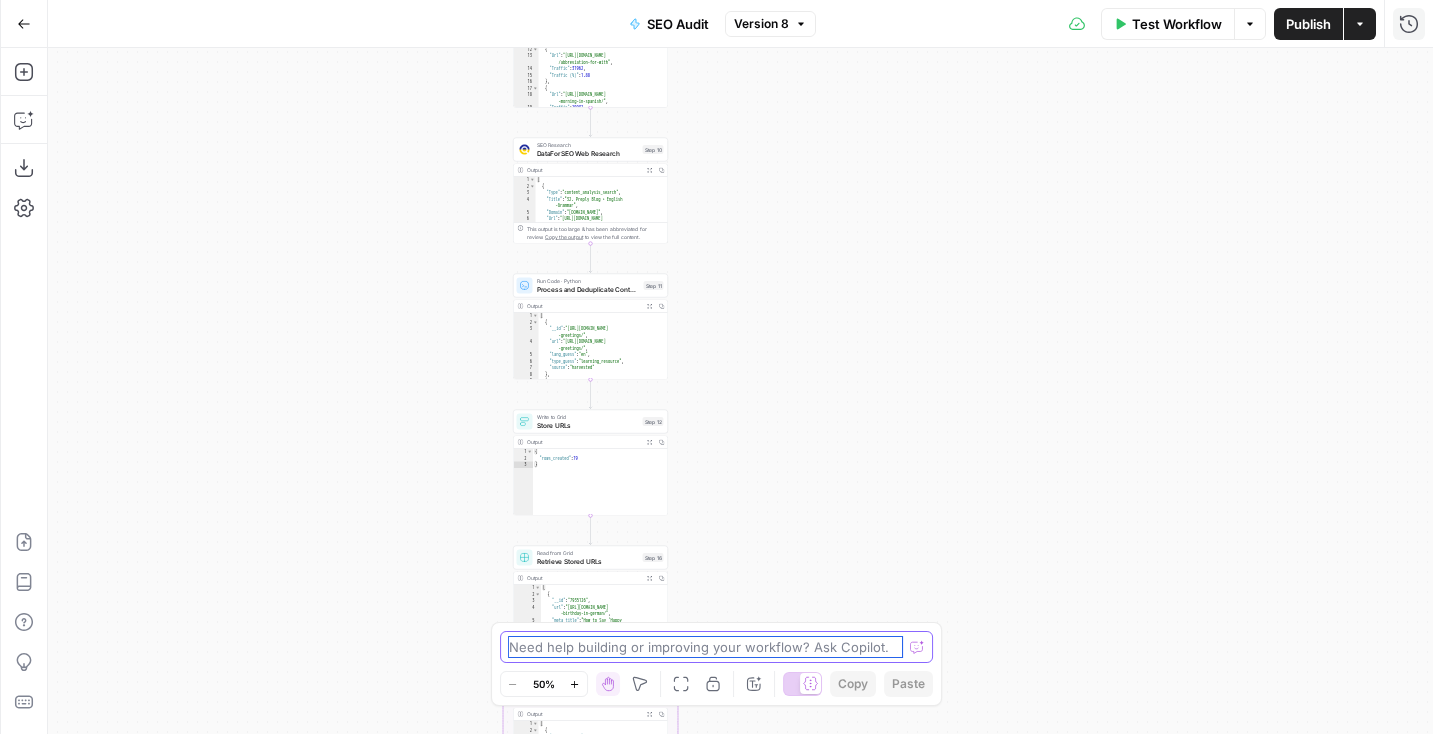 drag, startPoint x: 824, startPoint y: 294, endPoint x: 820, endPoint y: 648, distance: 354.02258 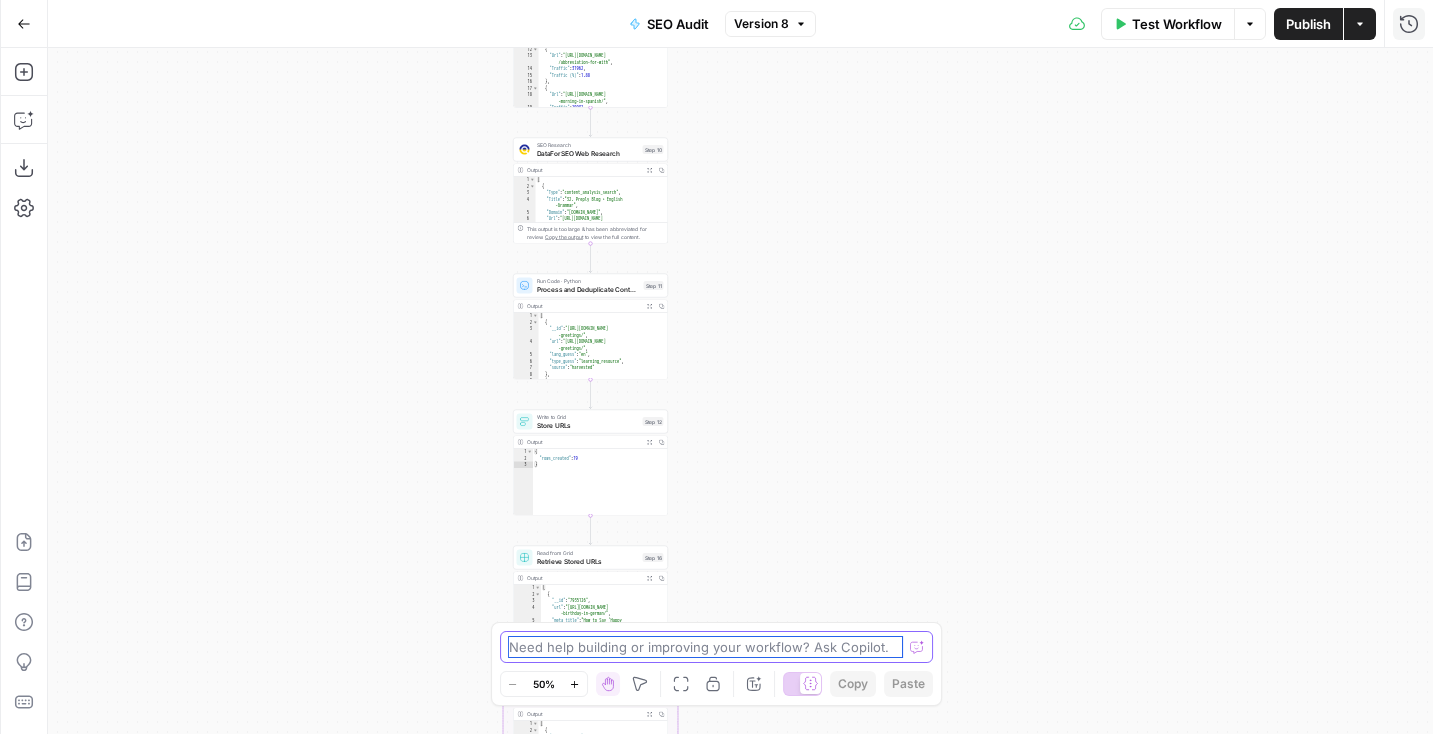 click on "N NidoOps New Home Browse Your Data Monitoring Settings Recent Grids New grid Preply Content Audit Results Preply SEO Audit Recent Workflows New Workflow Keyword to Outline Preply Outline to Article Preply SEO Audit AirOps Academy What's new? Help + Support Go Back SEO Audit Version 8 Test Workflow Options Publish Actions Run History Add Steps Copilot Download as JSON Settings Import JSON AirOps Academy Help Give Feedback Shortcuts Workflow Set Inputs Inputs SEO Research Semrush Domain Organic Search Pages Step 4 Output Expand Output Copy 11 12 13 14 15 16 17 18 19 20 21    } ,    {      "Url" :  "https://preply.com/en/question          /abbreviation-for-with" ,      "Traffic" :  31962 ,      "Traffic (%)" :  1.88    } ,    {      "Url" :  "https://preply.com/en/blog/good          -morning-in-spanish/" ,      "Traffic" :  19932 ,      "Traffic (%)" :  1.17     SEO Research DataForSEO Web Research  Step 10 Output Expand Output Copy 1 2 3 4 5 6 7 [    {      "Type" :  ,      "Title" :" at bounding box center [716, 367] 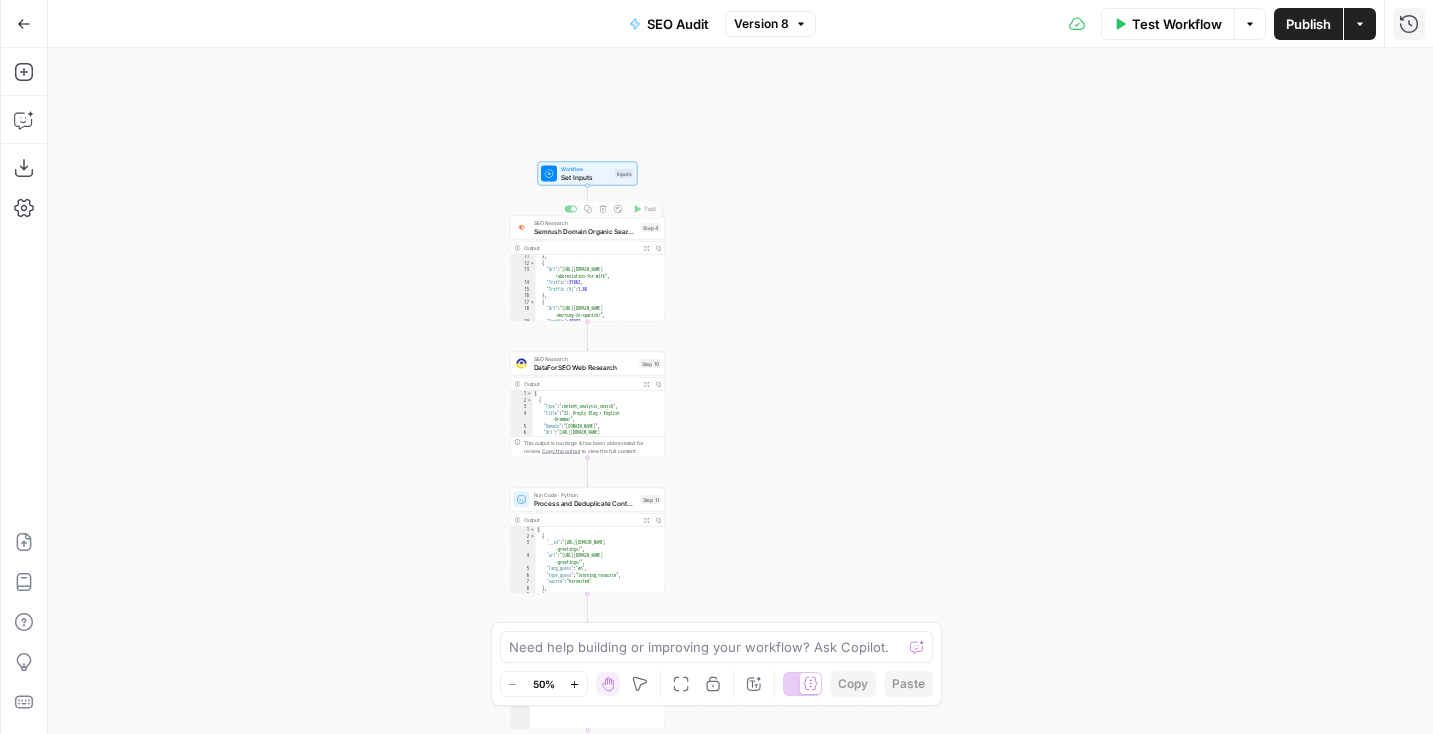 click on "Set Inputs" at bounding box center (586, 177) 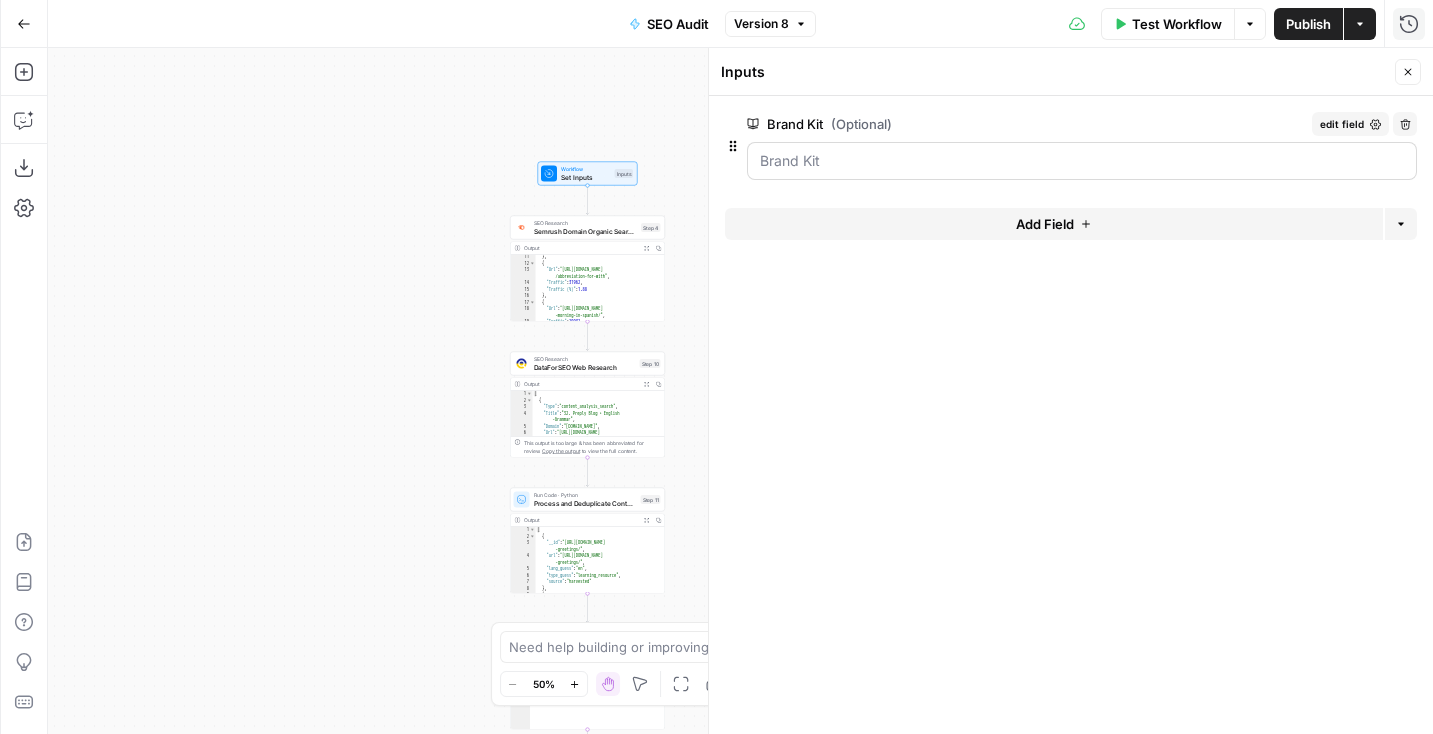 click at bounding box center (1082, 161) 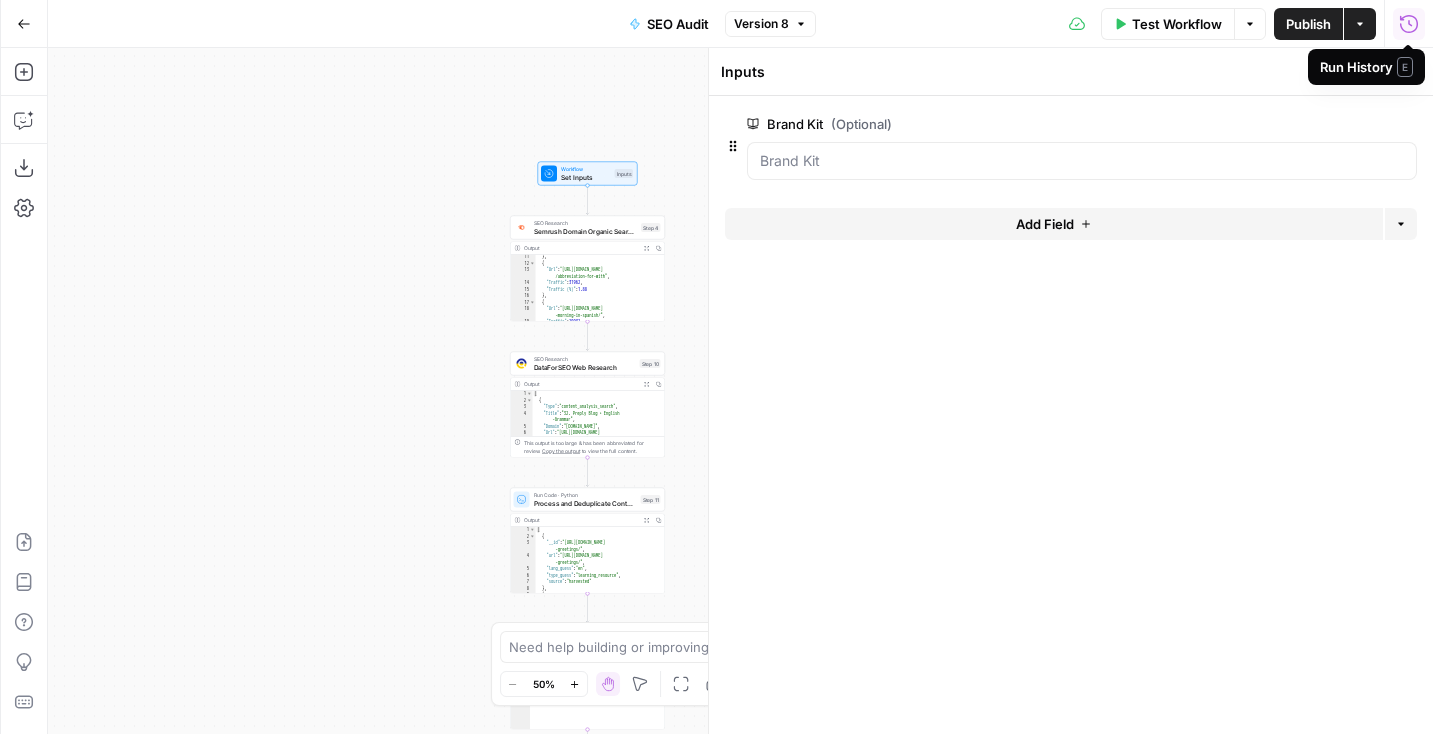 click 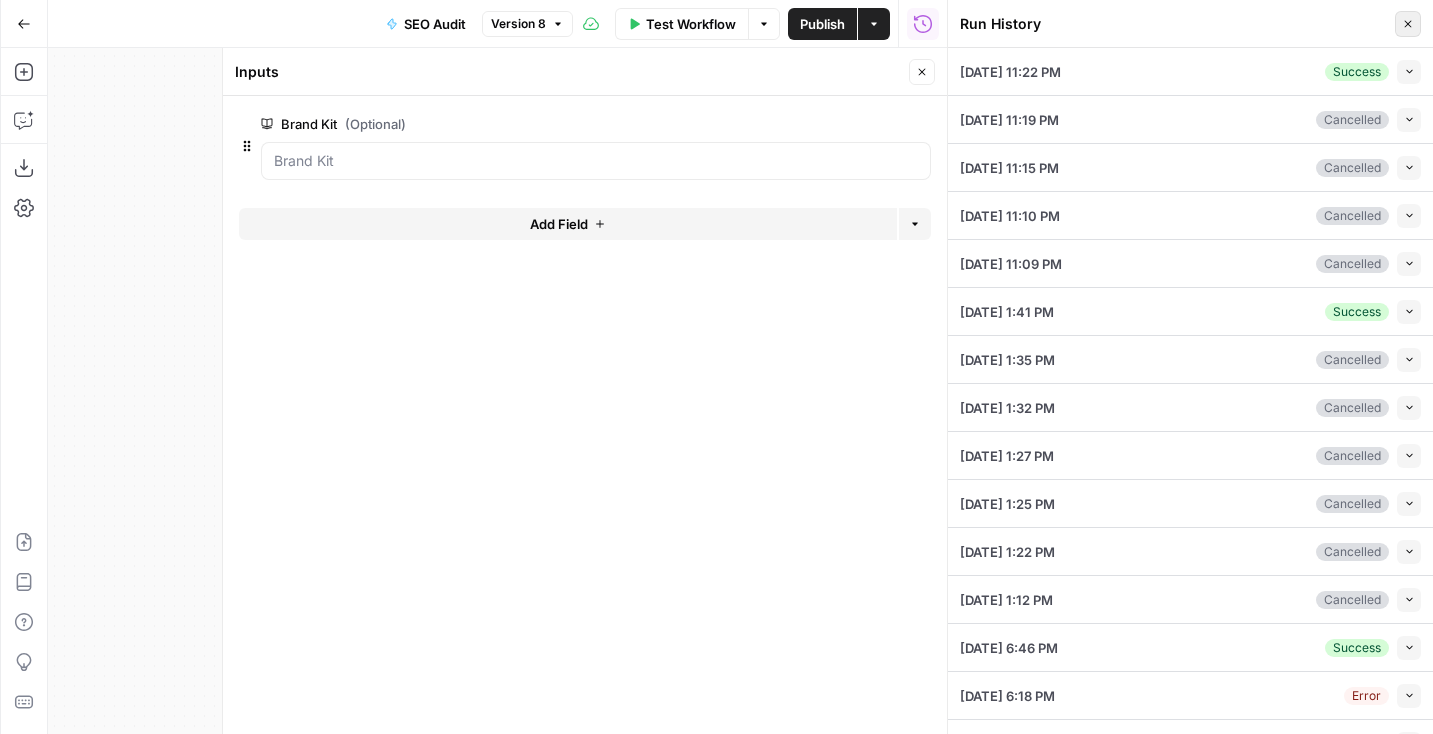 click on "Close" at bounding box center [1408, 24] 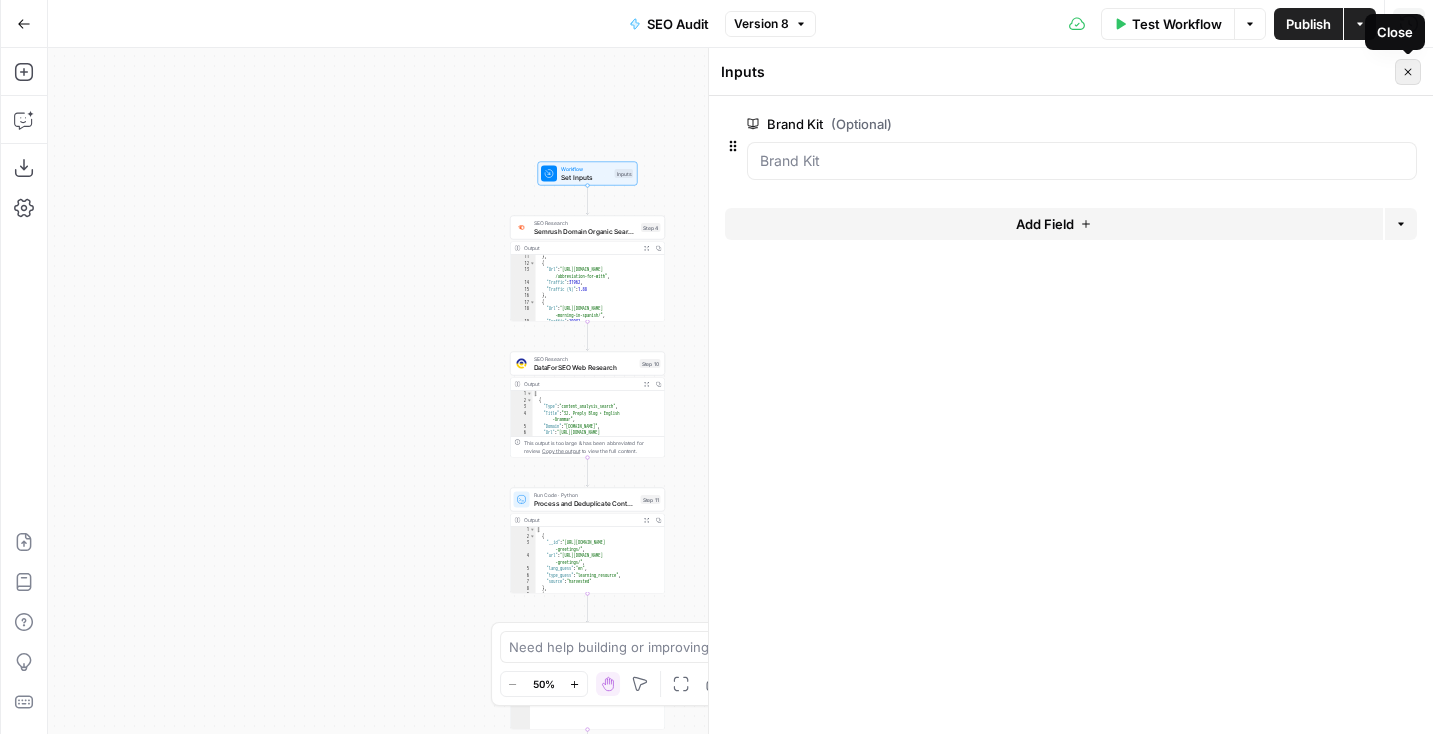 click on "Close" at bounding box center [1408, 72] 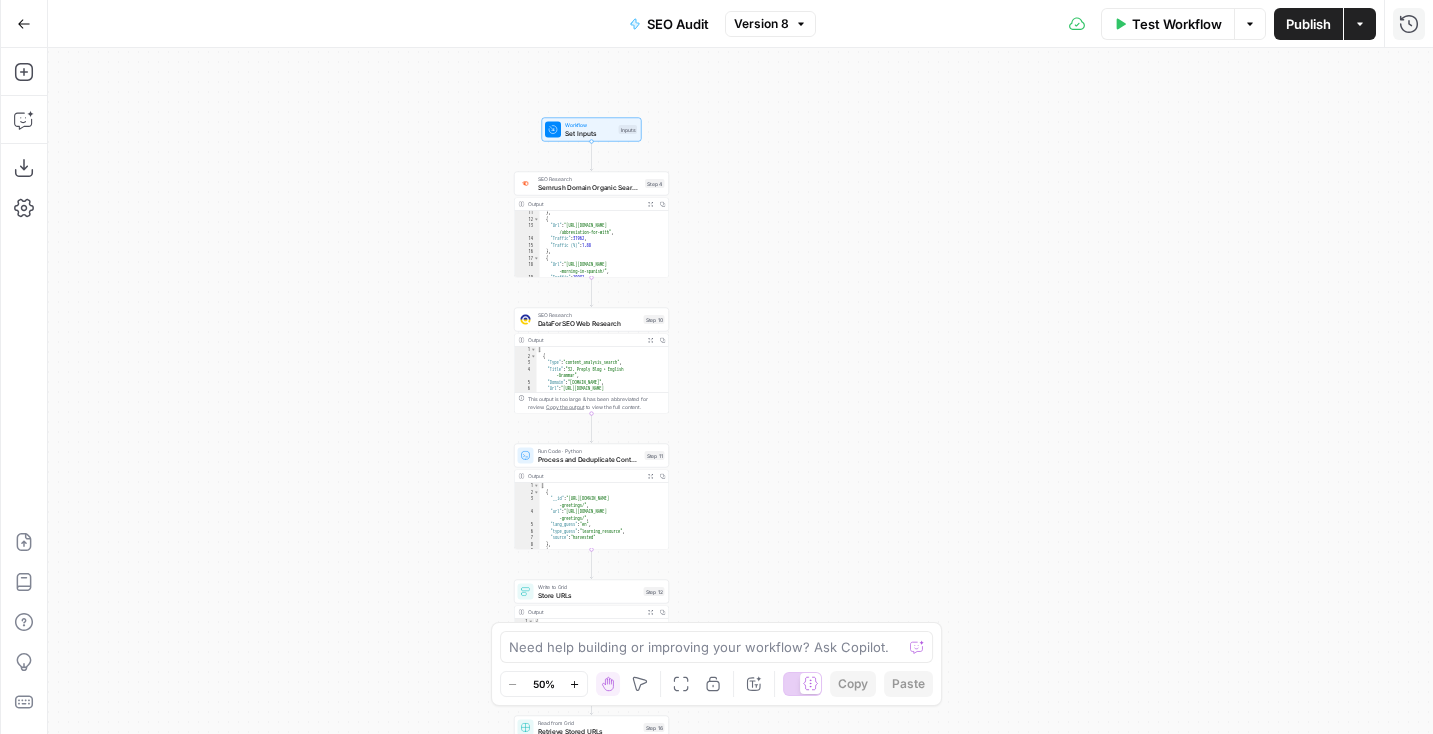 drag, startPoint x: 896, startPoint y: 519, endPoint x: 901, endPoint y: 473, distance: 46.270943 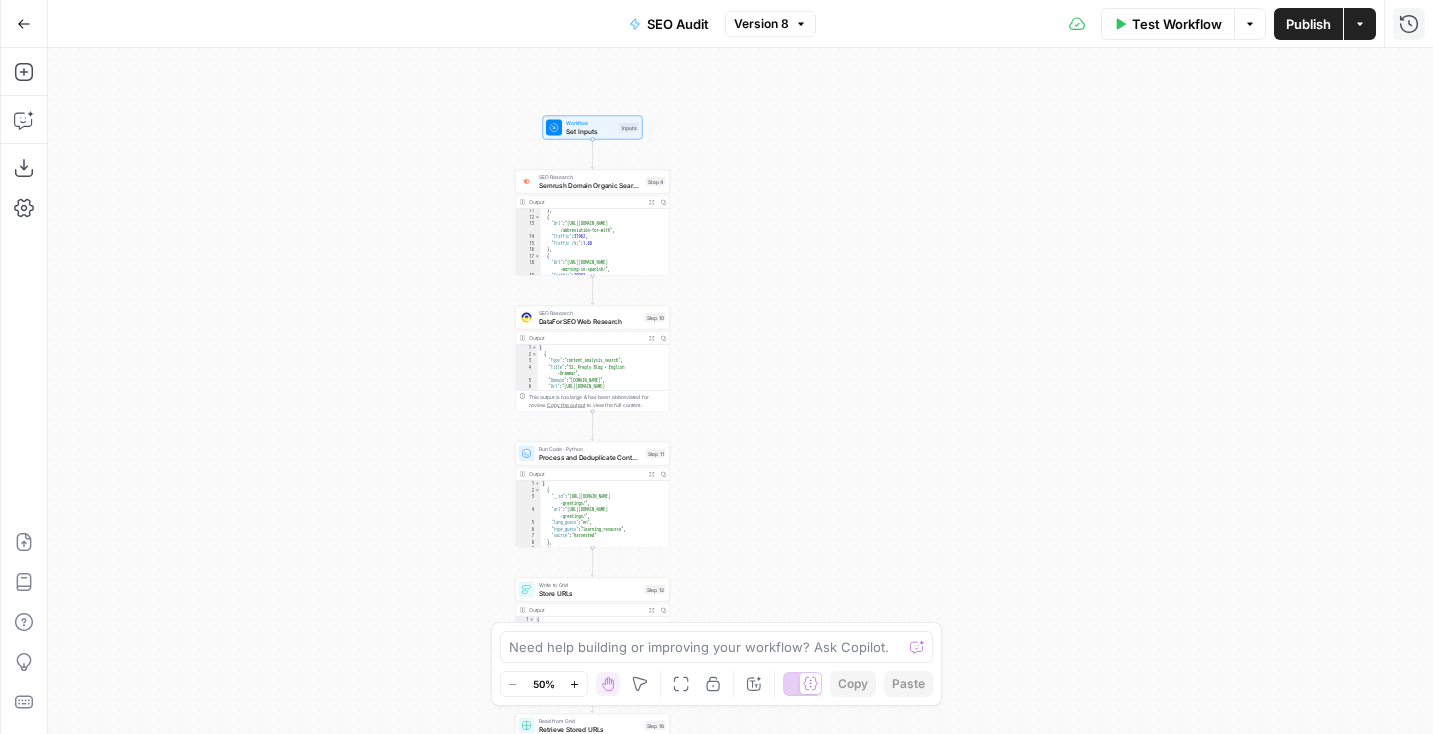click 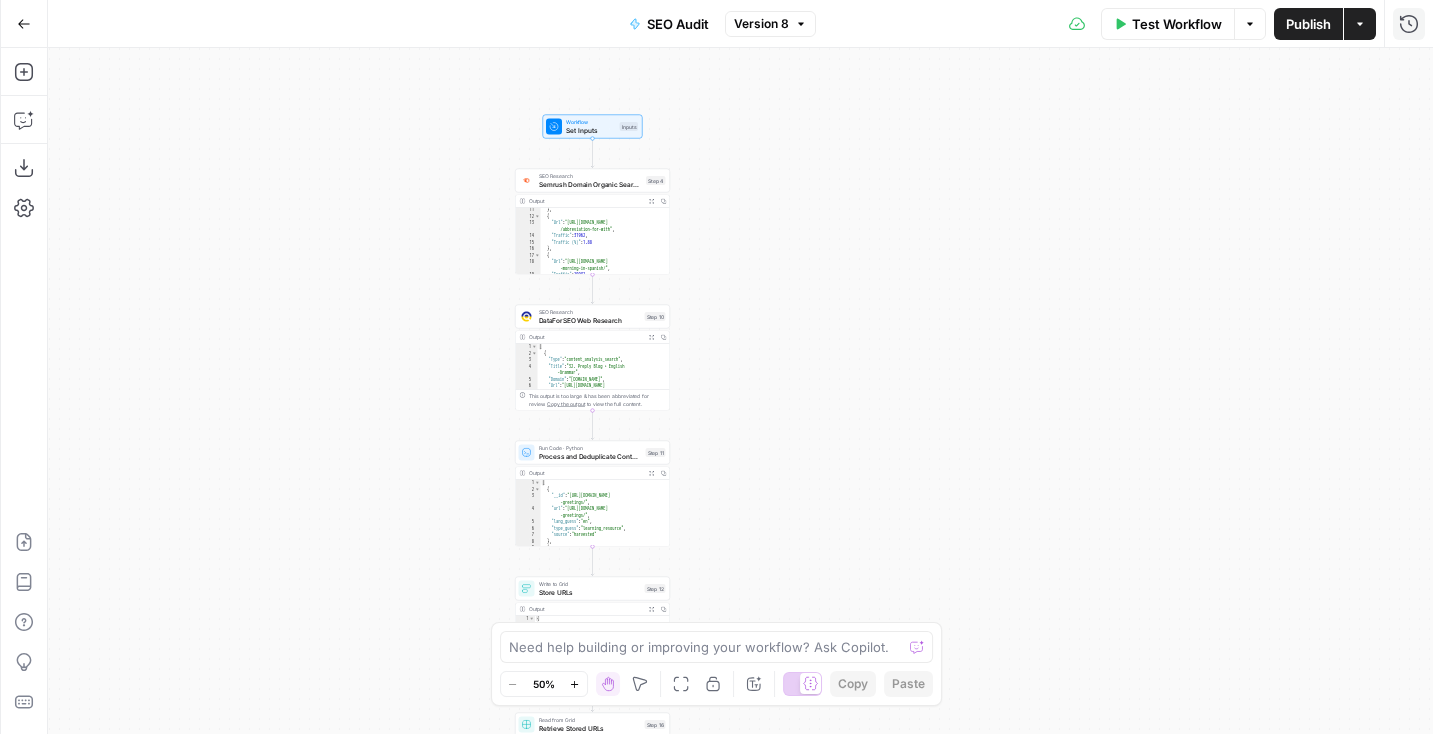 click on "Set Inputs" at bounding box center (591, 130) 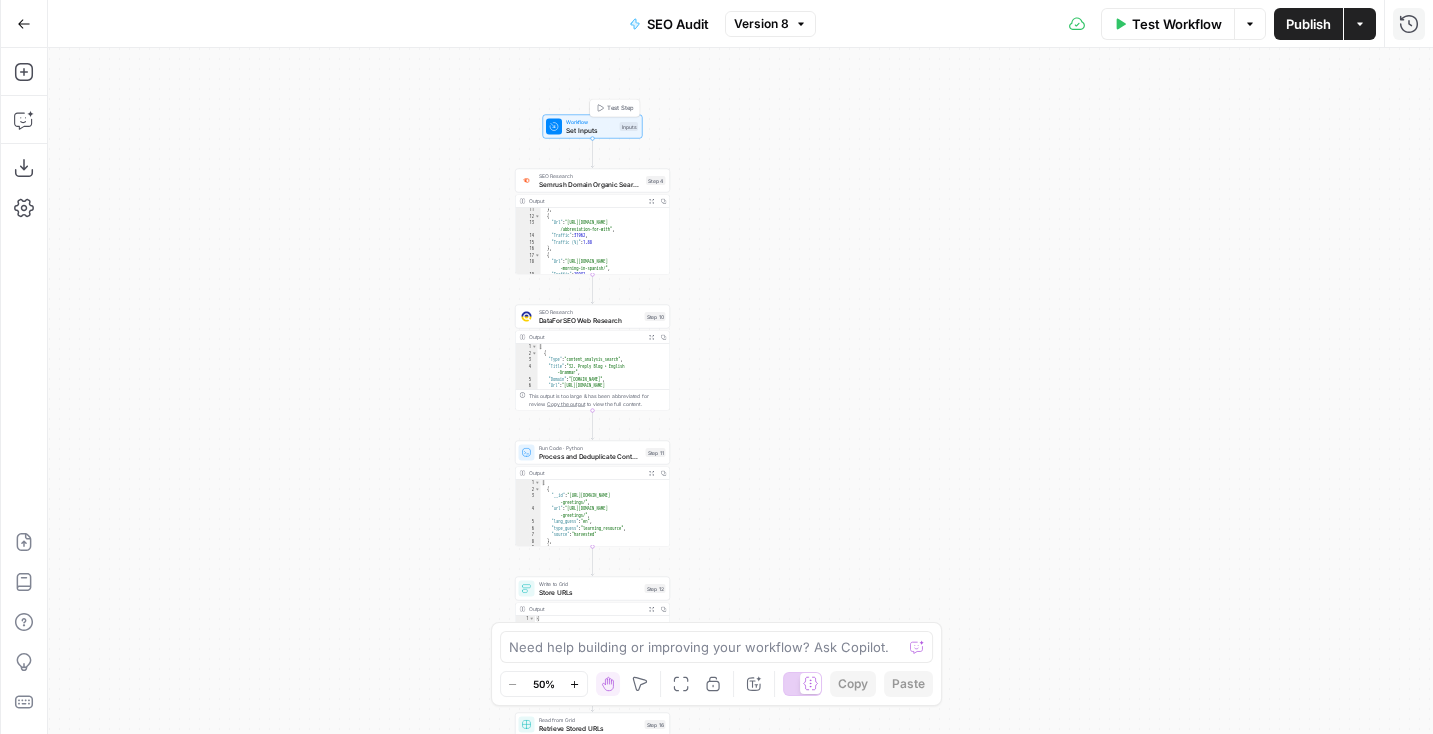 click on "Set Inputs" at bounding box center (591, 130) 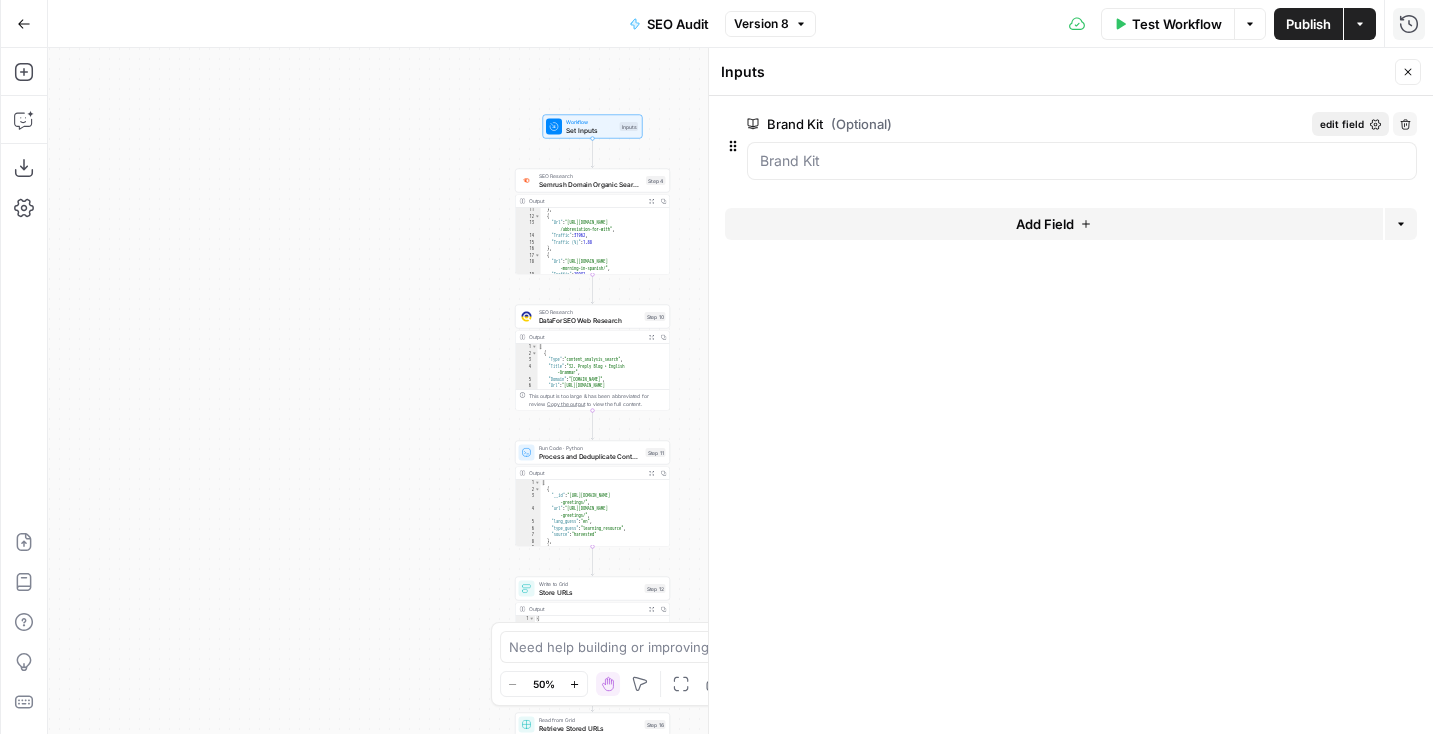 click on "edit field" at bounding box center (1342, 124) 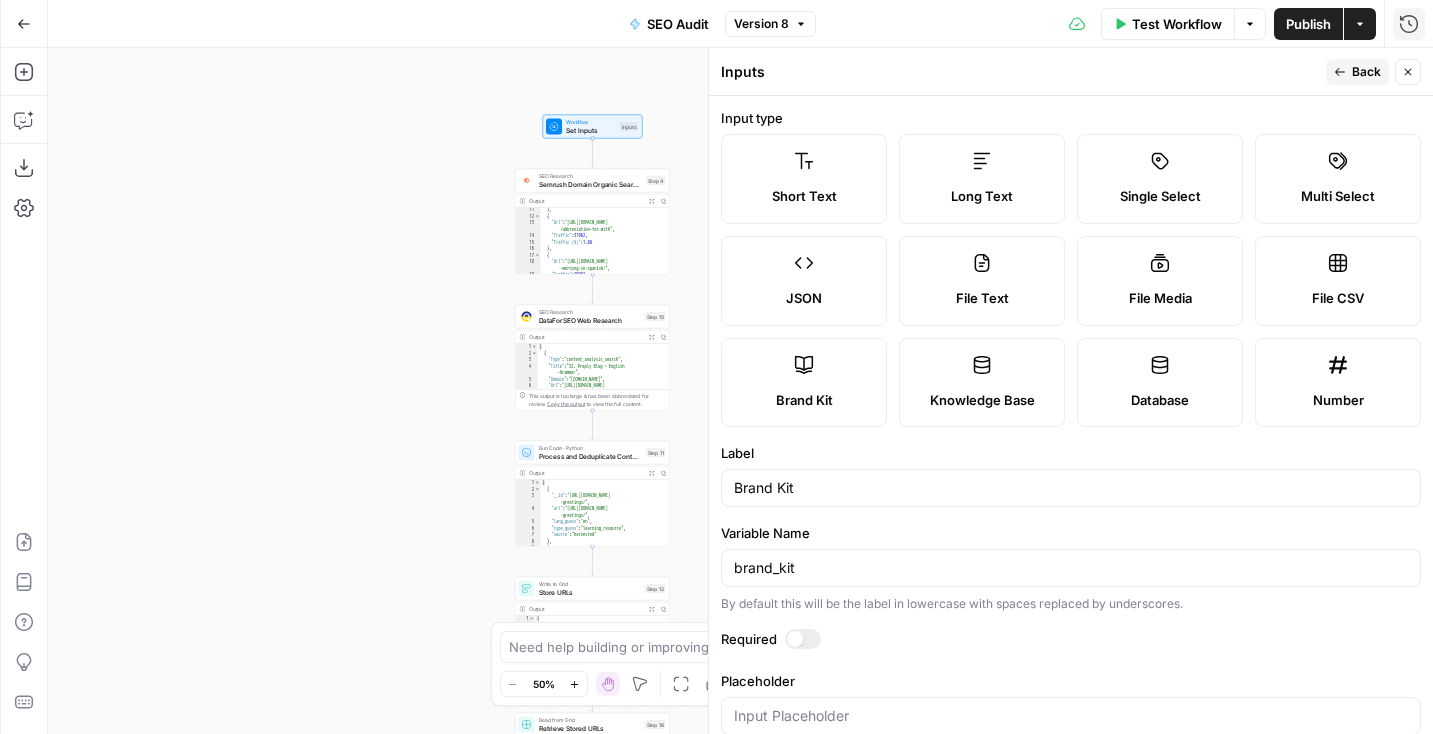 scroll, scrollTop: 39, scrollLeft: 0, axis: vertical 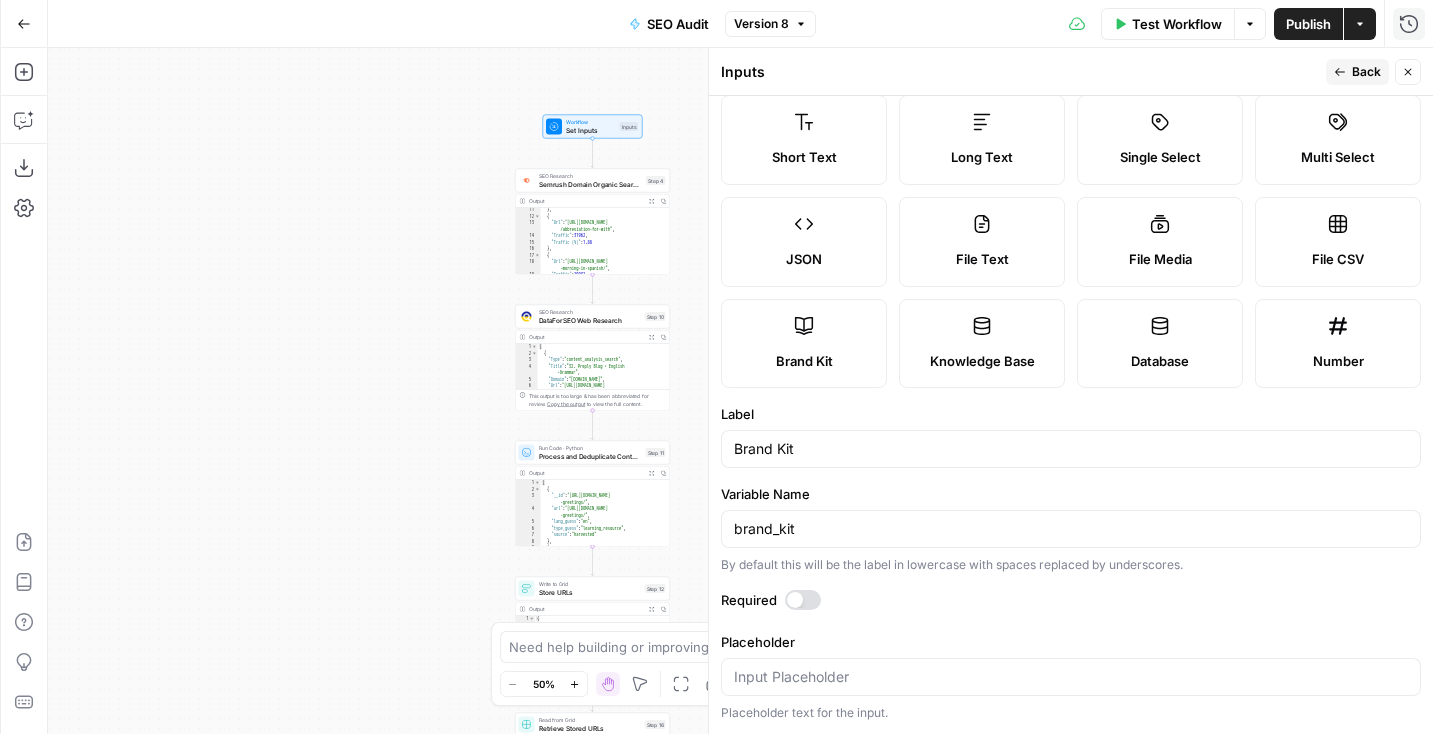click at bounding box center (795, 600) 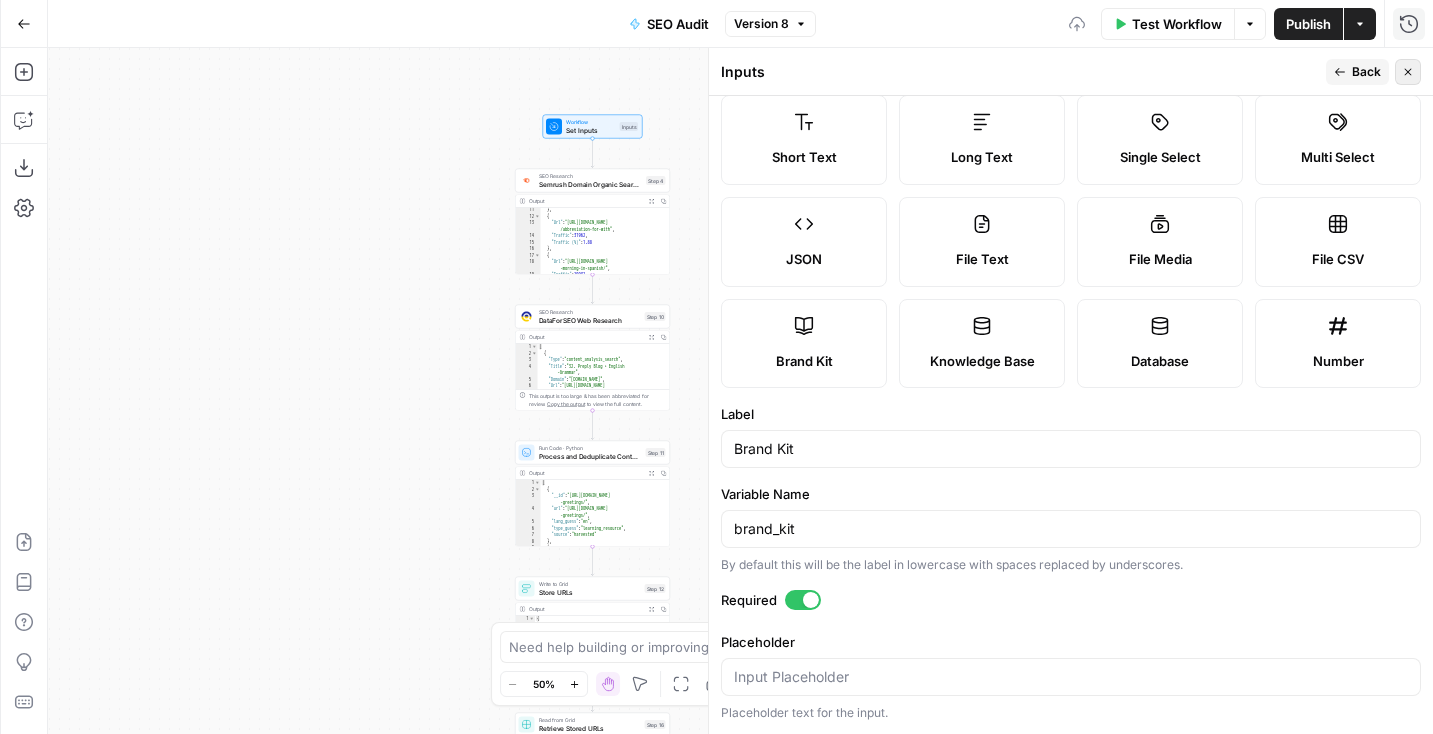 click 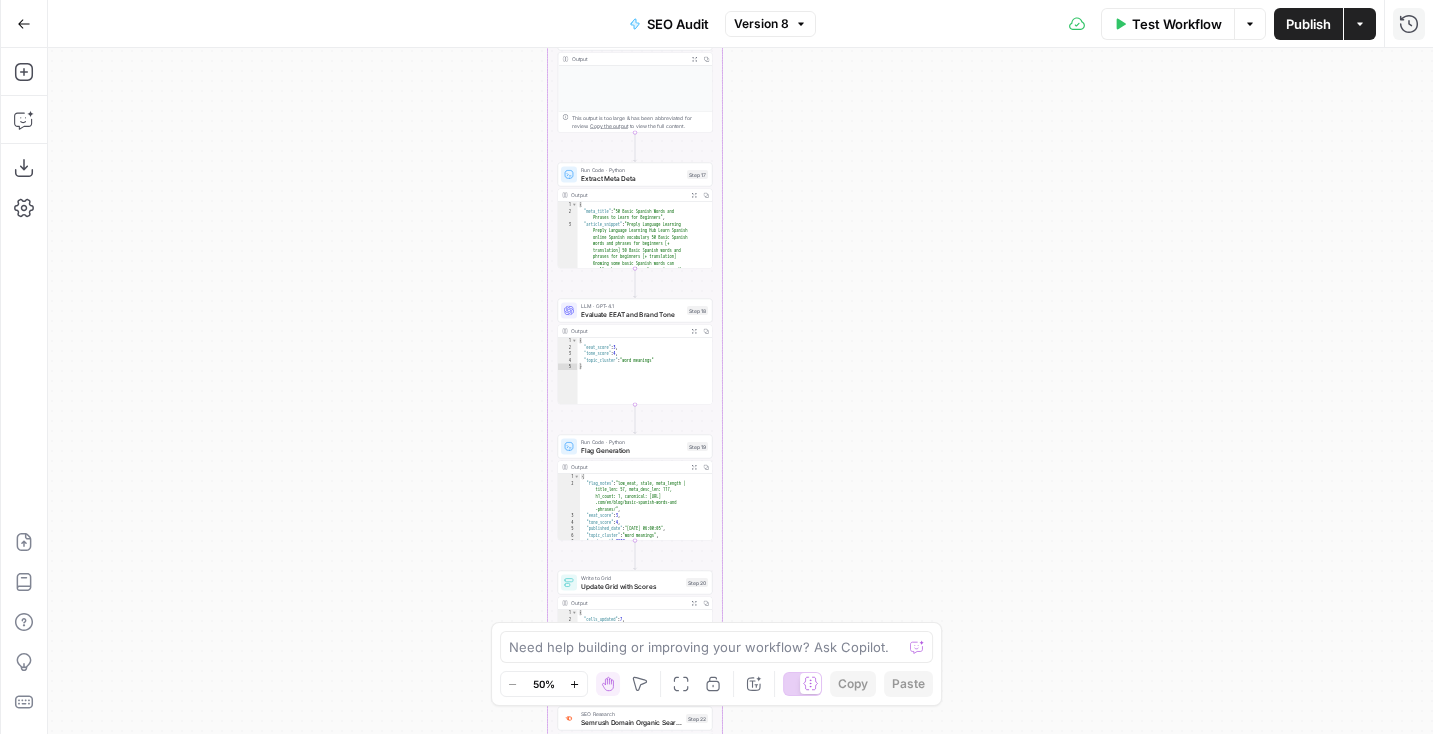 drag, startPoint x: 852, startPoint y: 264, endPoint x: 800, endPoint y: 253, distance: 53.15073 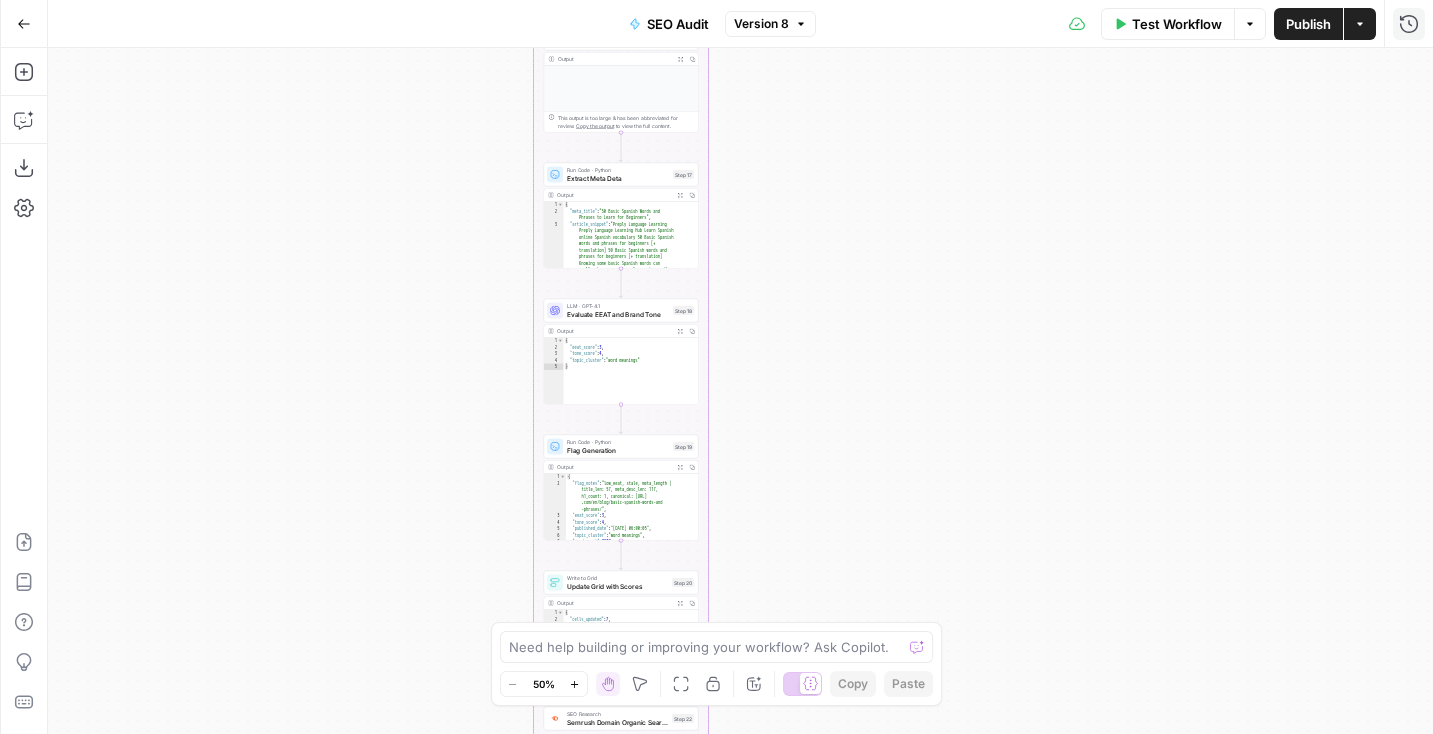 click on "Evaluate EEAT and Brand Tone" at bounding box center [618, 314] 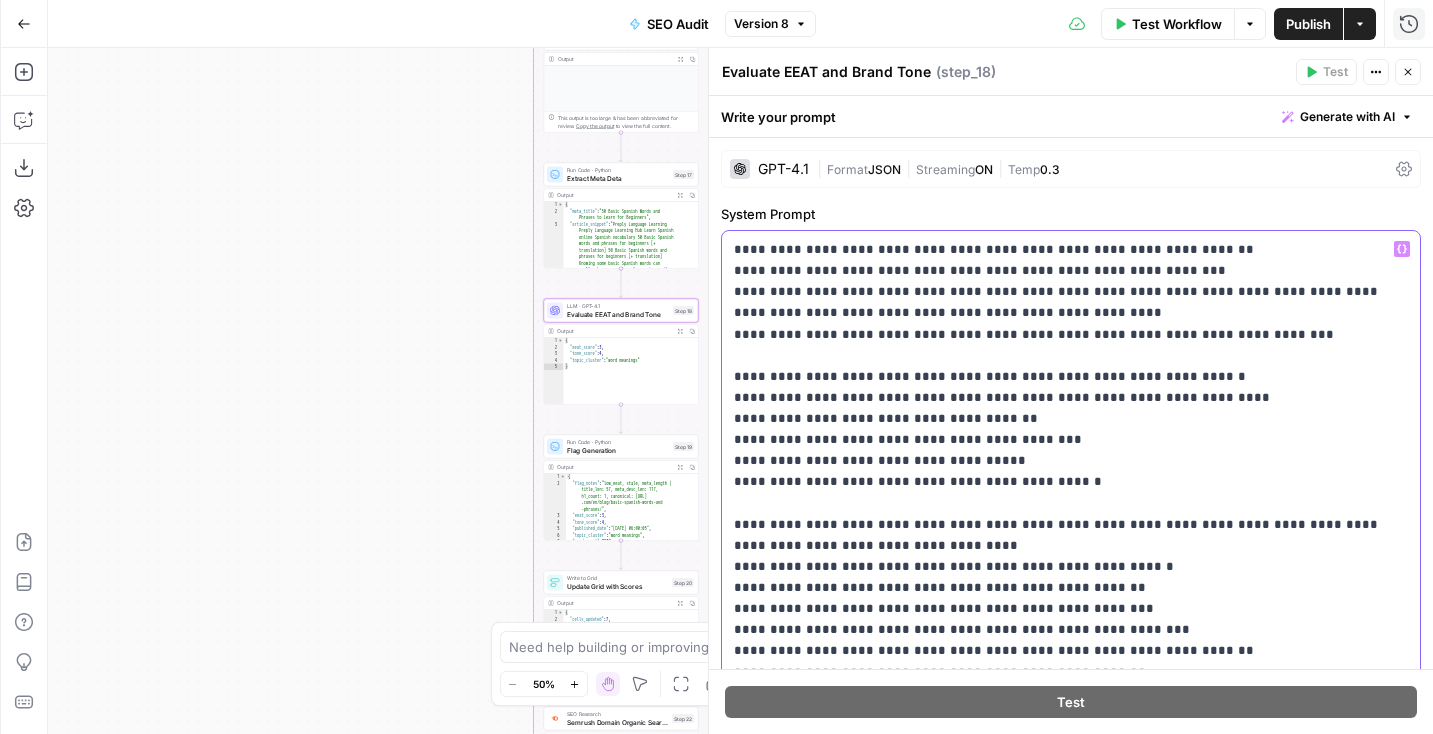 click on "**********" at bounding box center [1071, 619] 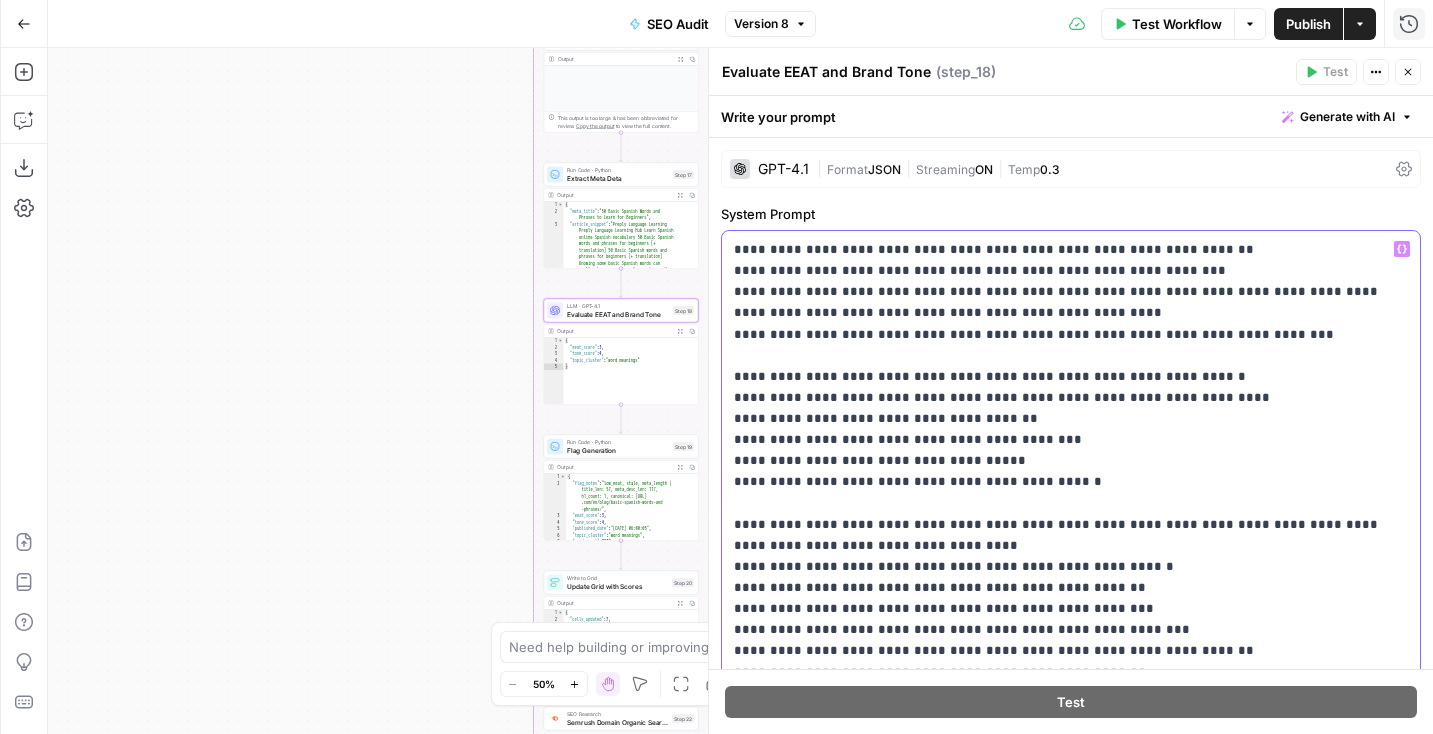 drag, startPoint x: 1160, startPoint y: 371, endPoint x: 1018, endPoint y: 379, distance: 142.22517 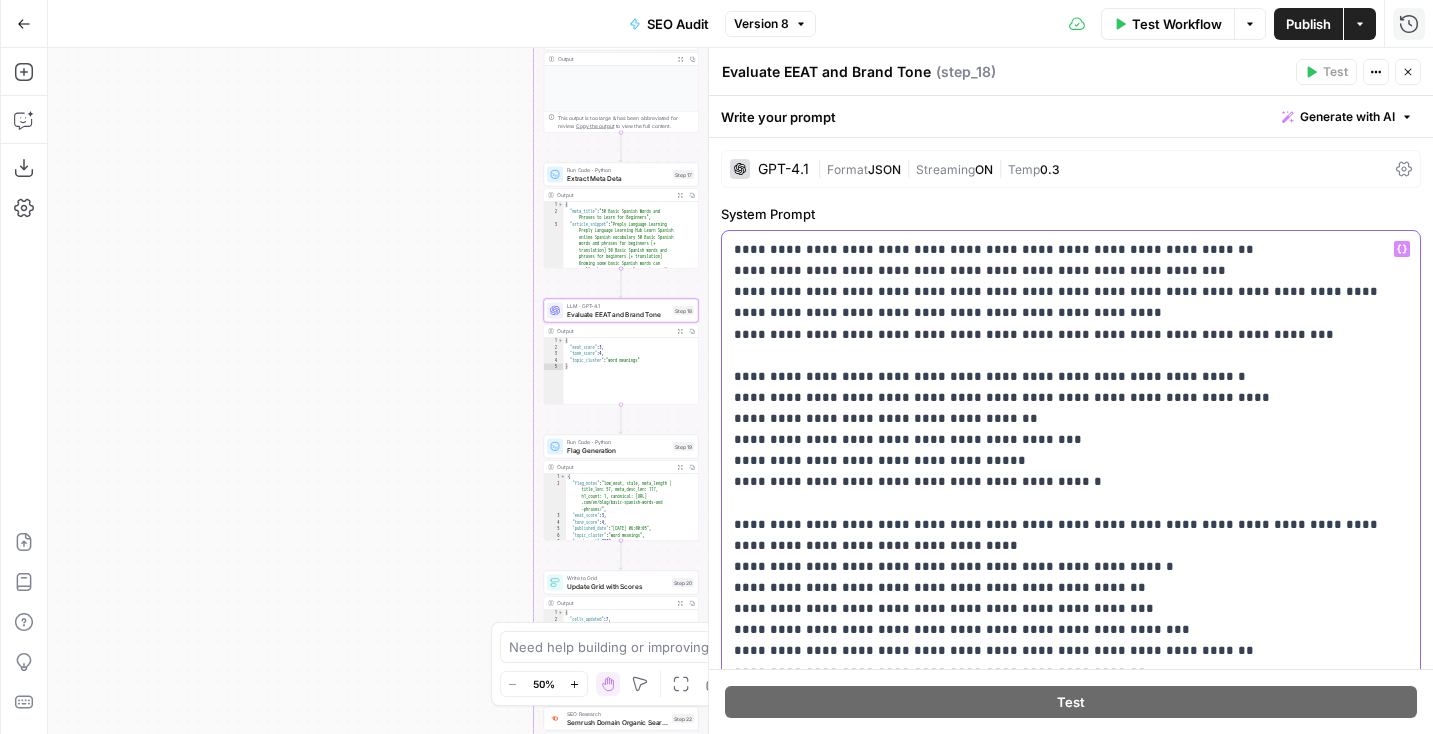 click on "**********" at bounding box center [1071, 619] 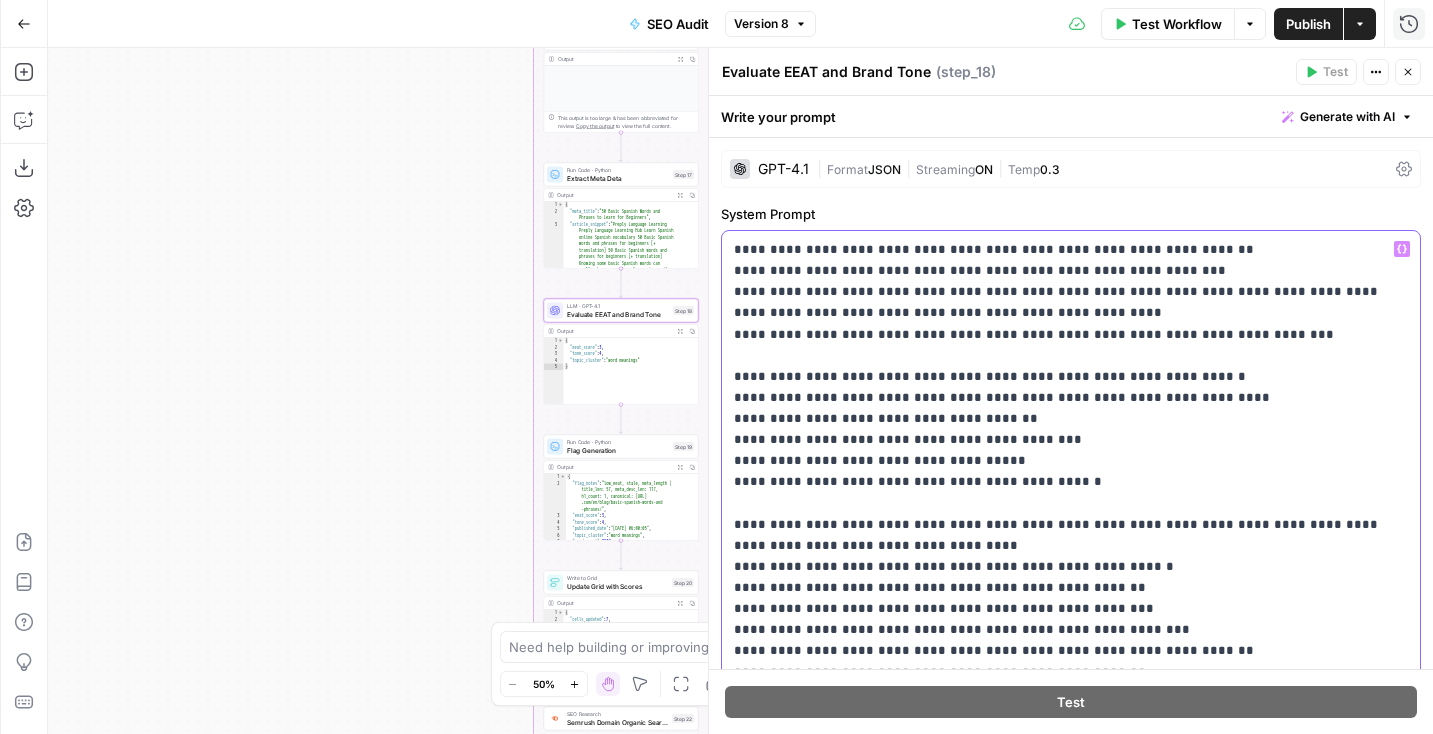 click on "**********" at bounding box center [1071, 619] 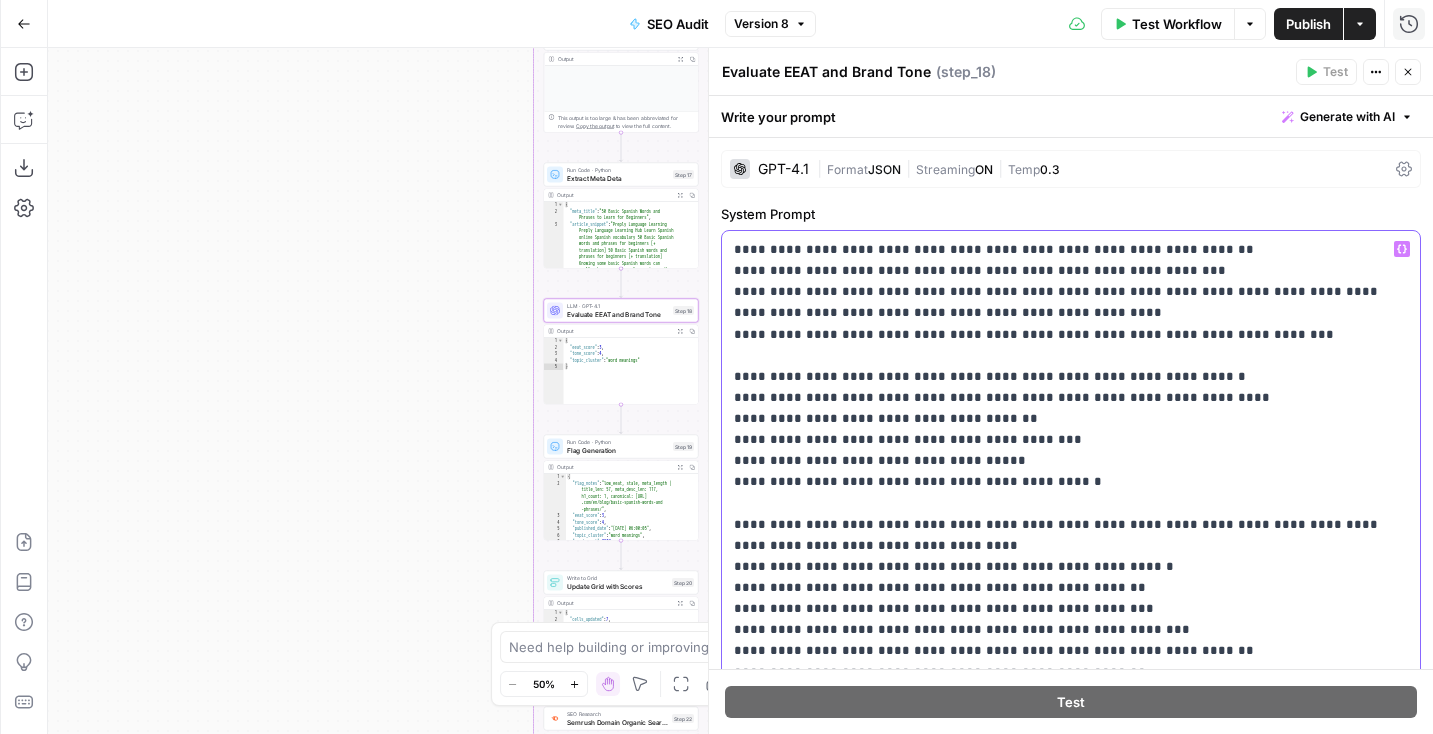 click 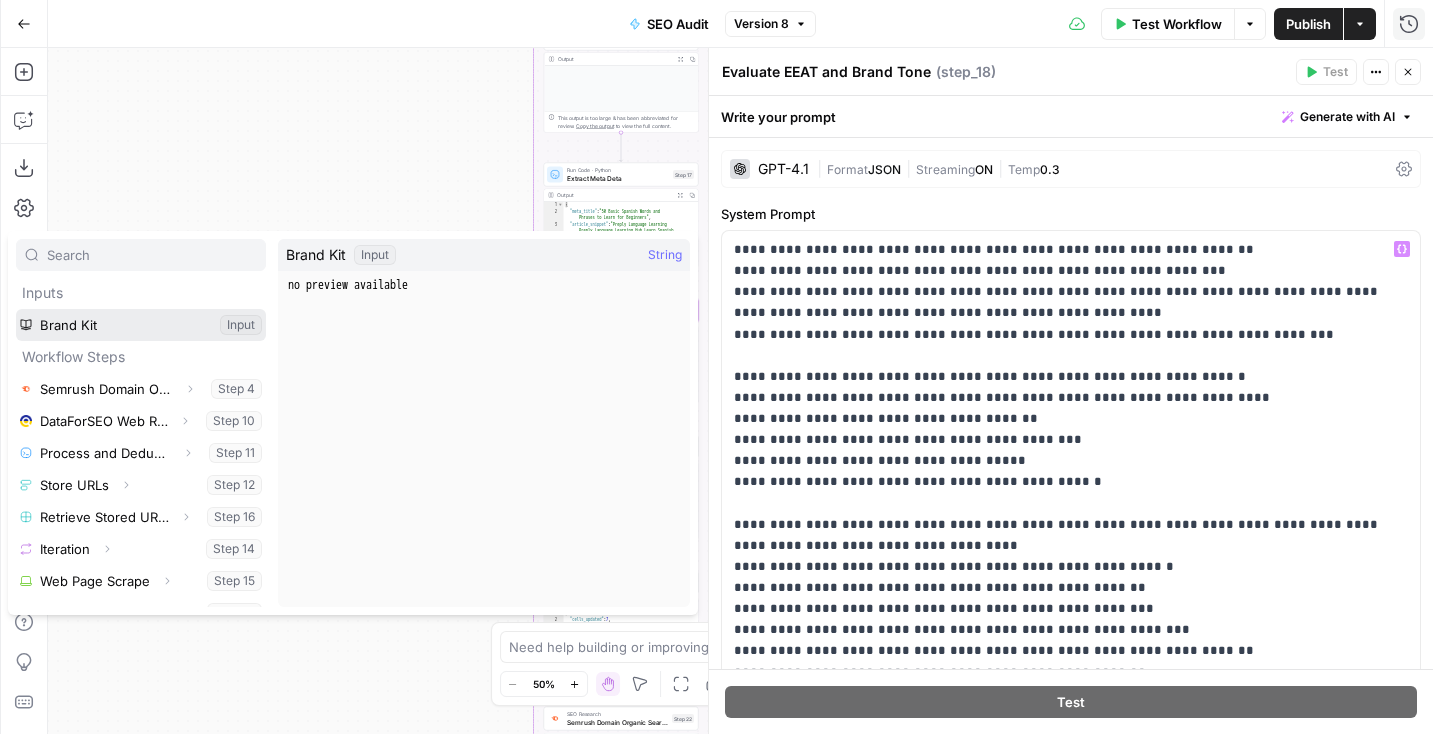 click at bounding box center [141, 325] 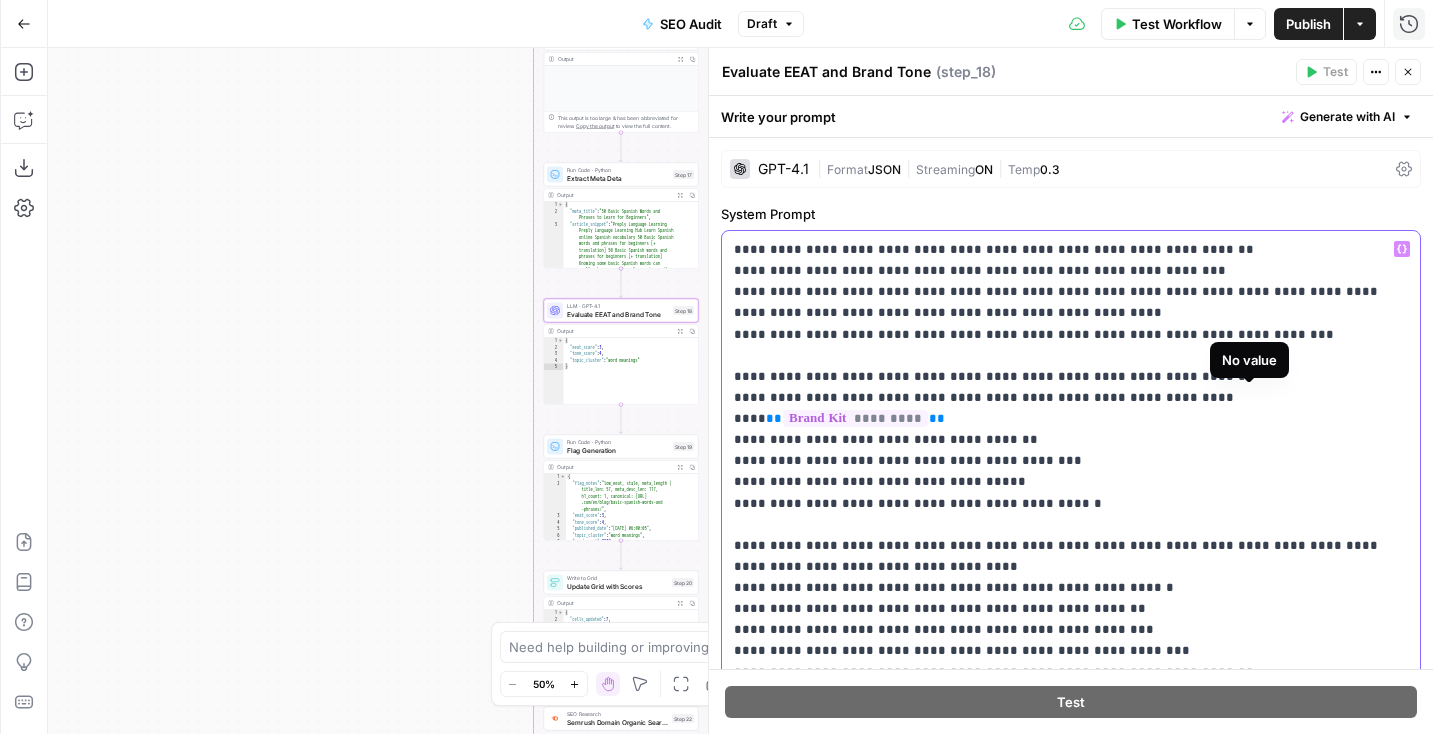 drag, startPoint x: 1362, startPoint y: 396, endPoint x: 1199, endPoint y: 397, distance: 163.00307 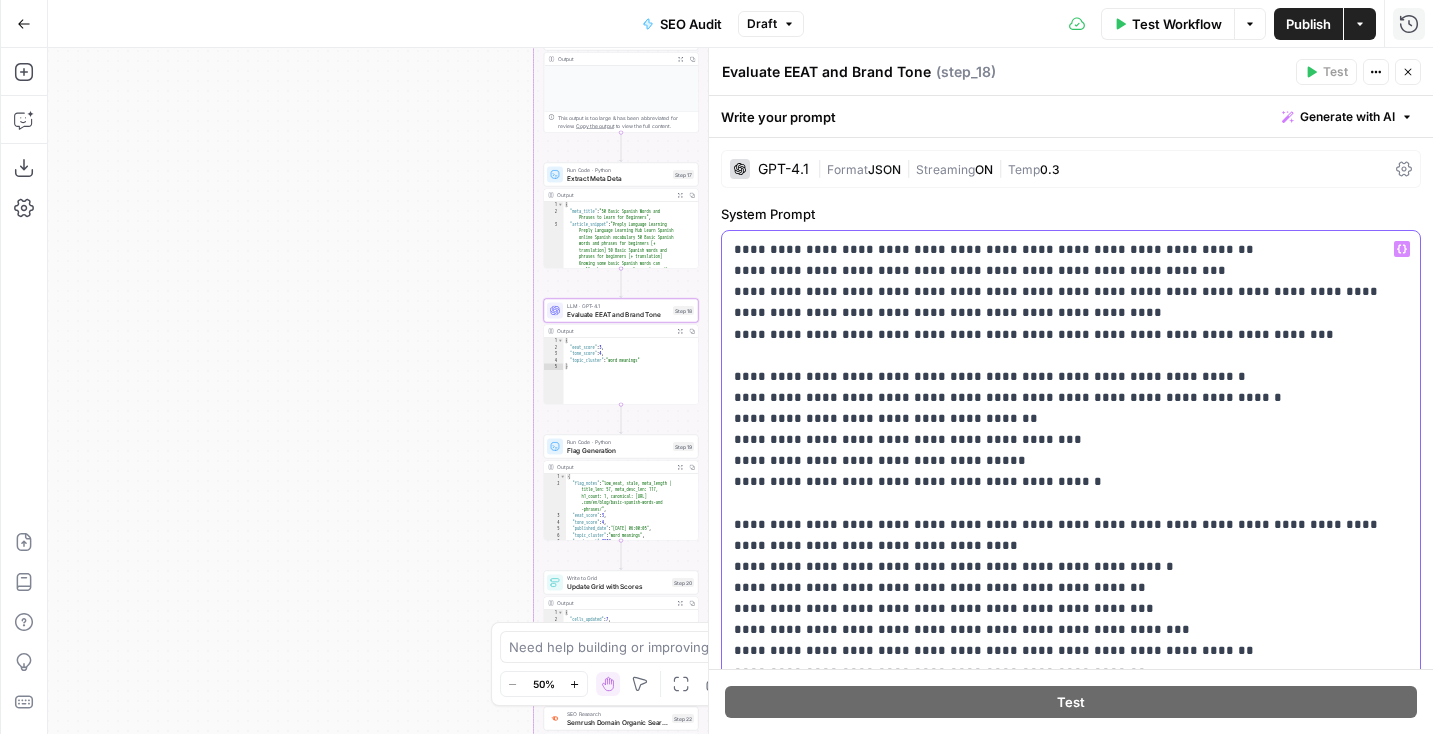 type 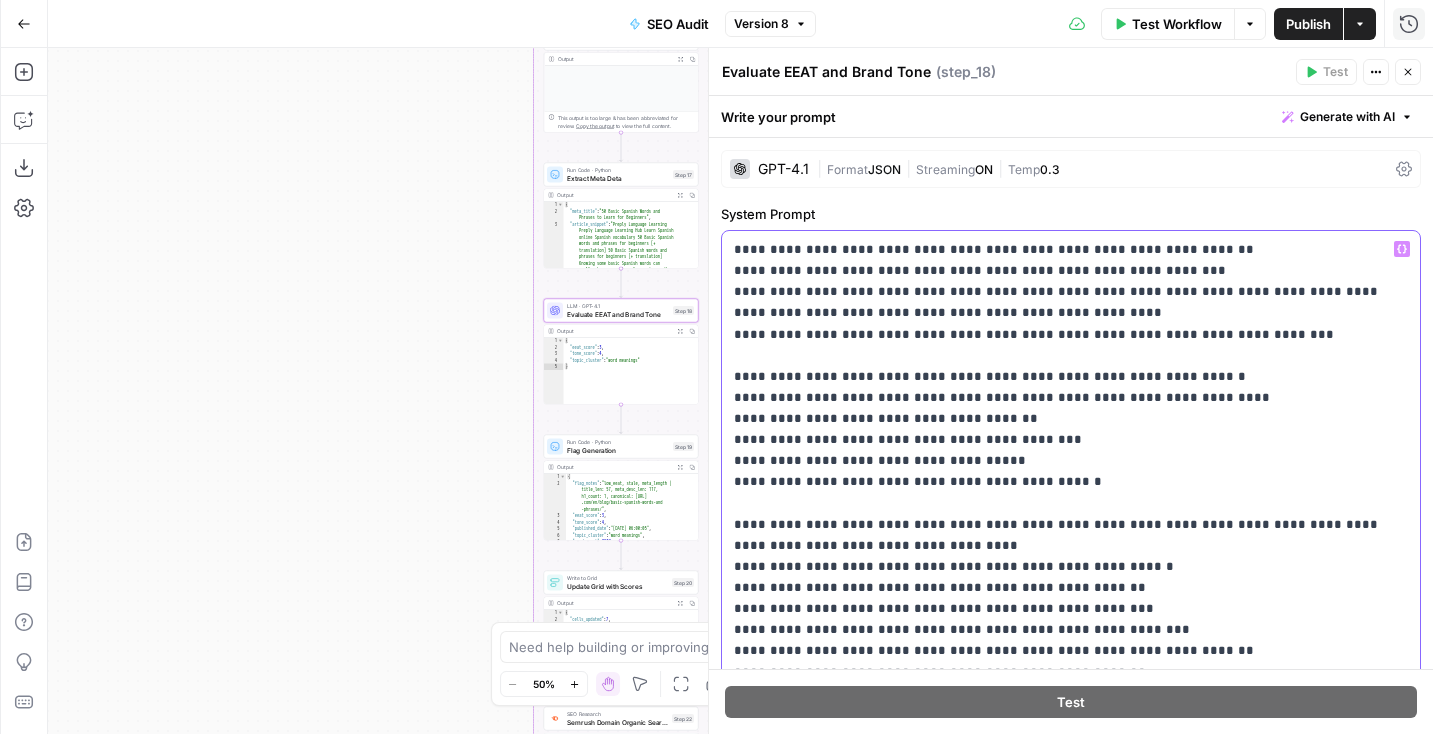 drag, startPoint x: 1061, startPoint y: 482, endPoint x: 735, endPoint y: 395, distance: 337.40924 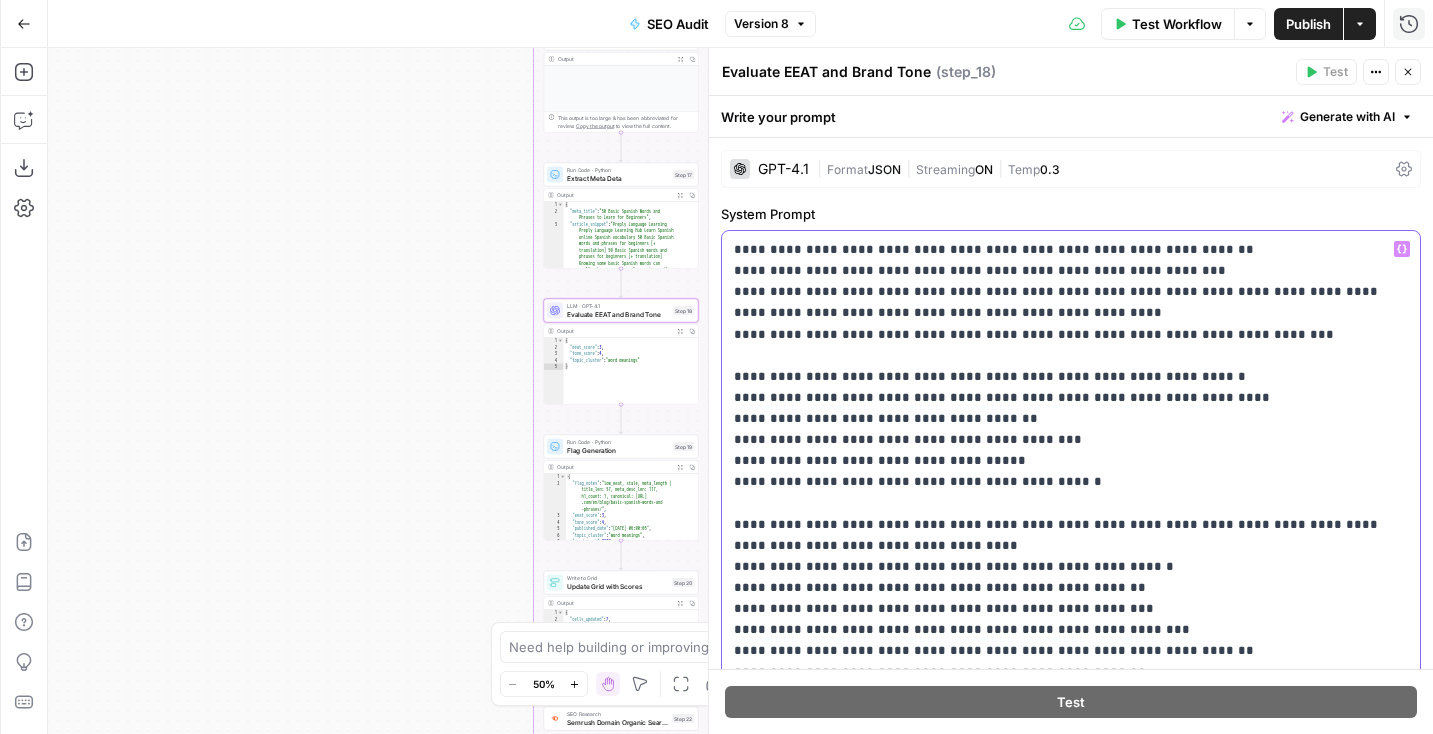 click on "**********" at bounding box center [1071, 619] 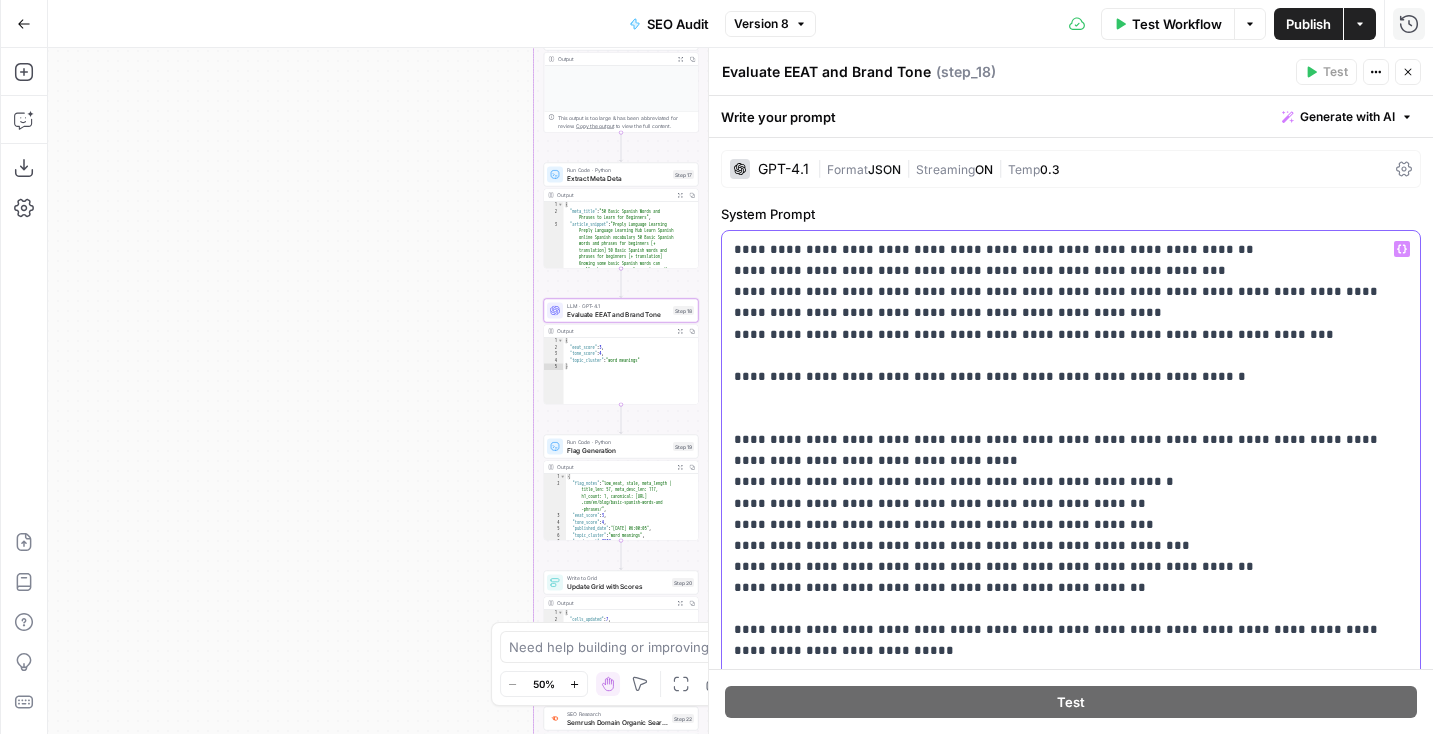 click on "**********" at bounding box center [1071, 577] 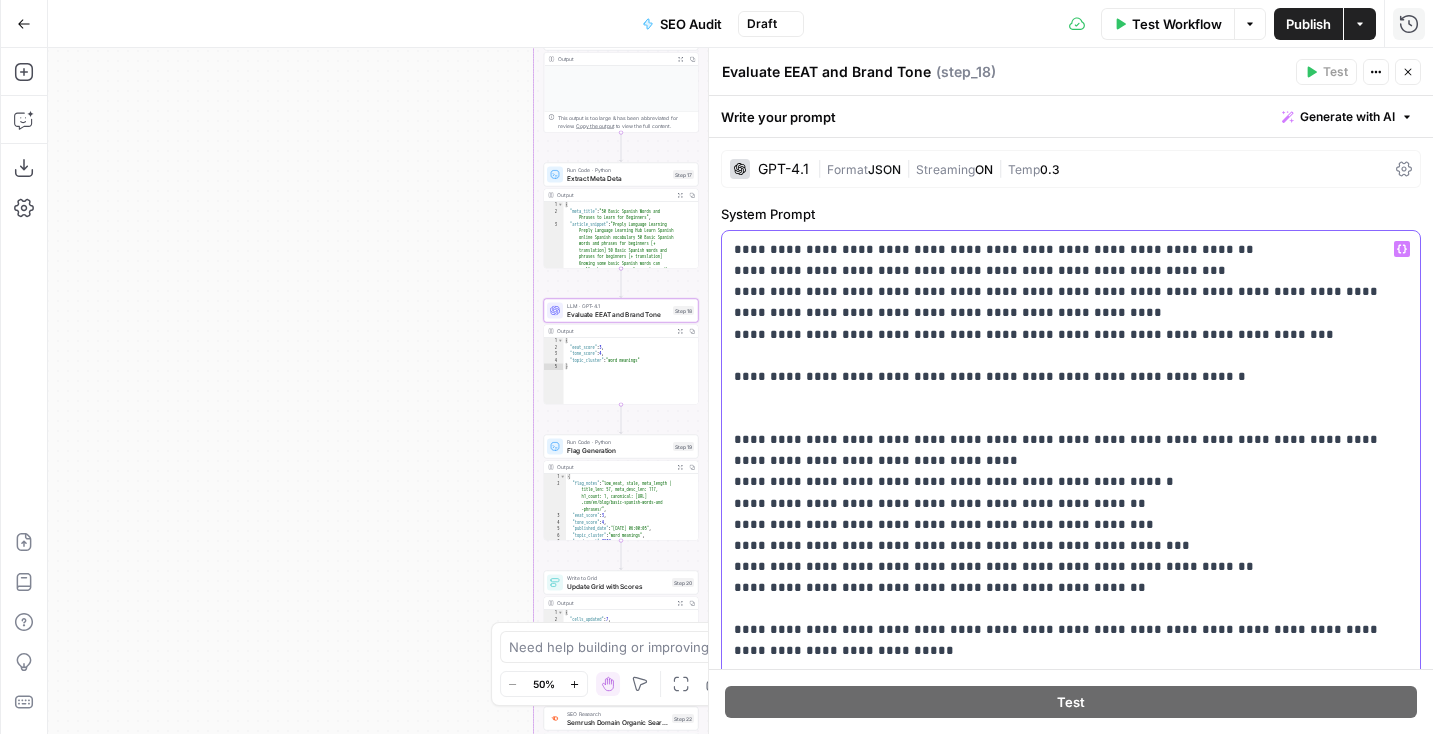 click on "Variables Menu" at bounding box center (1402, 249) 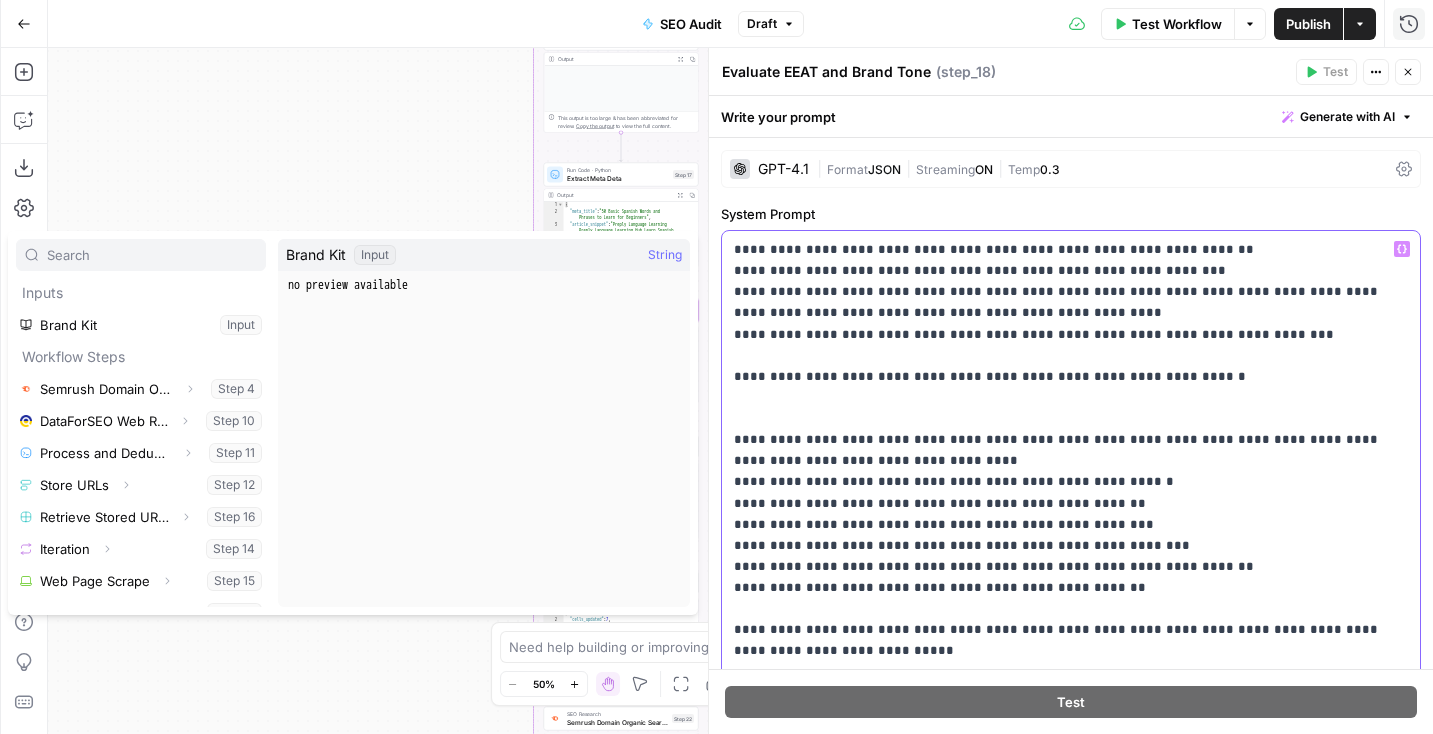 click on "**********" at bounding box center (1071, 577) 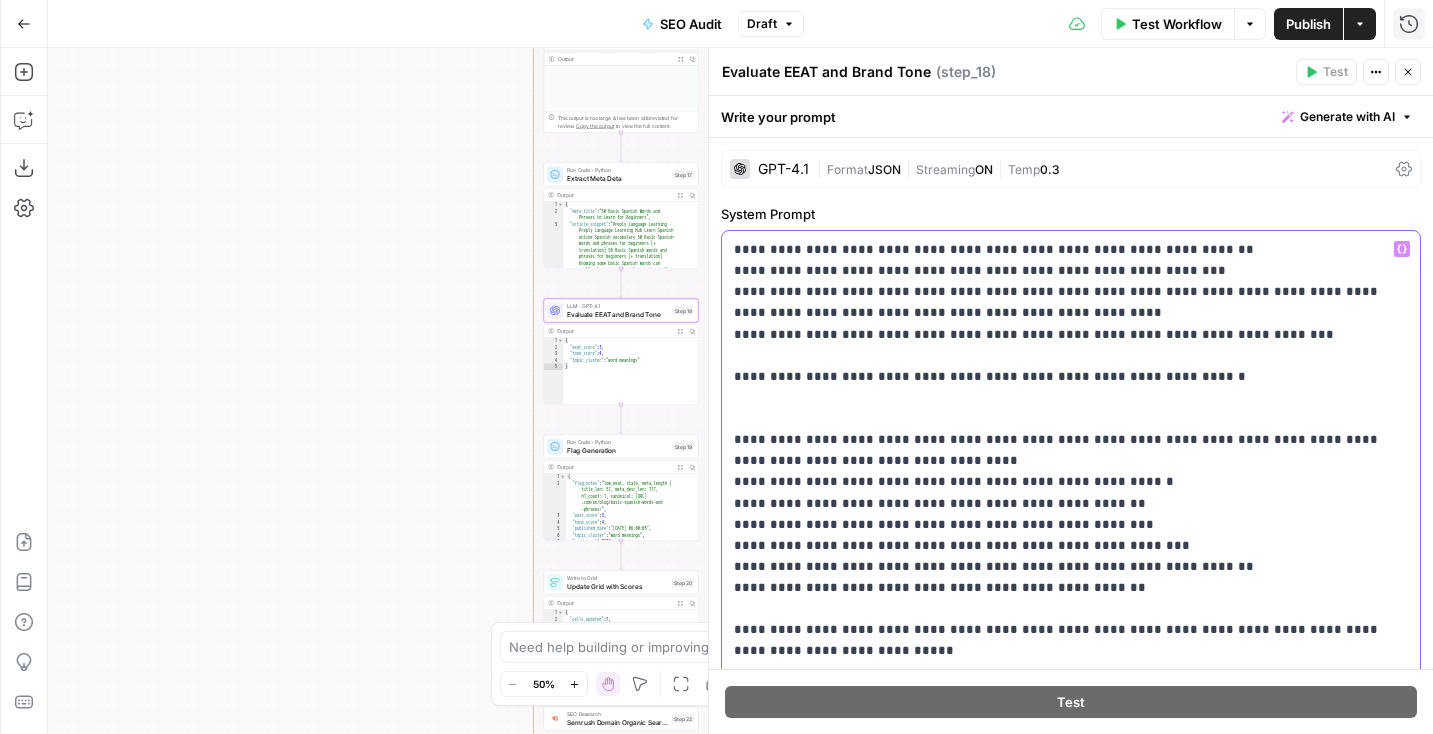 click on "**********" at bounding box center (1071, 577) 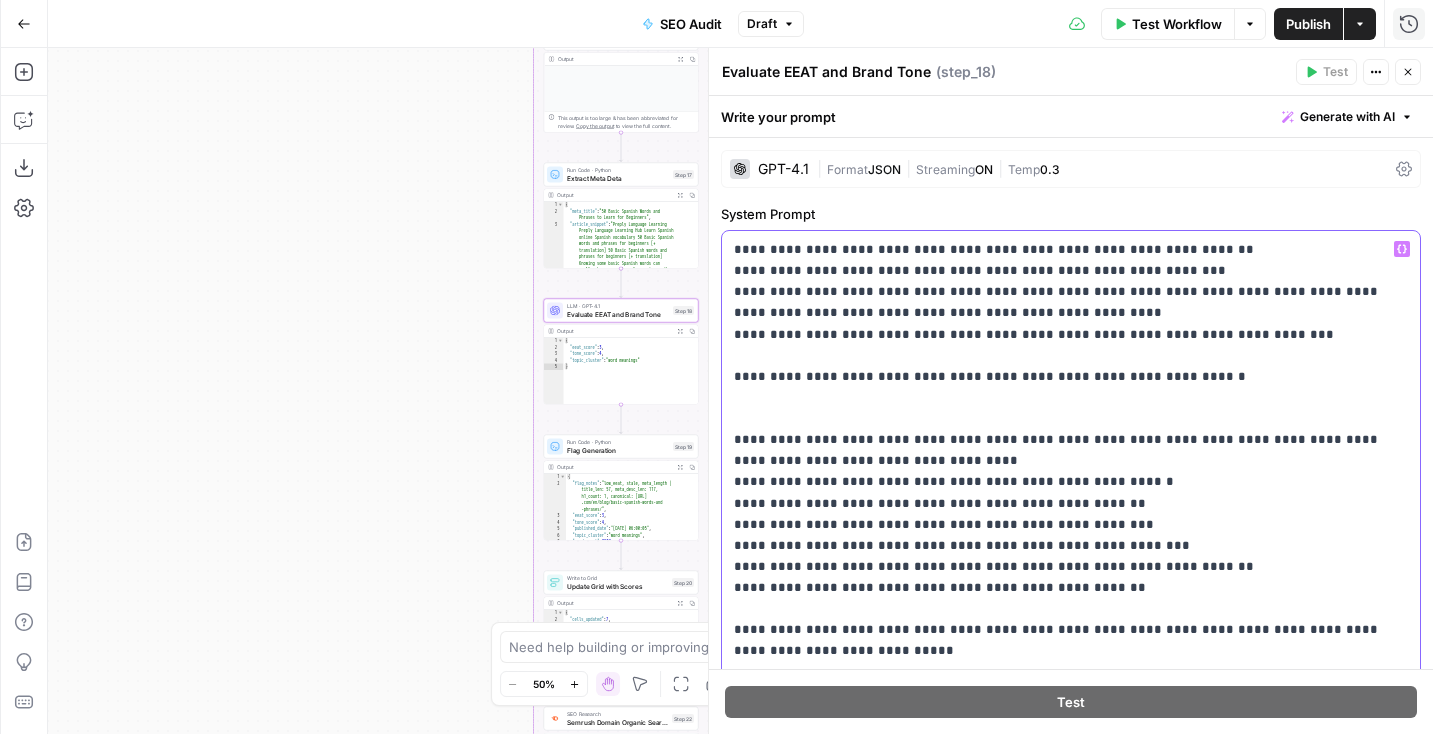 click on "Variables Menu" at bounding box center (1402, 249) 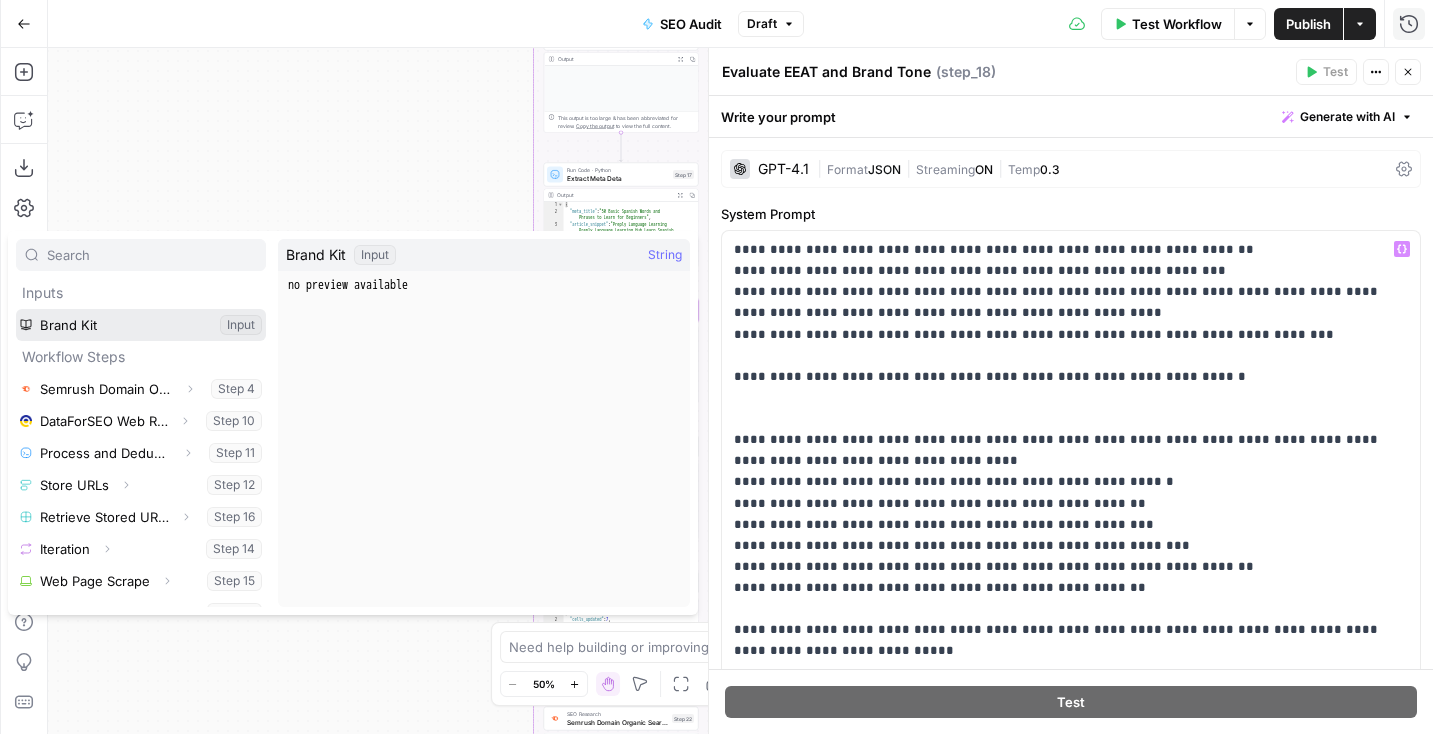 click at bounding box center [141, 325] 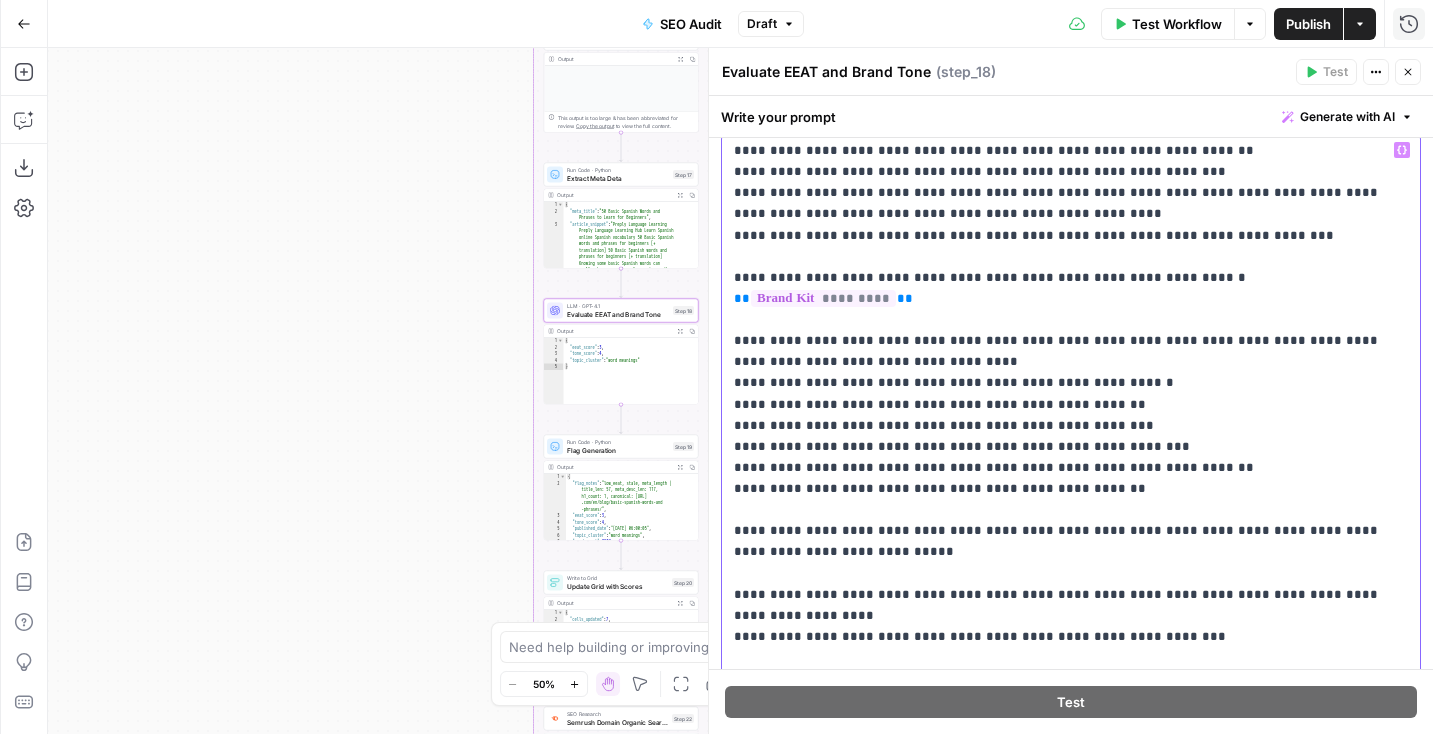 scroll, scrollTop: 53, scrollLeft: 0, axis: vertical 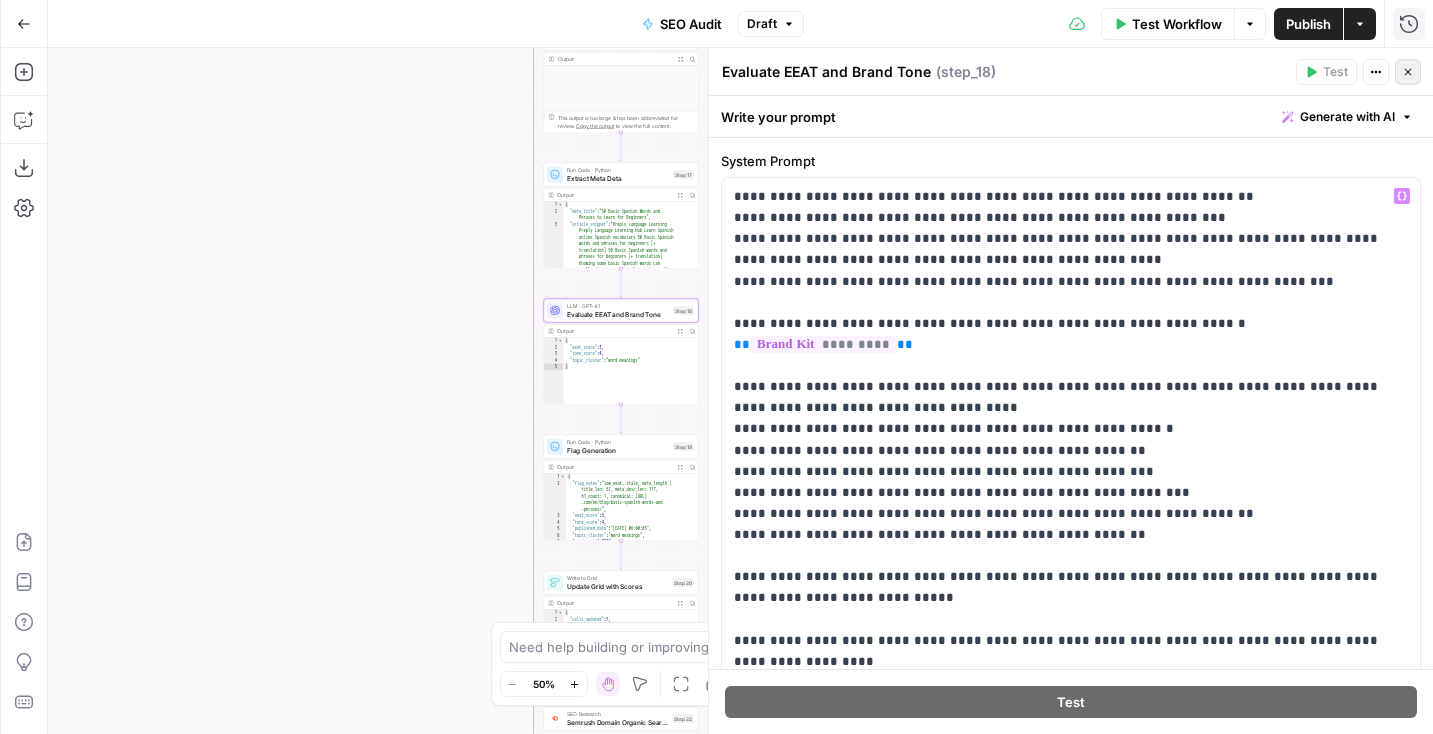 click on "Close" at bounding box center [1408, 72] 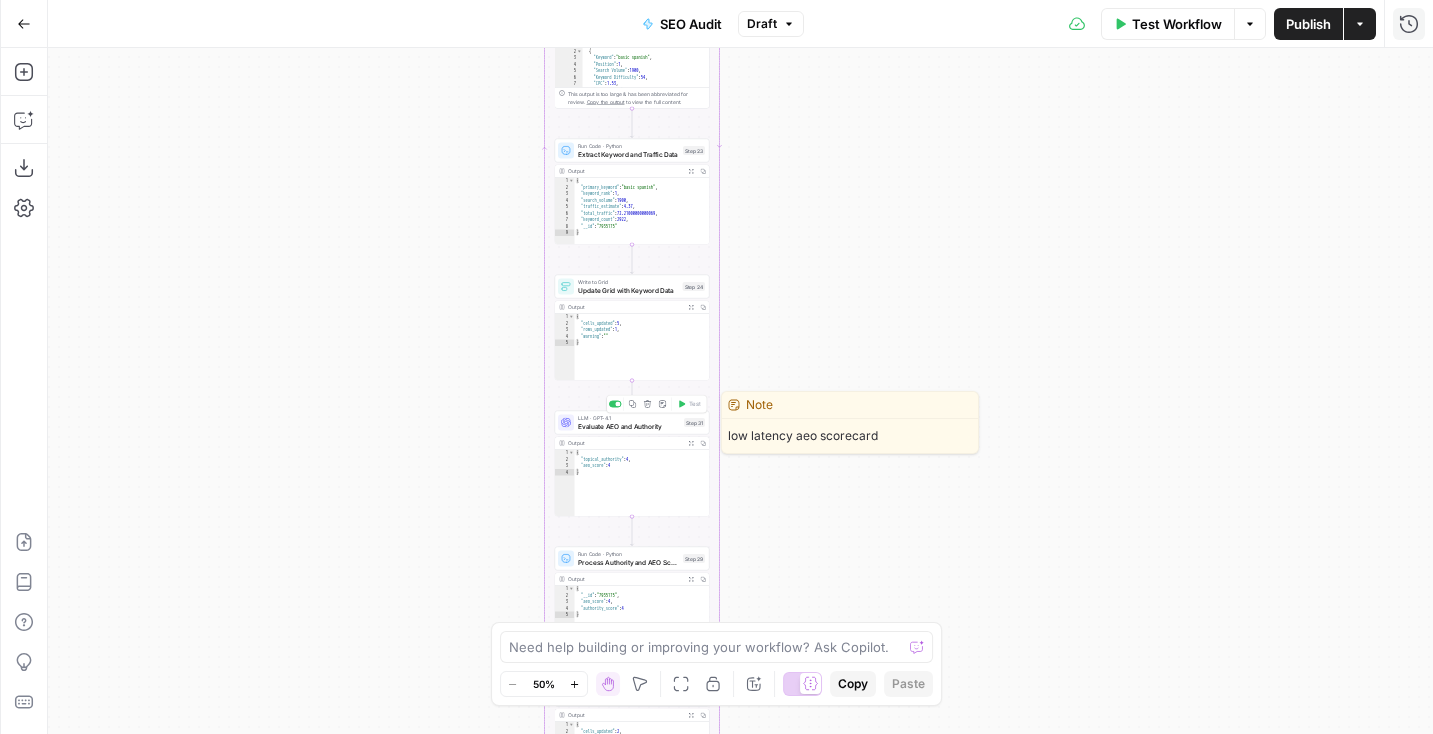 click on "Evaluate AEO and Authority" at bounding box center [629, 426] 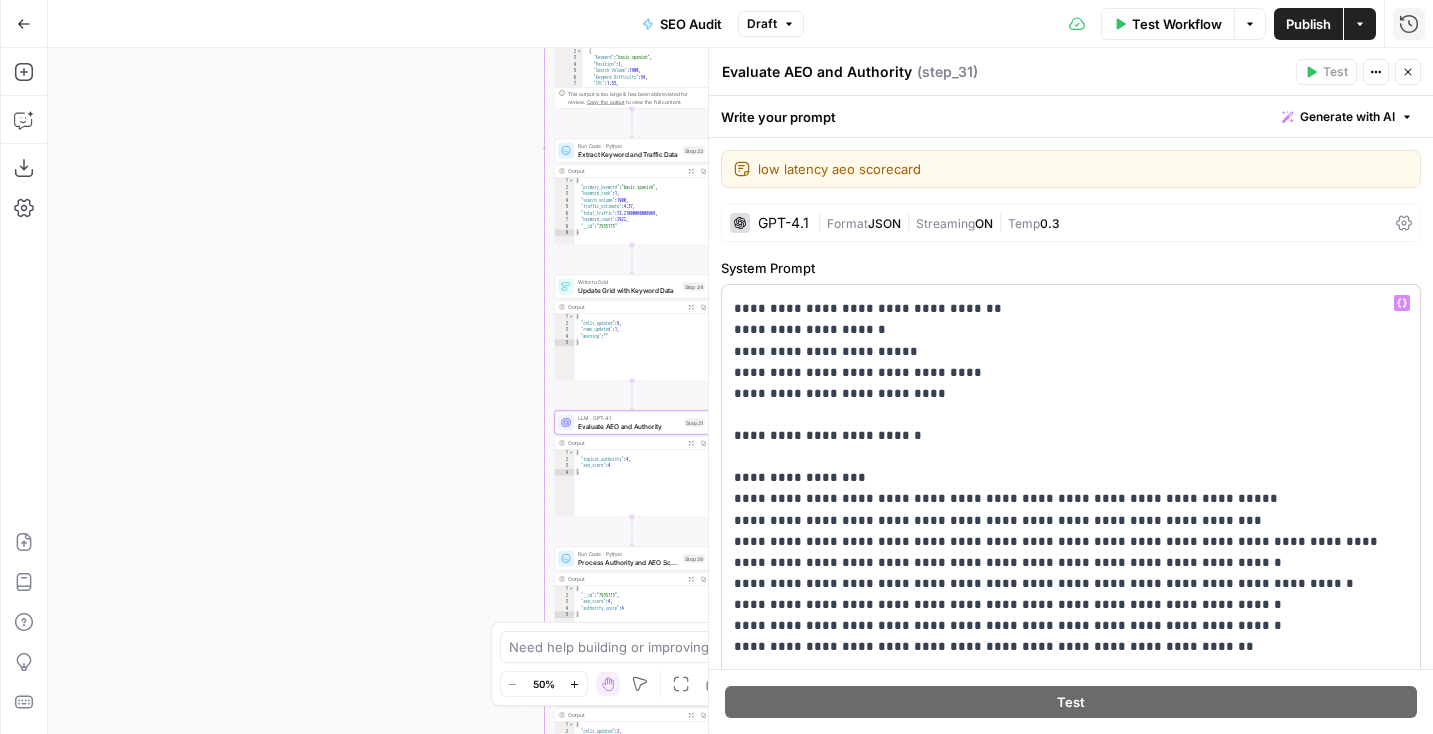 scroll, scrollTop: 279, scrollLeft: 0, axis: vertical 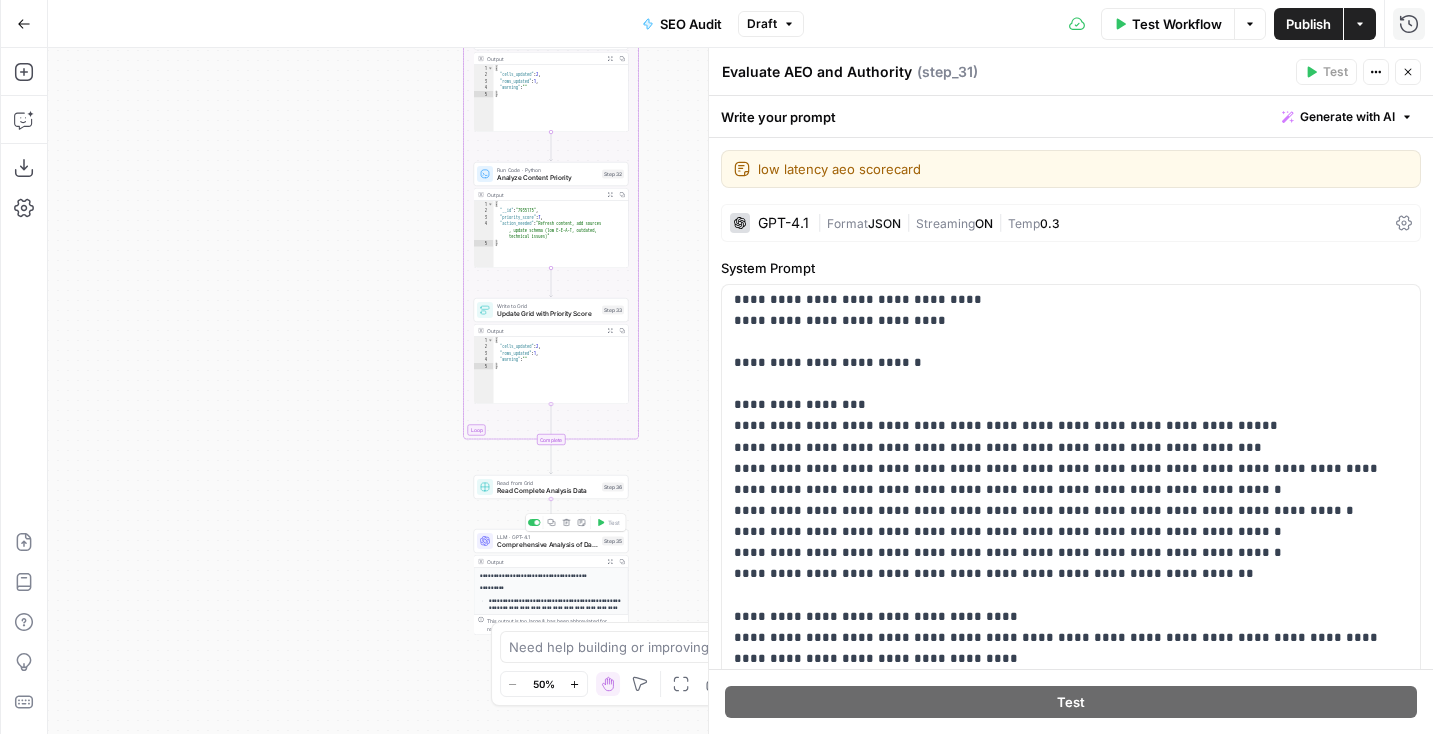 click on "Comprehensive Analysis of Dataset" at bounding box center (547, 545) 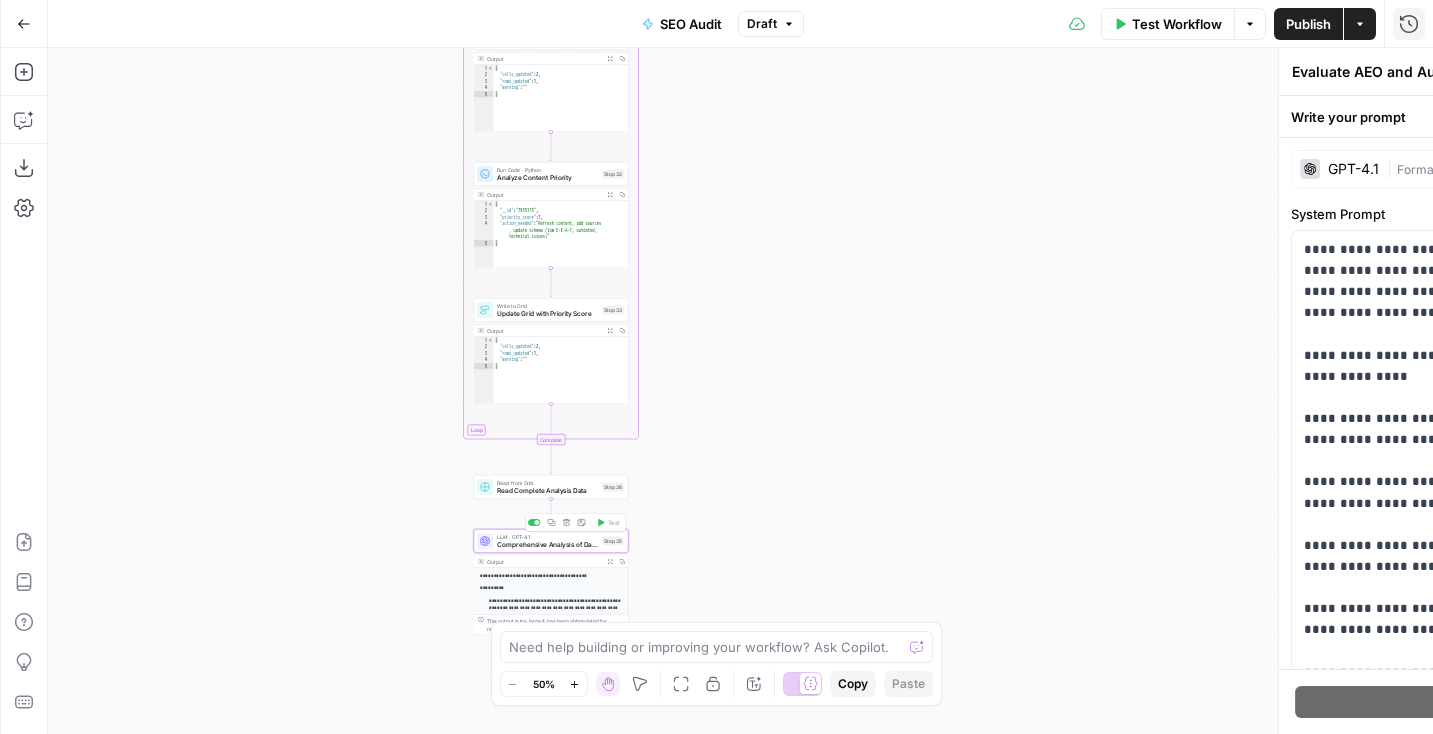 type on "Comprehensive Analysis of Dataset" 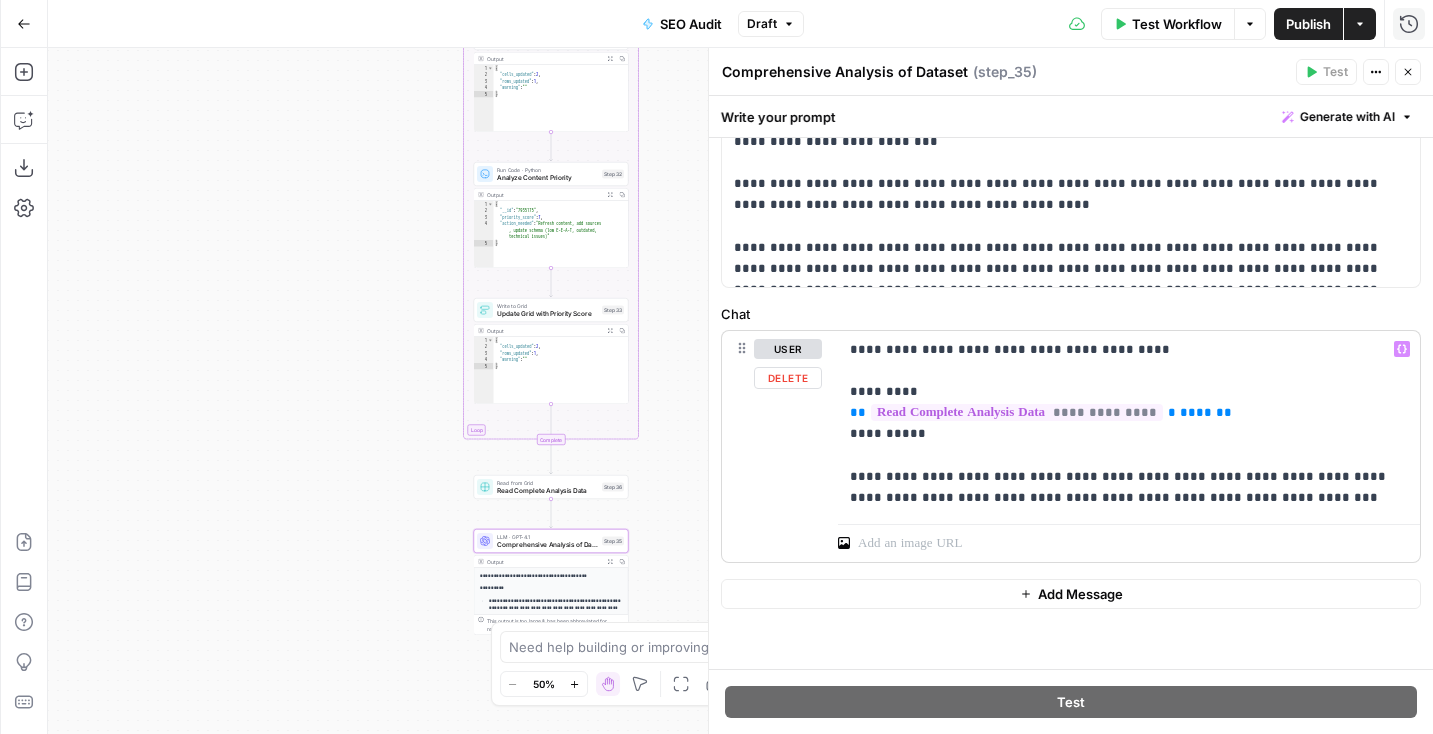 scroll, scrollTop: 0, scrollLeft: 0, axis: both 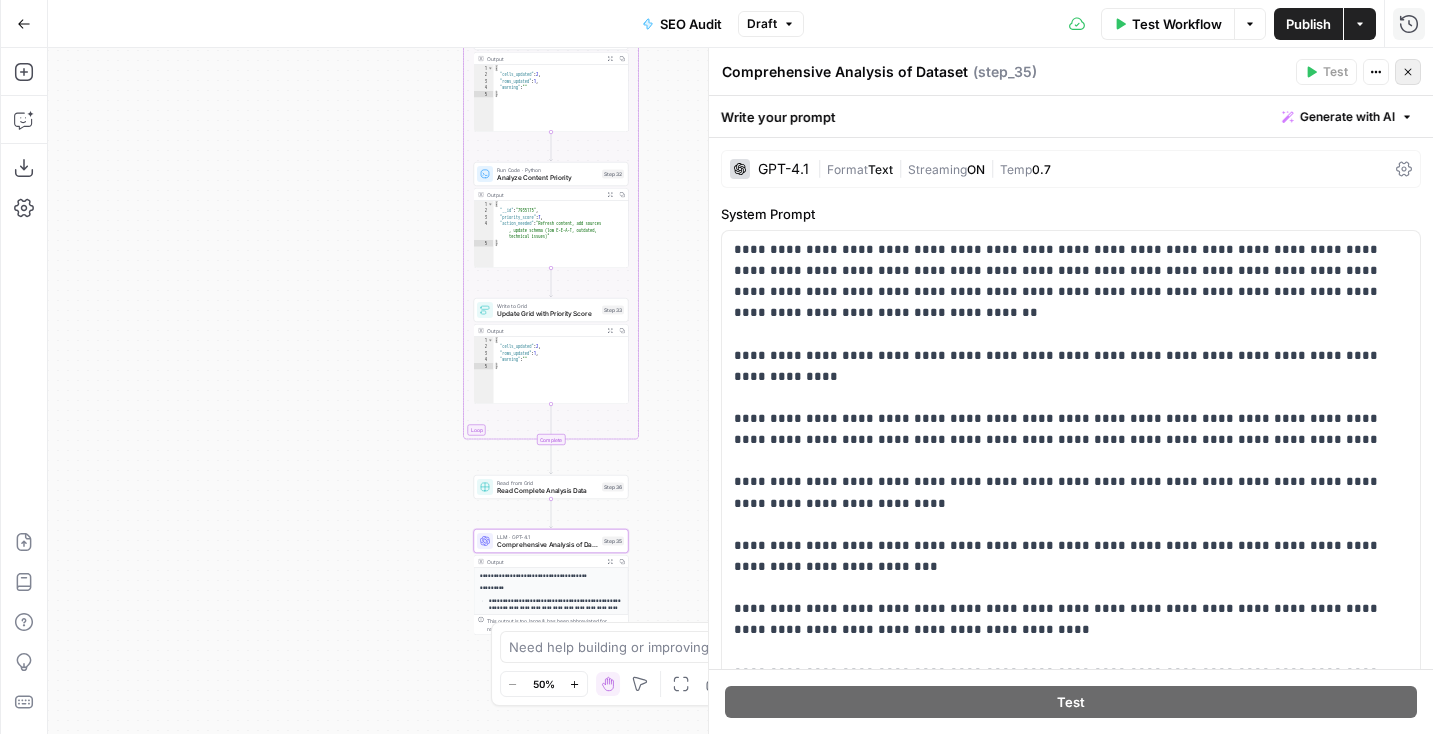 click 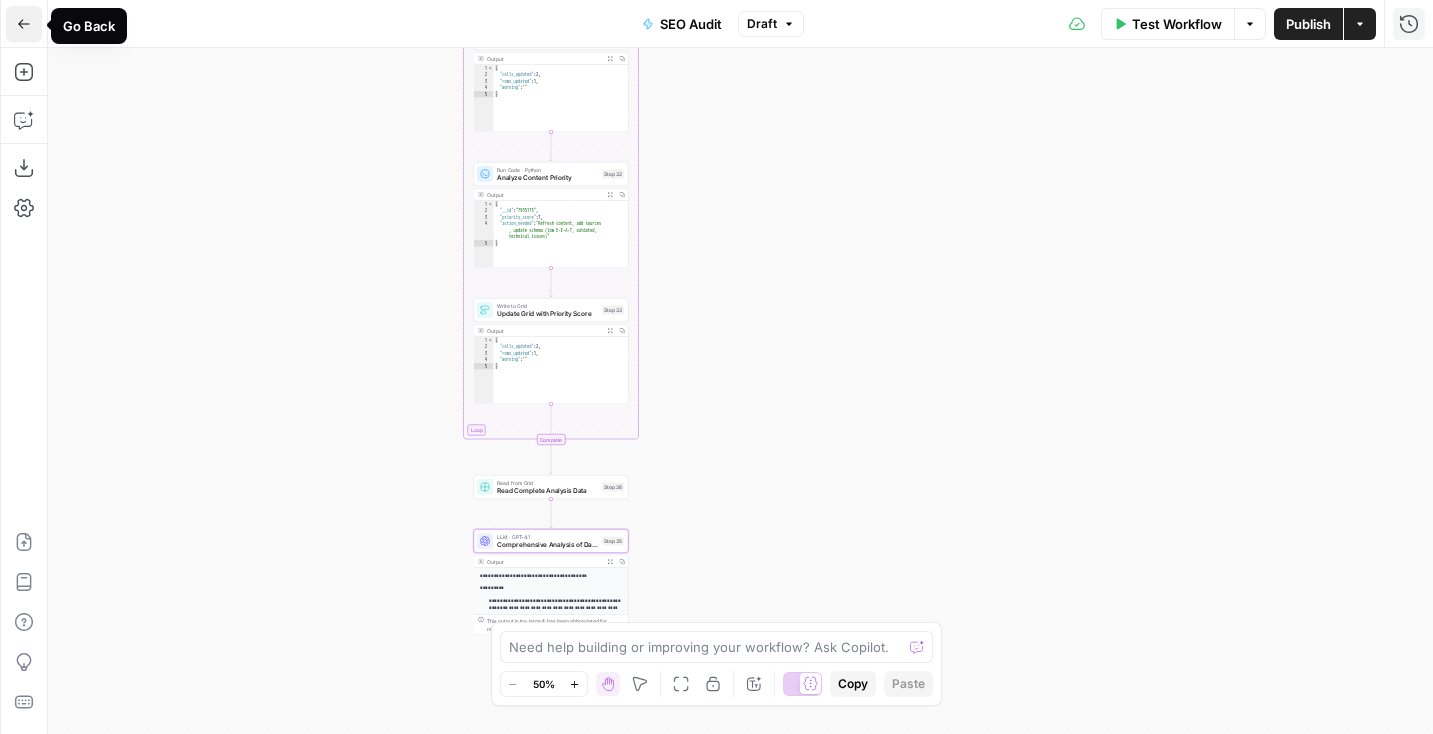 click on "Go Back" at bounding box center [24, 24] 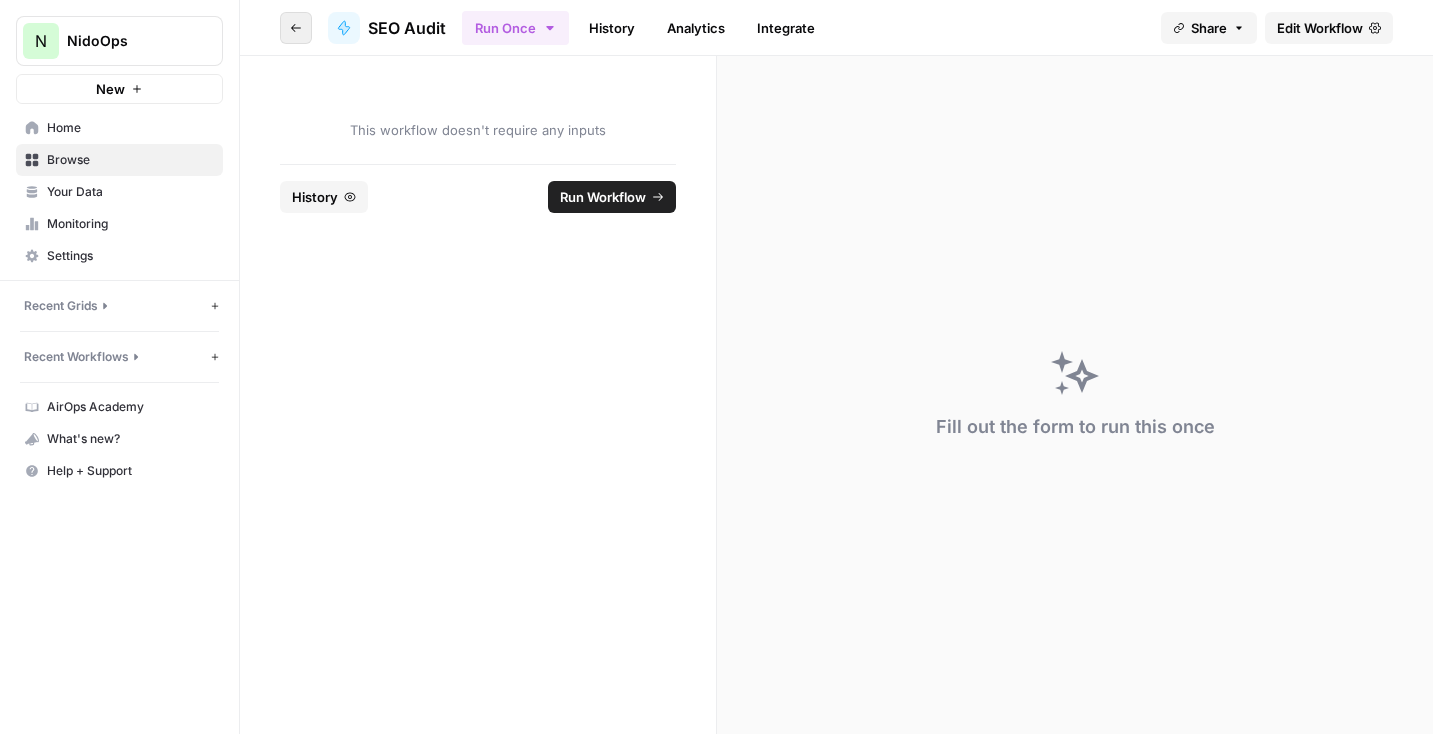 click on "Go back" at bounding box center (296, 28) 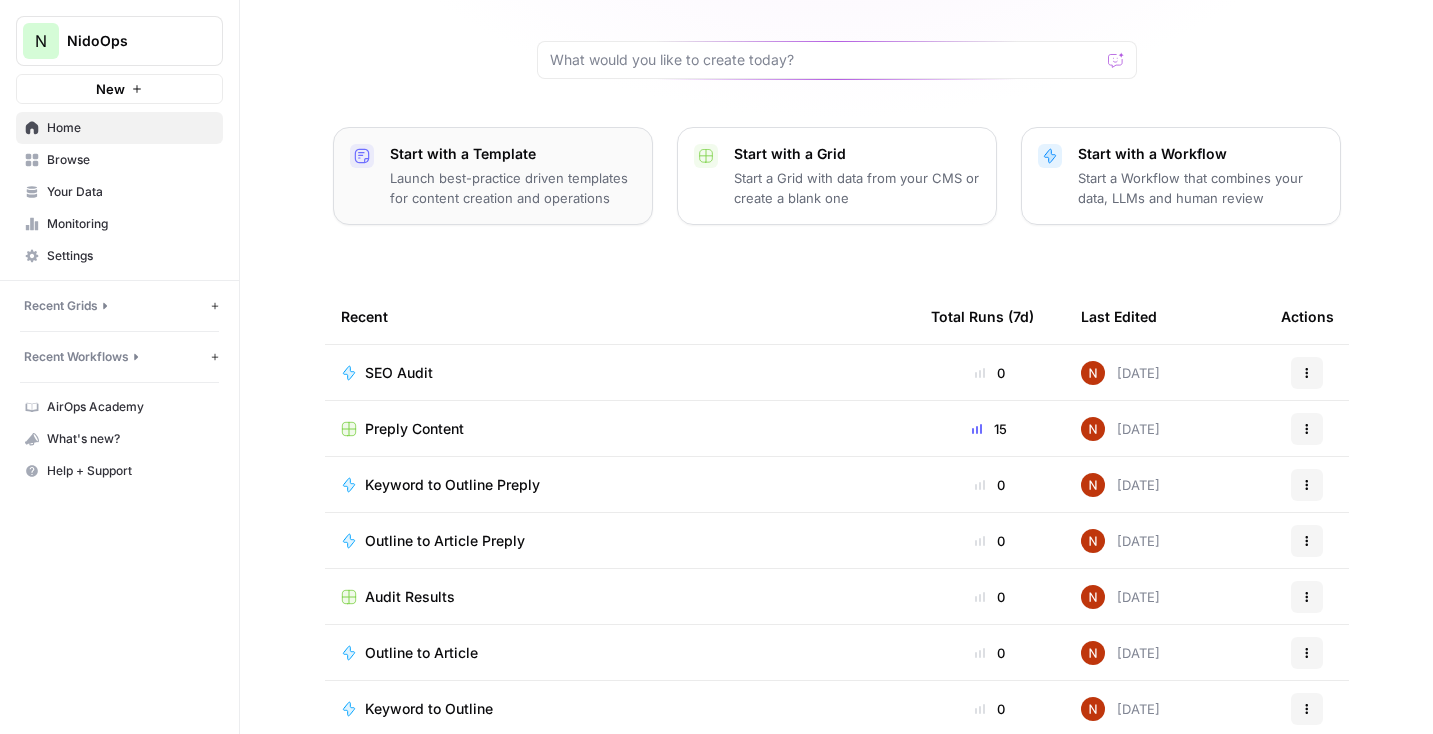 scroll, scrollTop: 184, scrollLeft: 0, axis: vertical 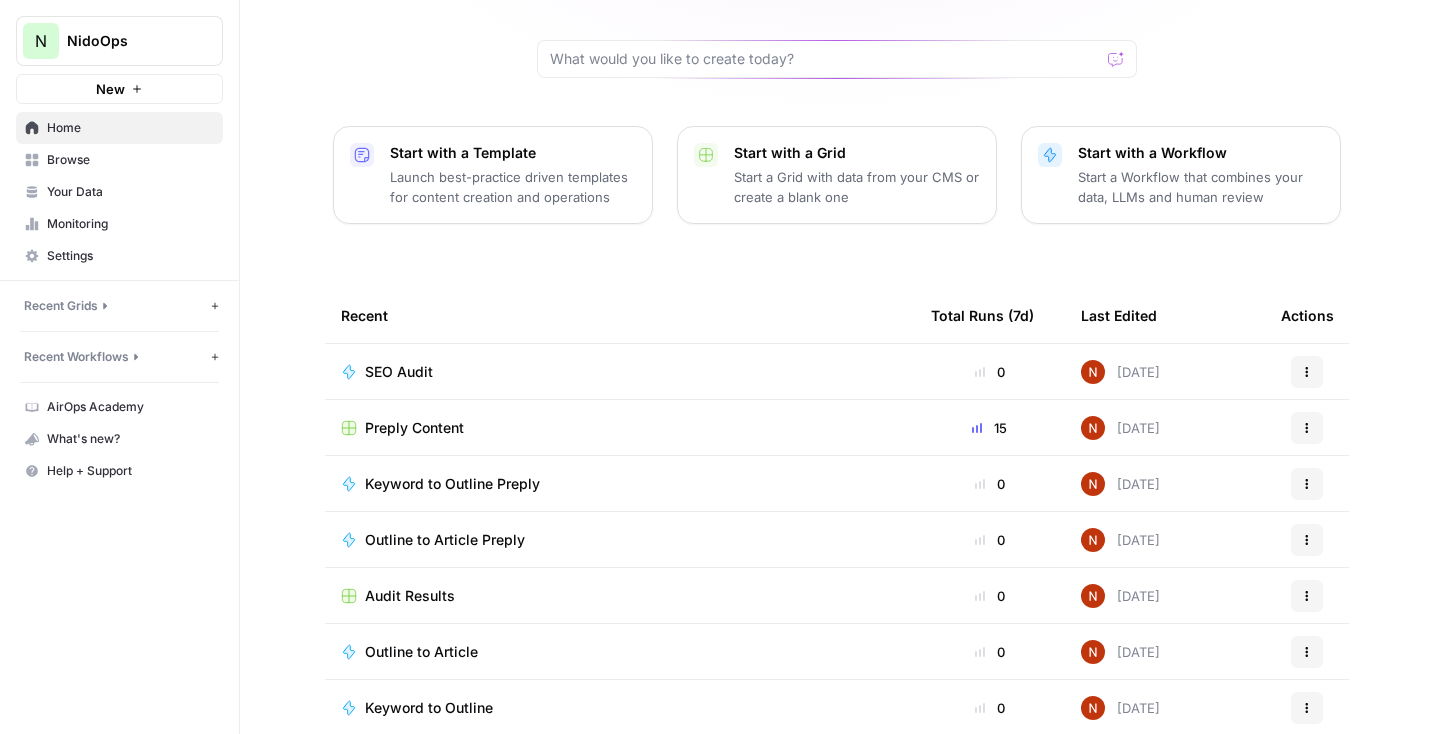 click on "Keyword to Outline Preply" at bounding box center (452, 484) 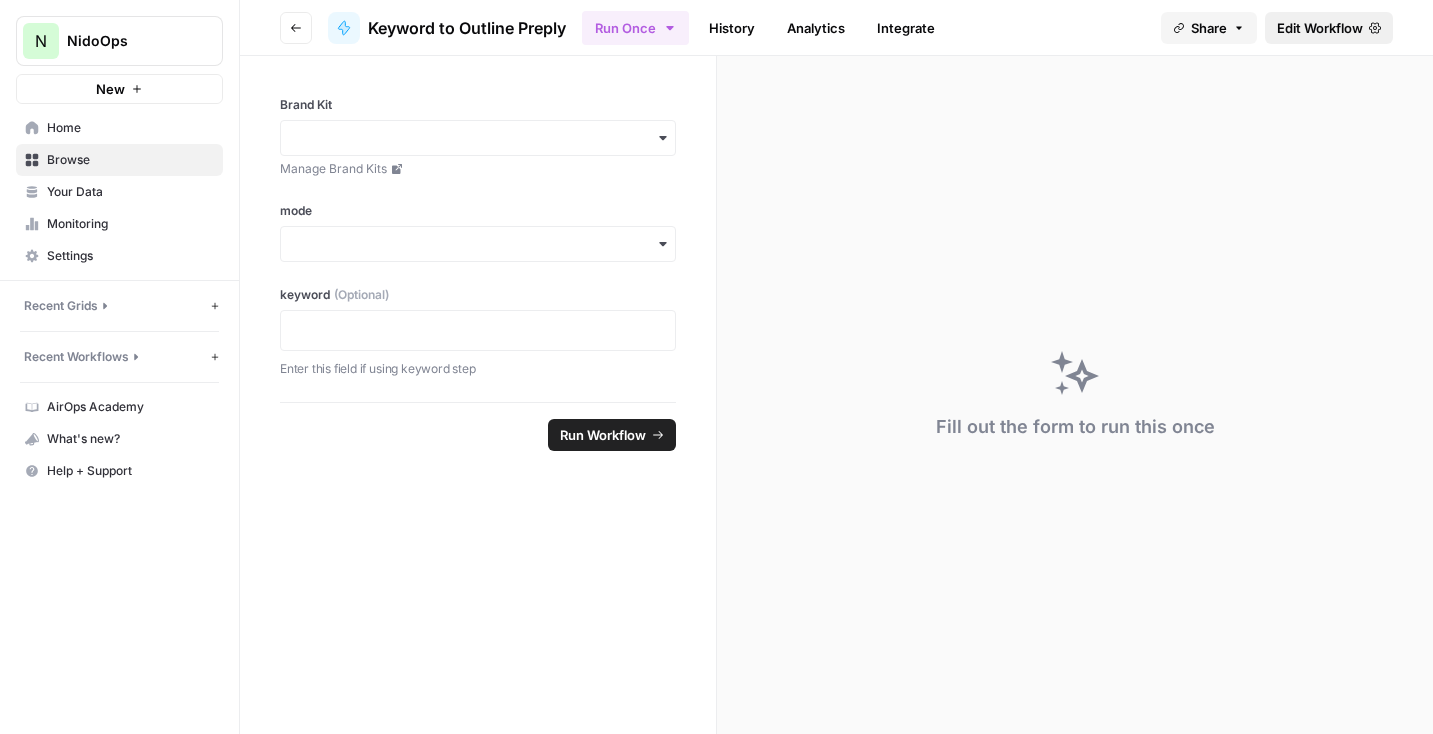 click on "Edit Workflow" at bounding box center [1320, 28] 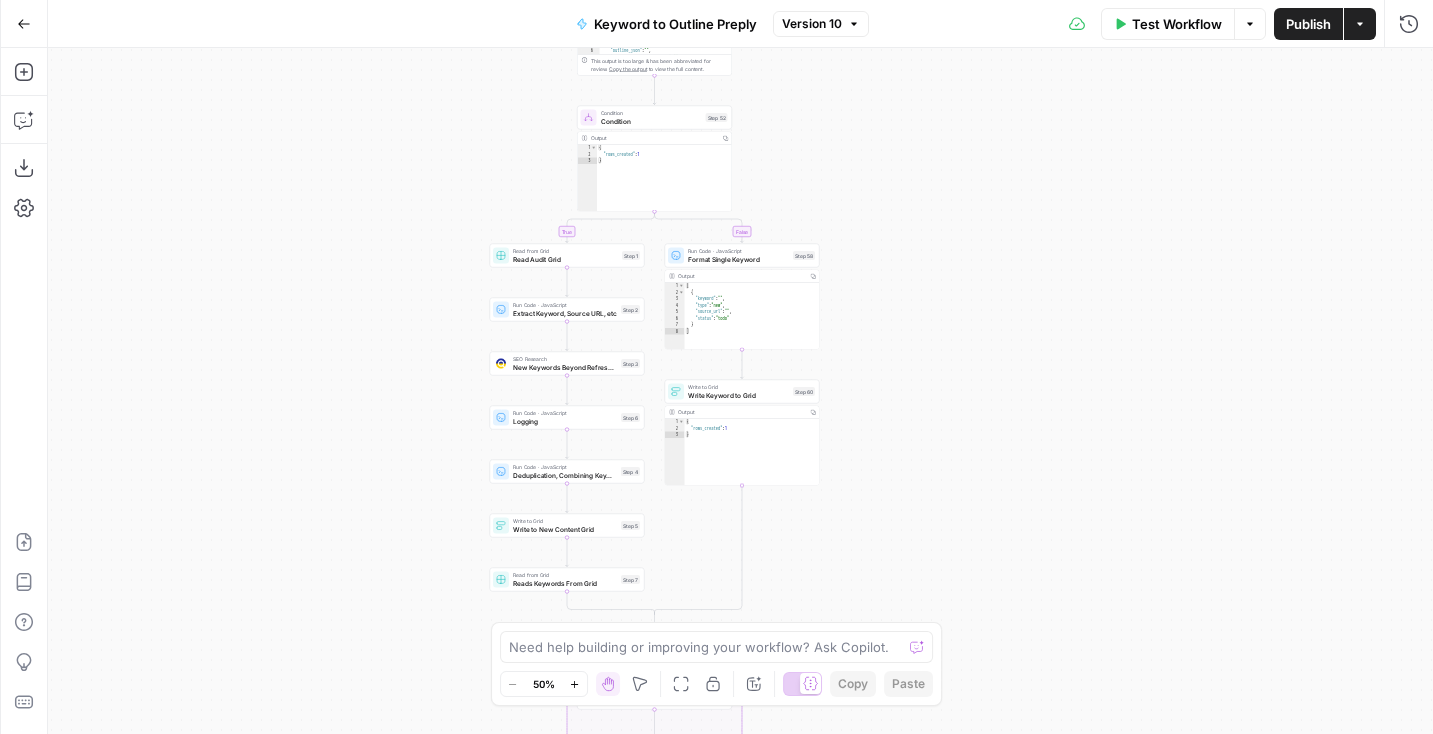 drag, startPoint x: 1024, startPoint y: 153, endPoint x: 931, endPoint y: 399, distance: 262.9924 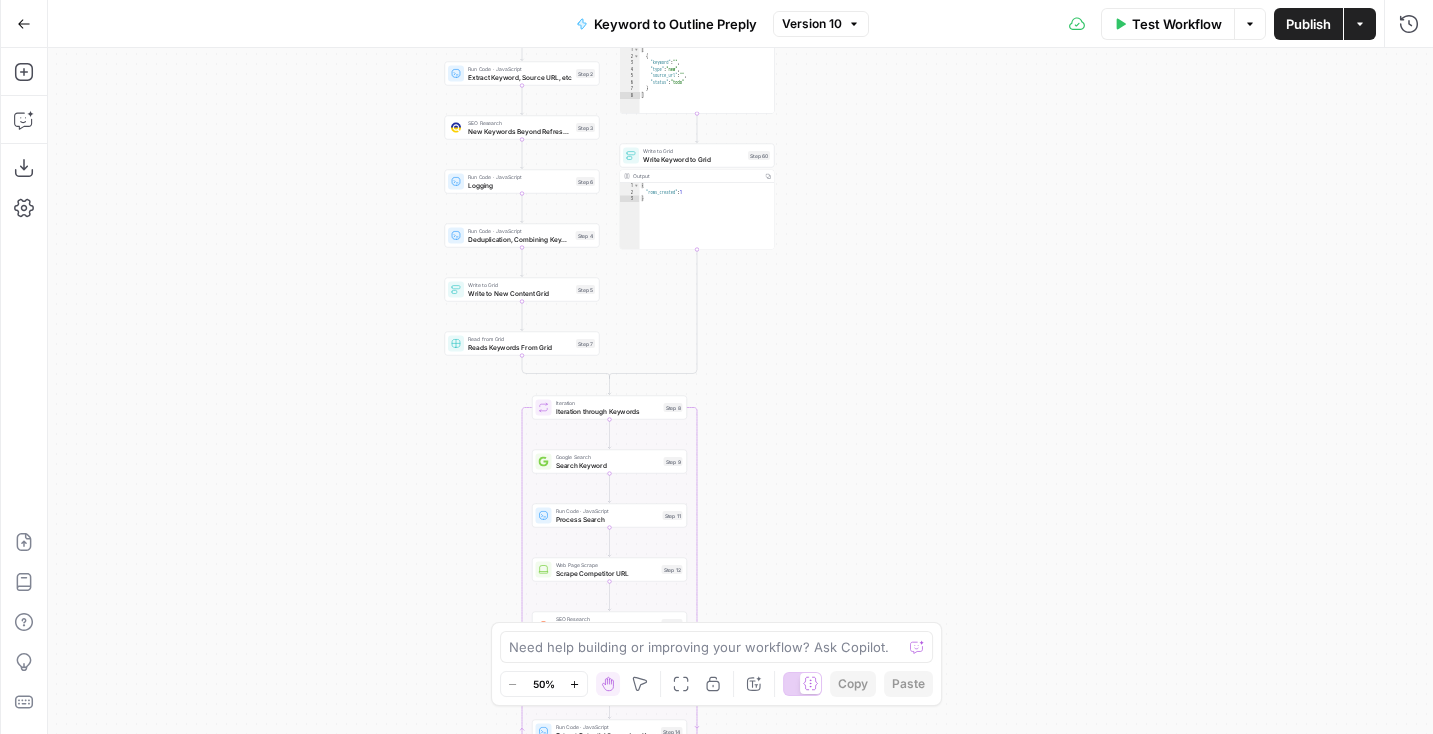 drag, startPoint x: 891, startPoint y: 183, endPoint x: 847, endPoint y: -112, distance: 298.2633 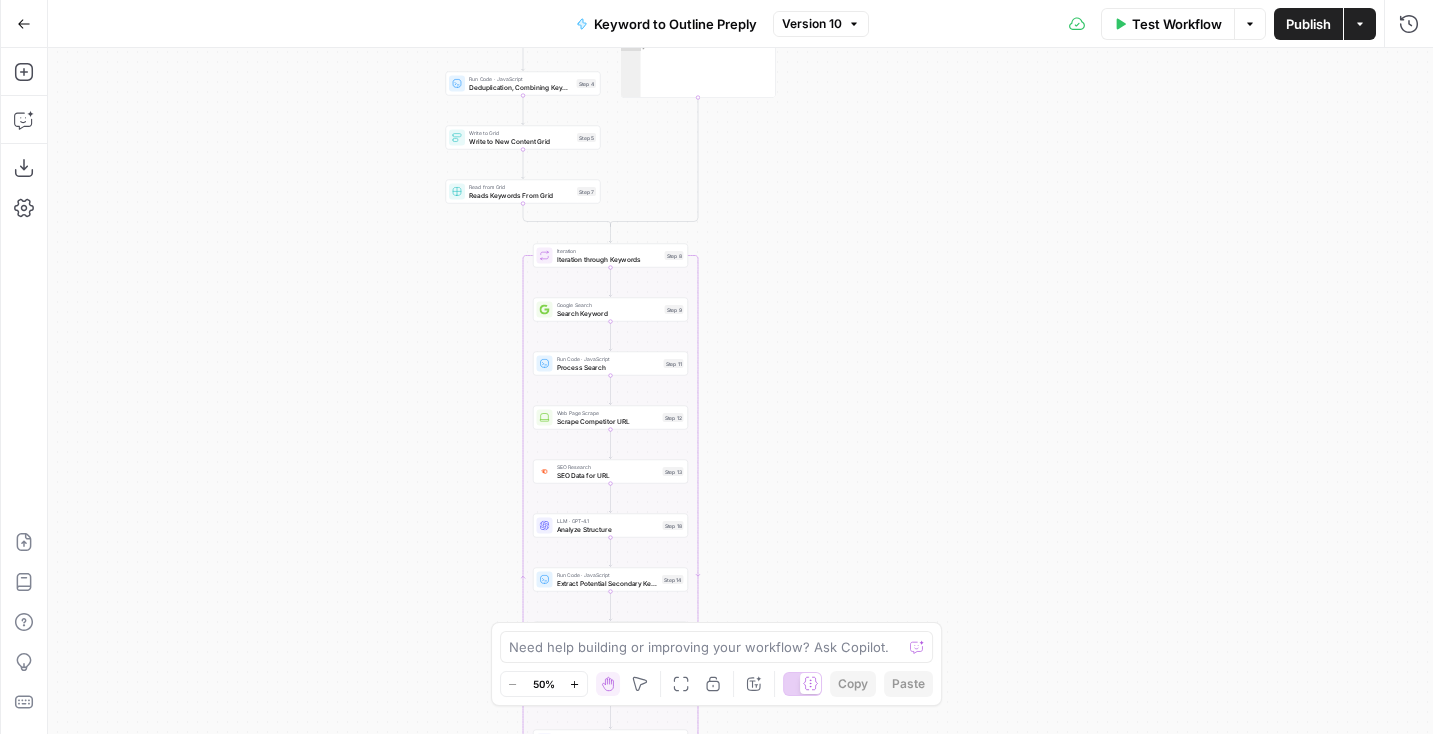 drag, startPoint x: 842, startPoint y: 448, endPoint x: 862, endPoint y: 325, distance: 124.61541 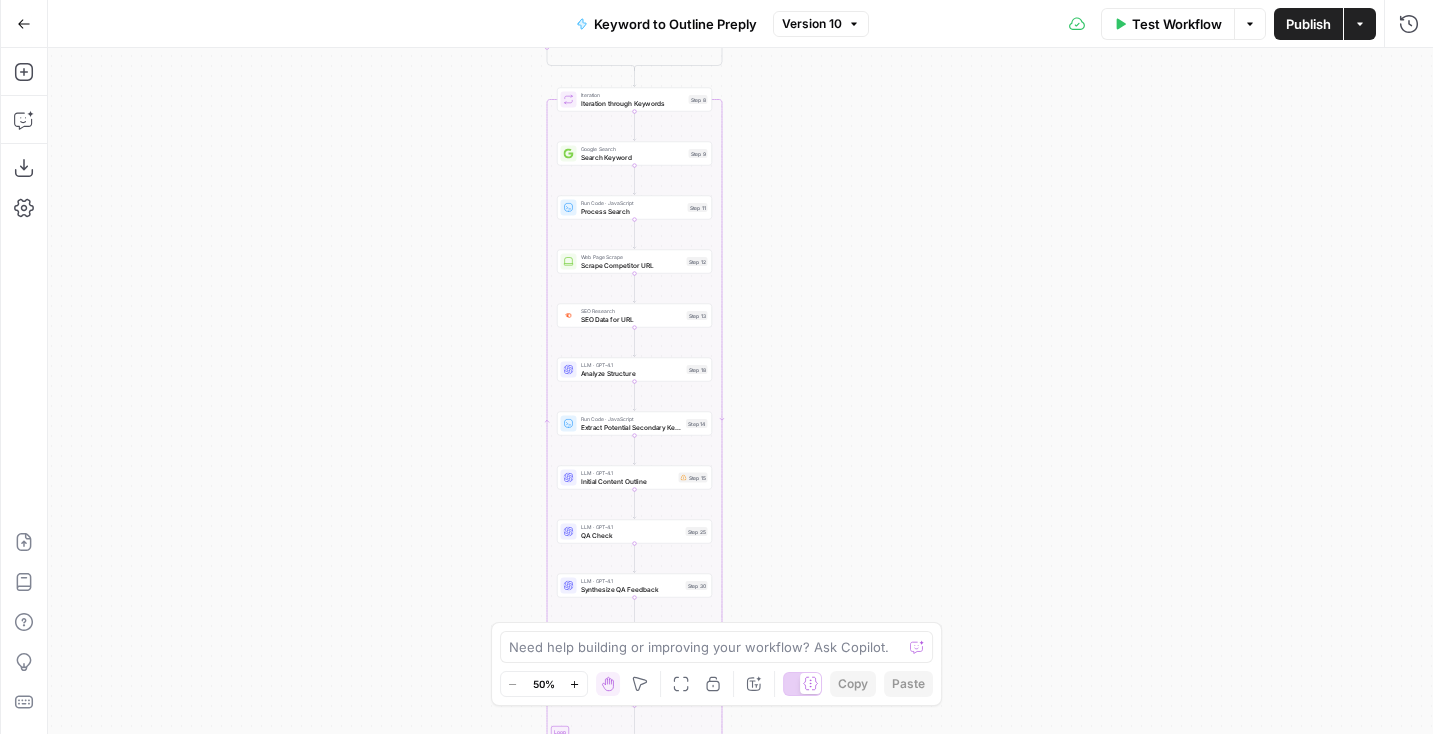 drag, startPoint x: 778, startPoint y: 462, endPoint x: 788, endPoint y: 328, distance: 134.37262 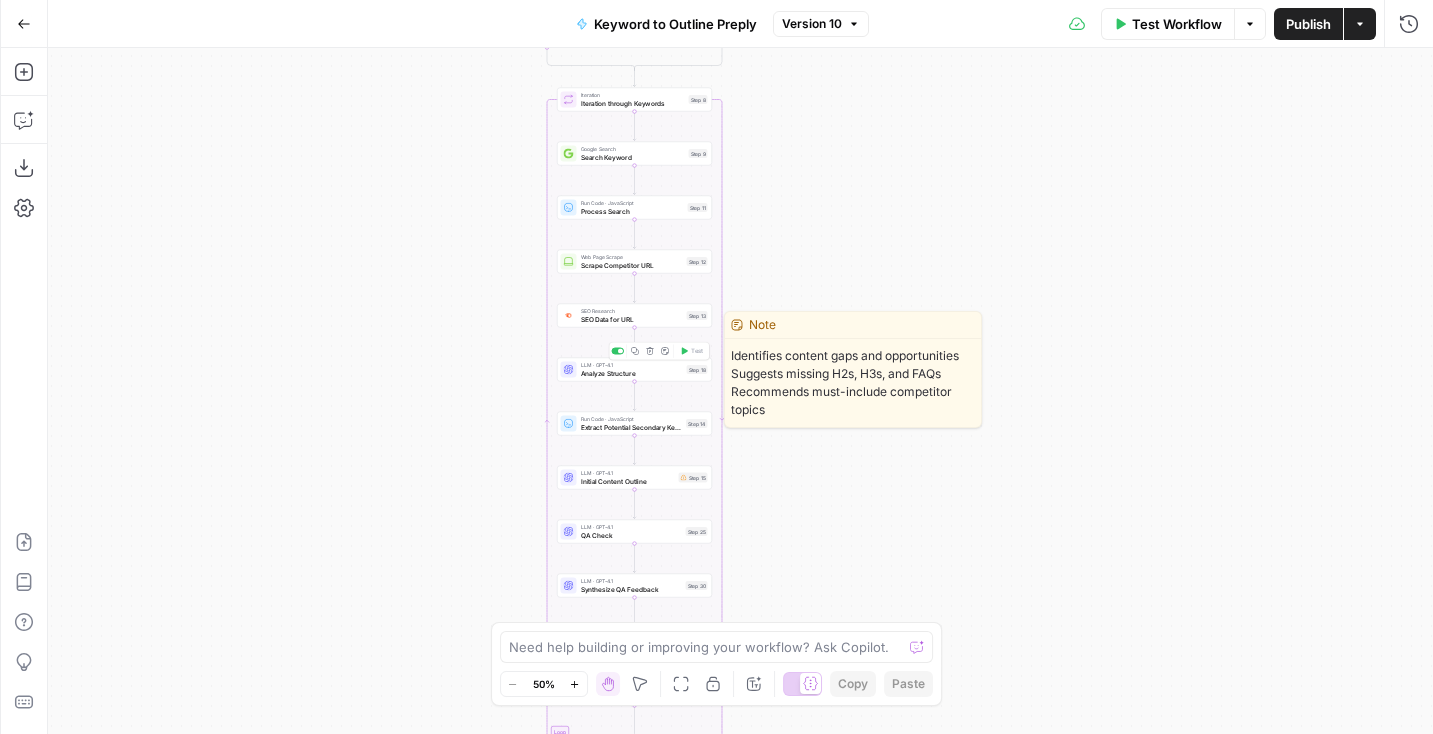 click on "Analyze Structure" at bounding box center (632, 373) 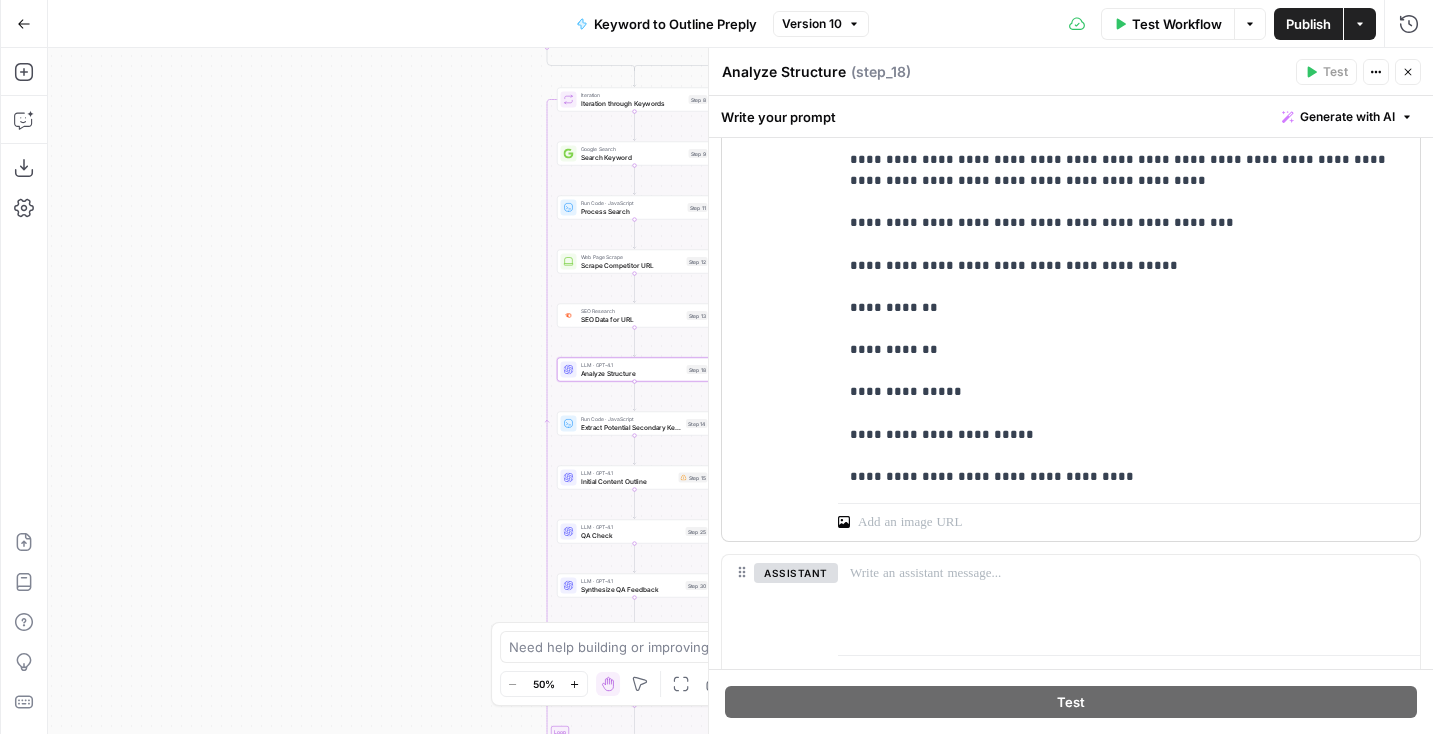 scroll, scrollTop: 724, scrollLeft: 0, axis: vertical 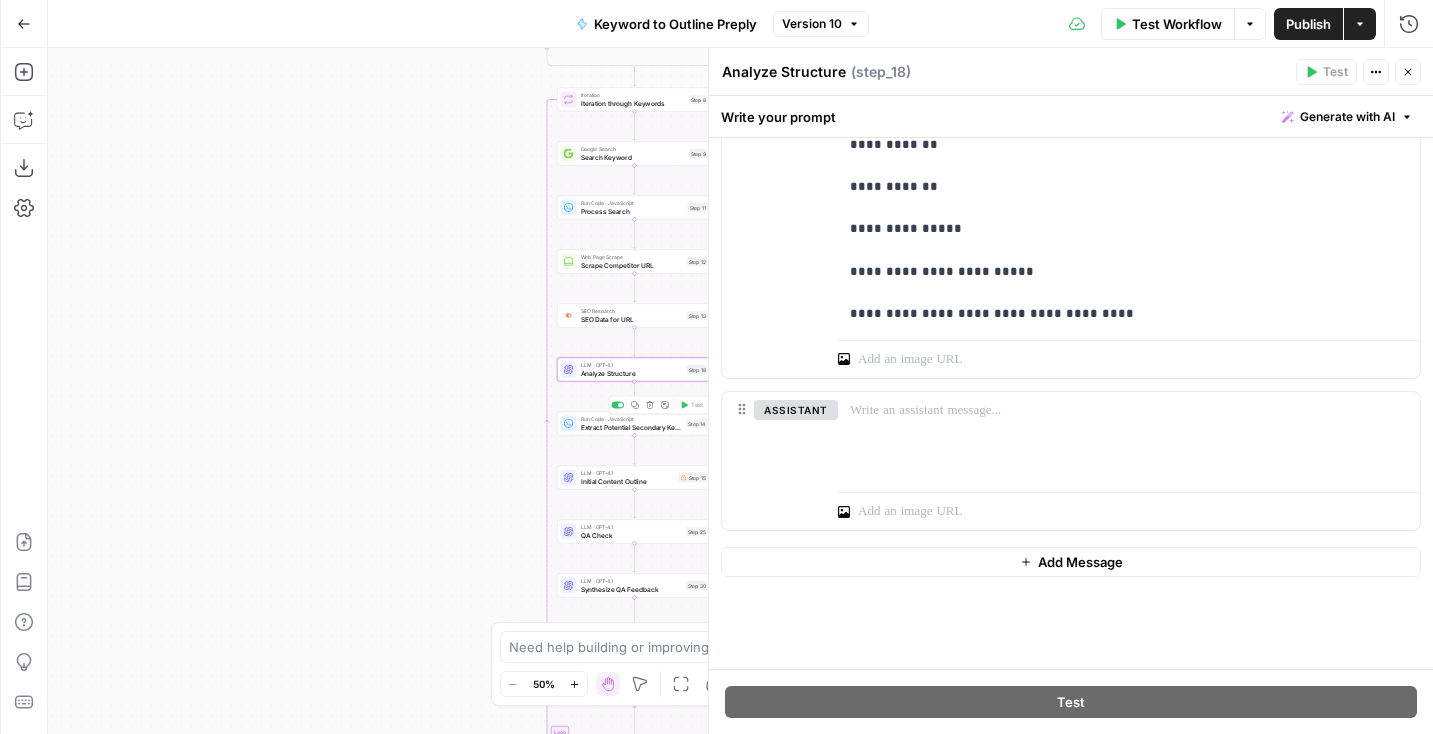 click on "Extract Potential Secondary Keywords + Deduplicate" at bounding box center (632, 427) 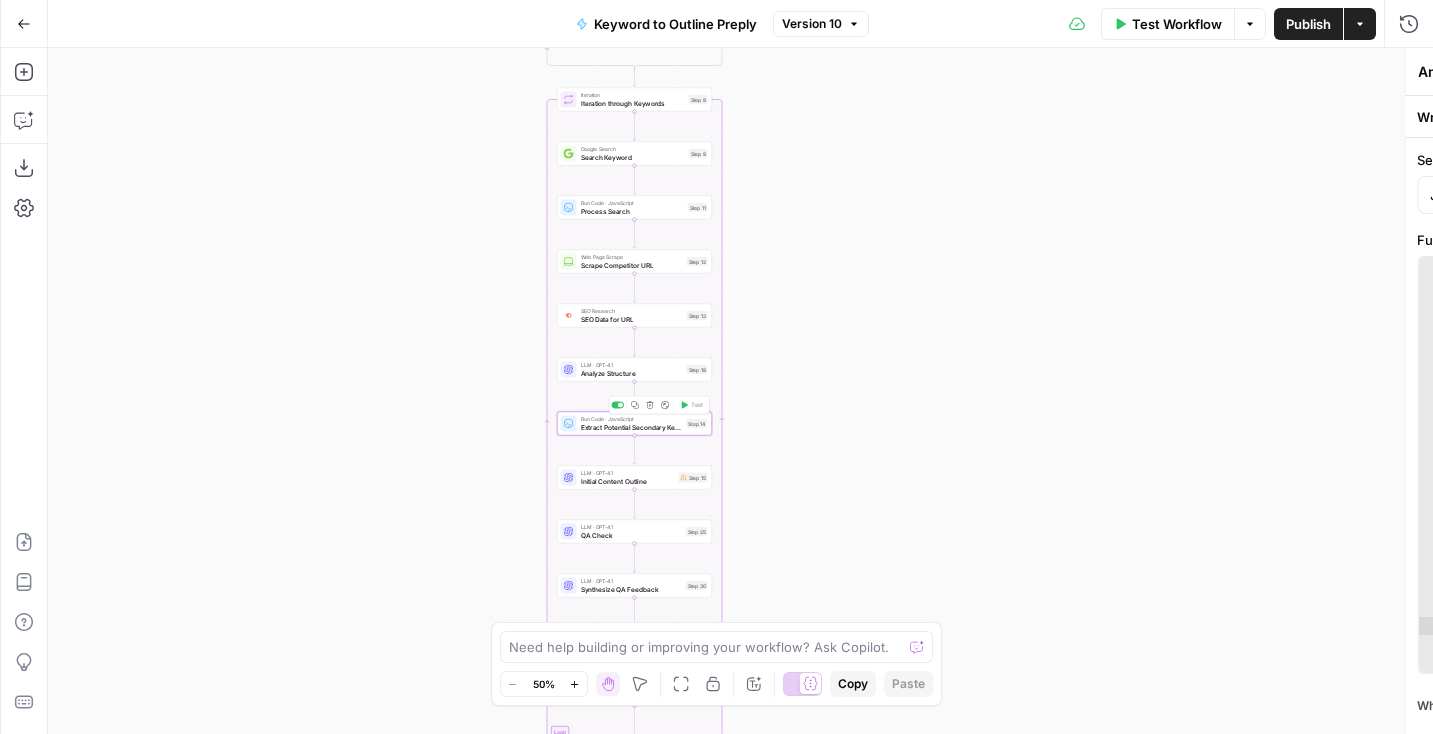 type on "Extract Potential Secondary Keywords + Deduplicate" 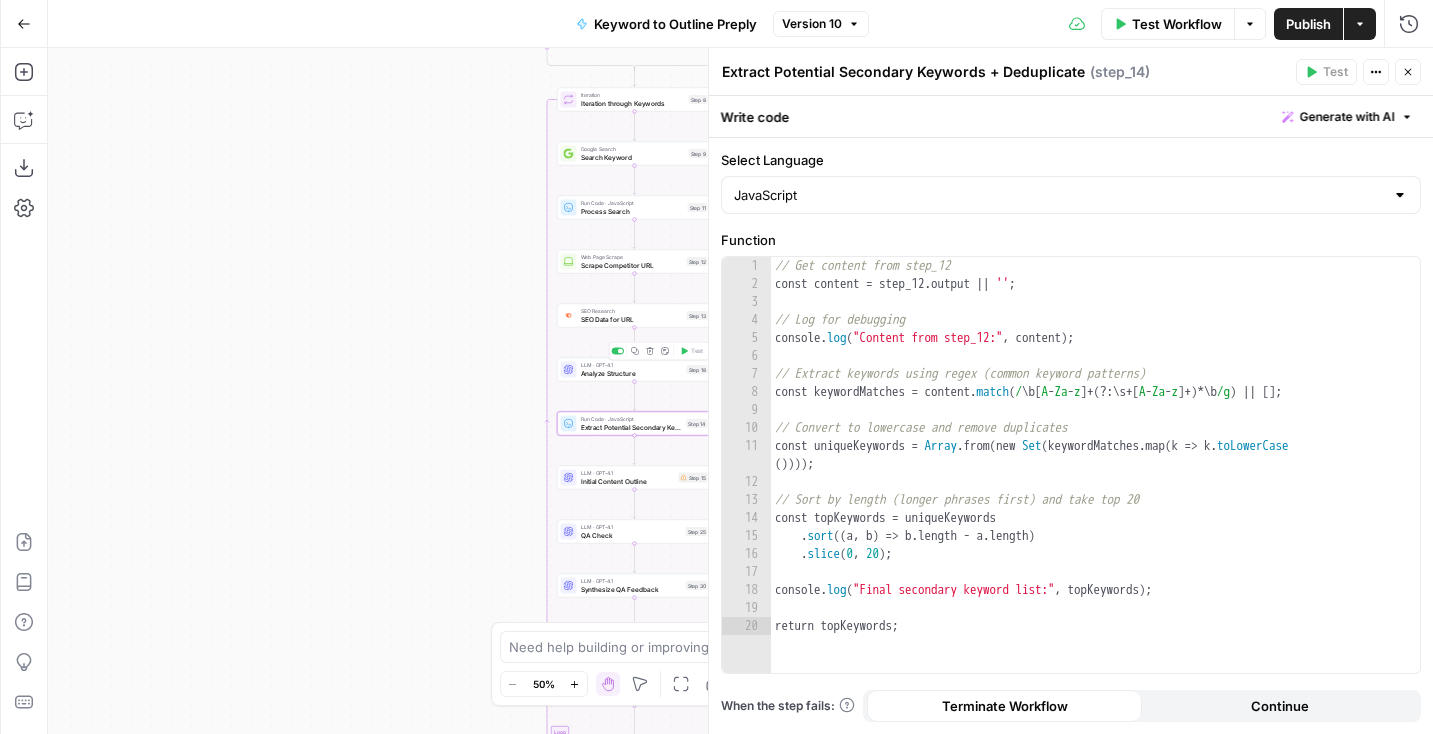 click on "Analyze Structure" at bounding box center [632, 373] 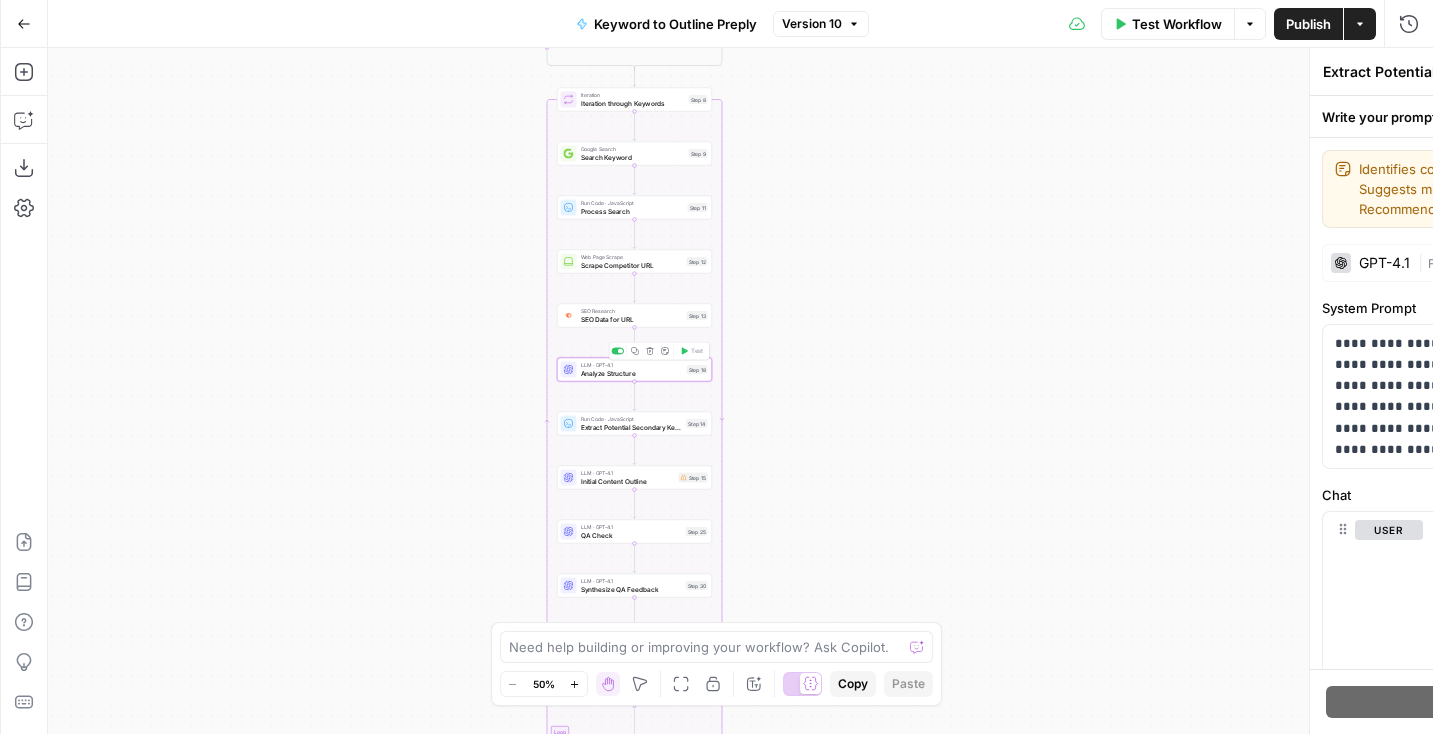 type on "Analyze Structure" 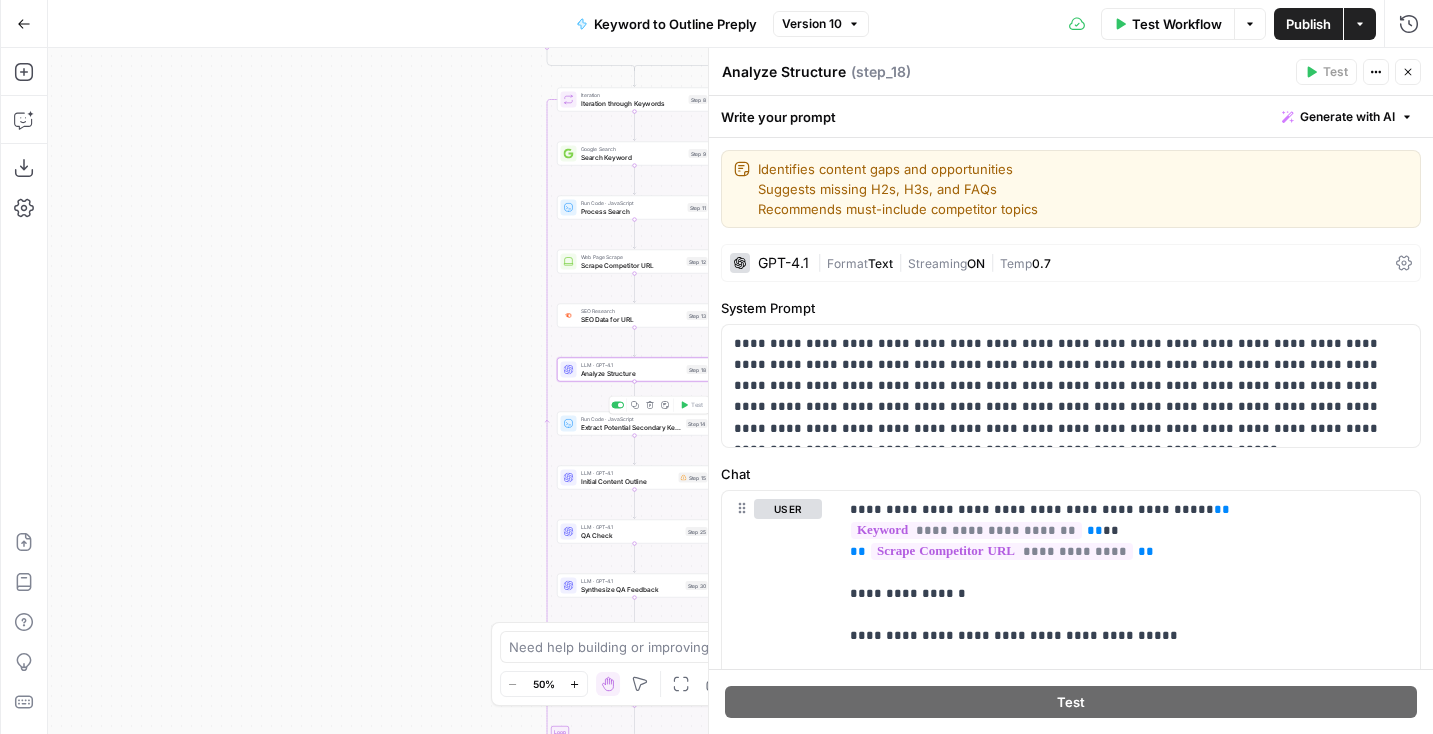 click on "Extract Potential Secondary Keywords + Deduplicate" at bounding box center [632, 427] 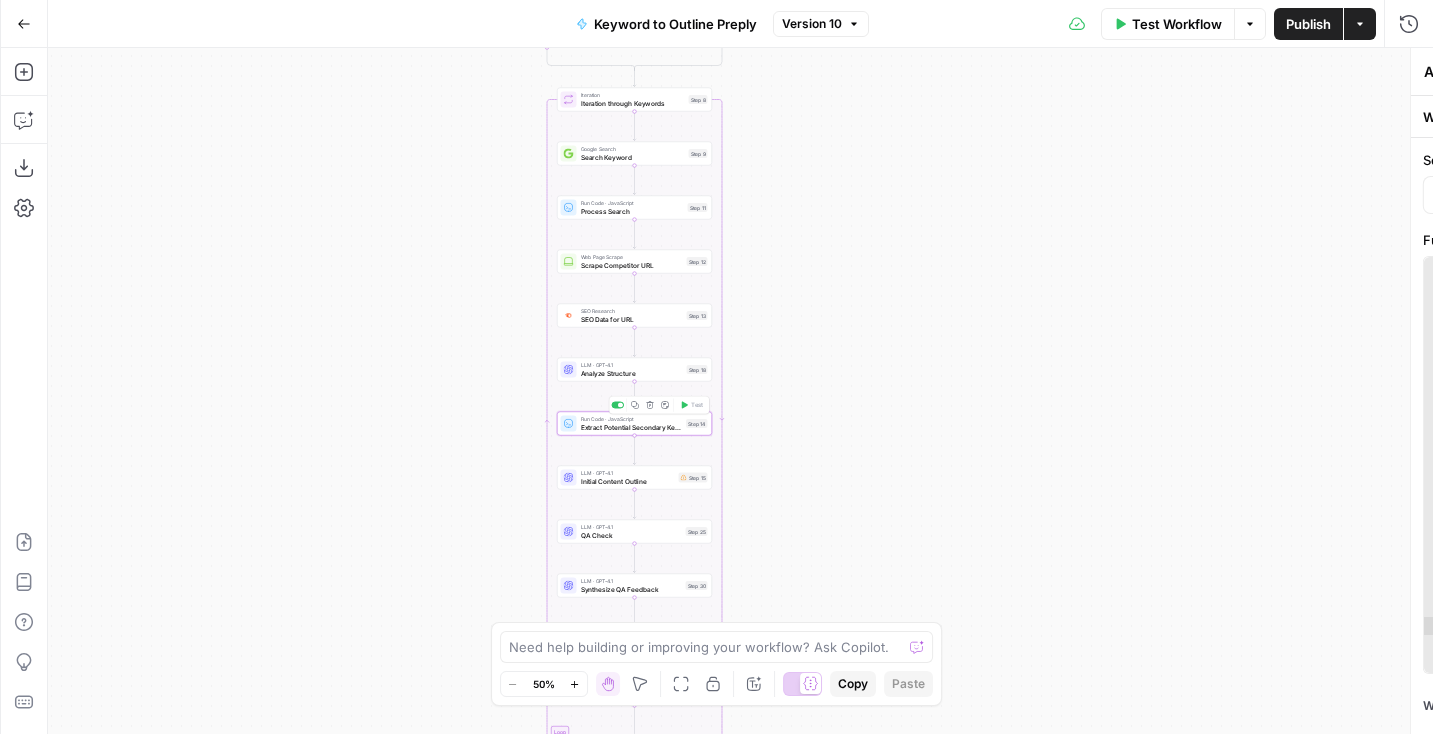 type on "Extract Potential Secondary Keywords + Deduplicate" 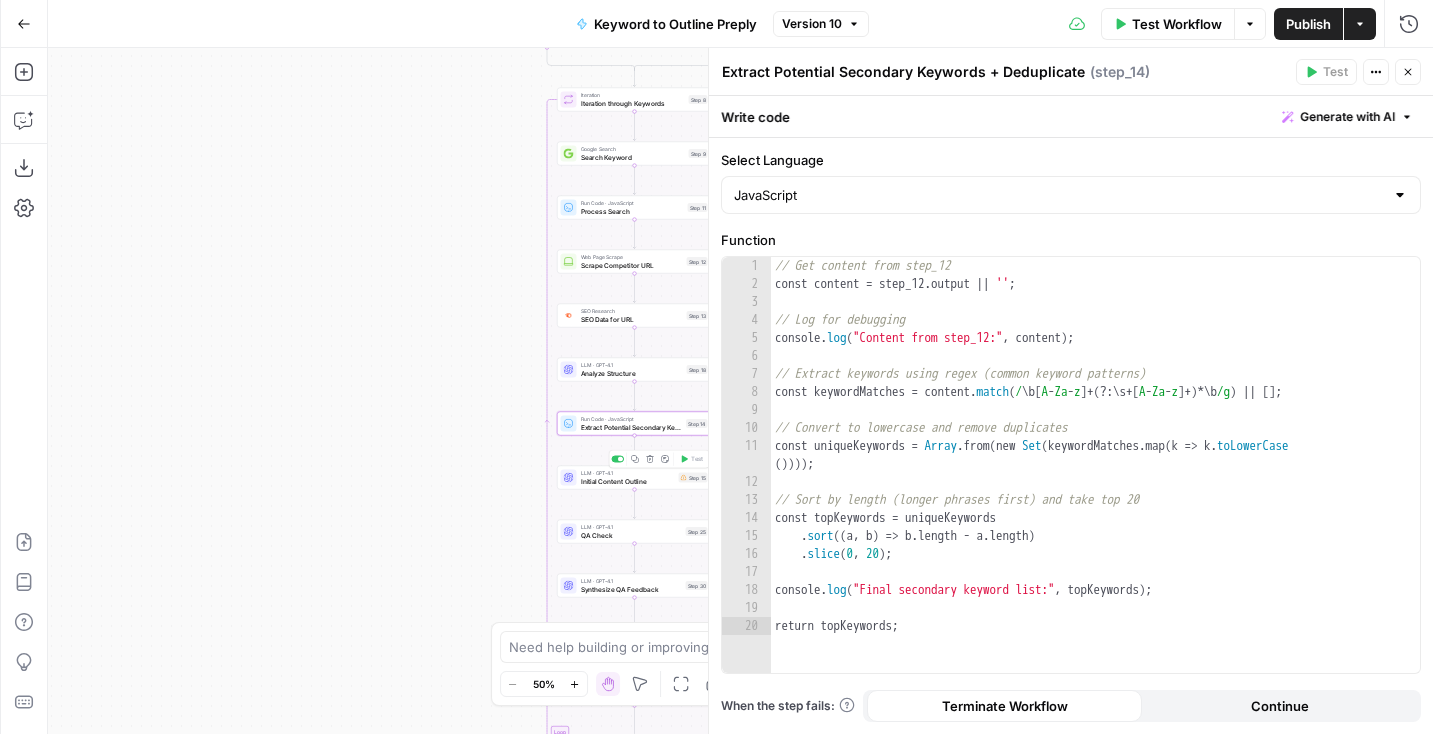 click on "LLM · GPT-4.1 Initial Content Outline Step 15 Copy step Delete step Edit Note Test" at bounding box center [634, 478] 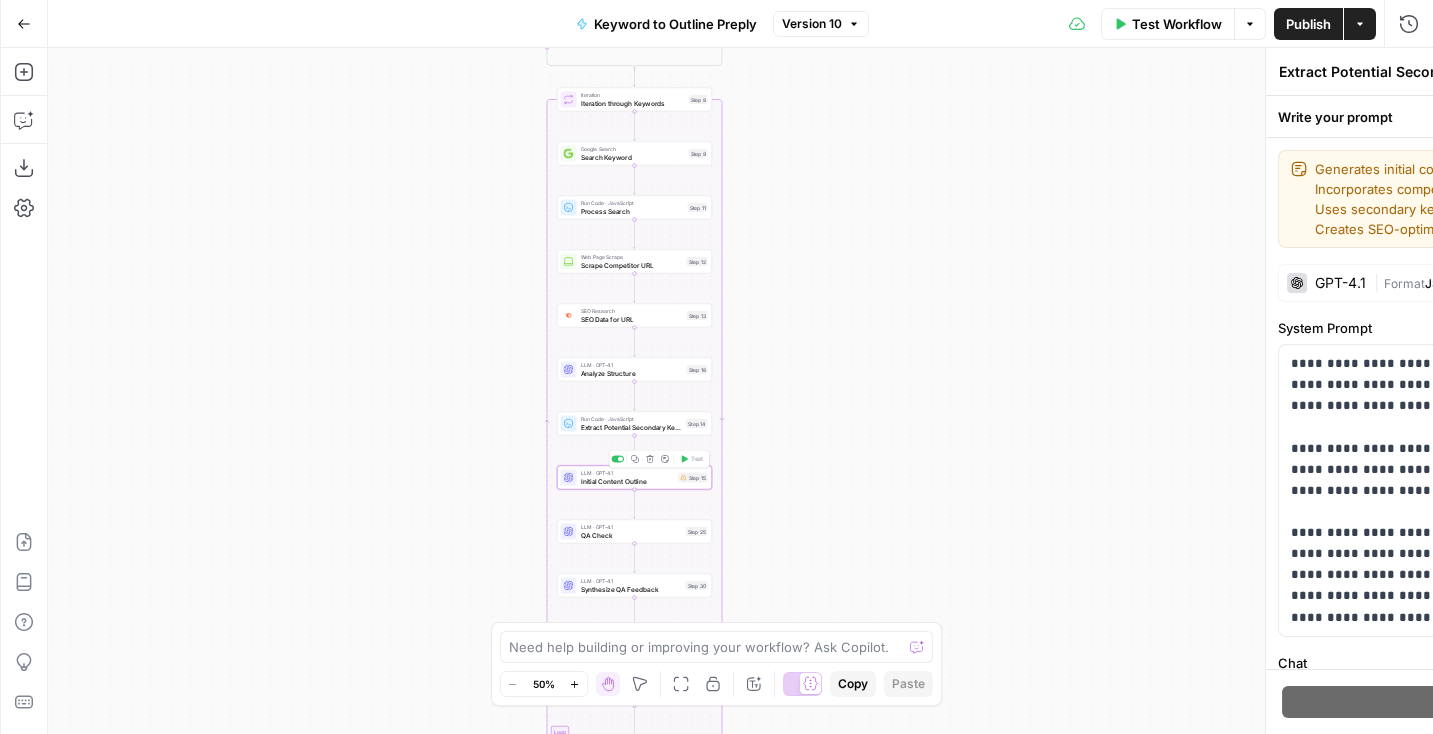 type on "Initial Content Outline" 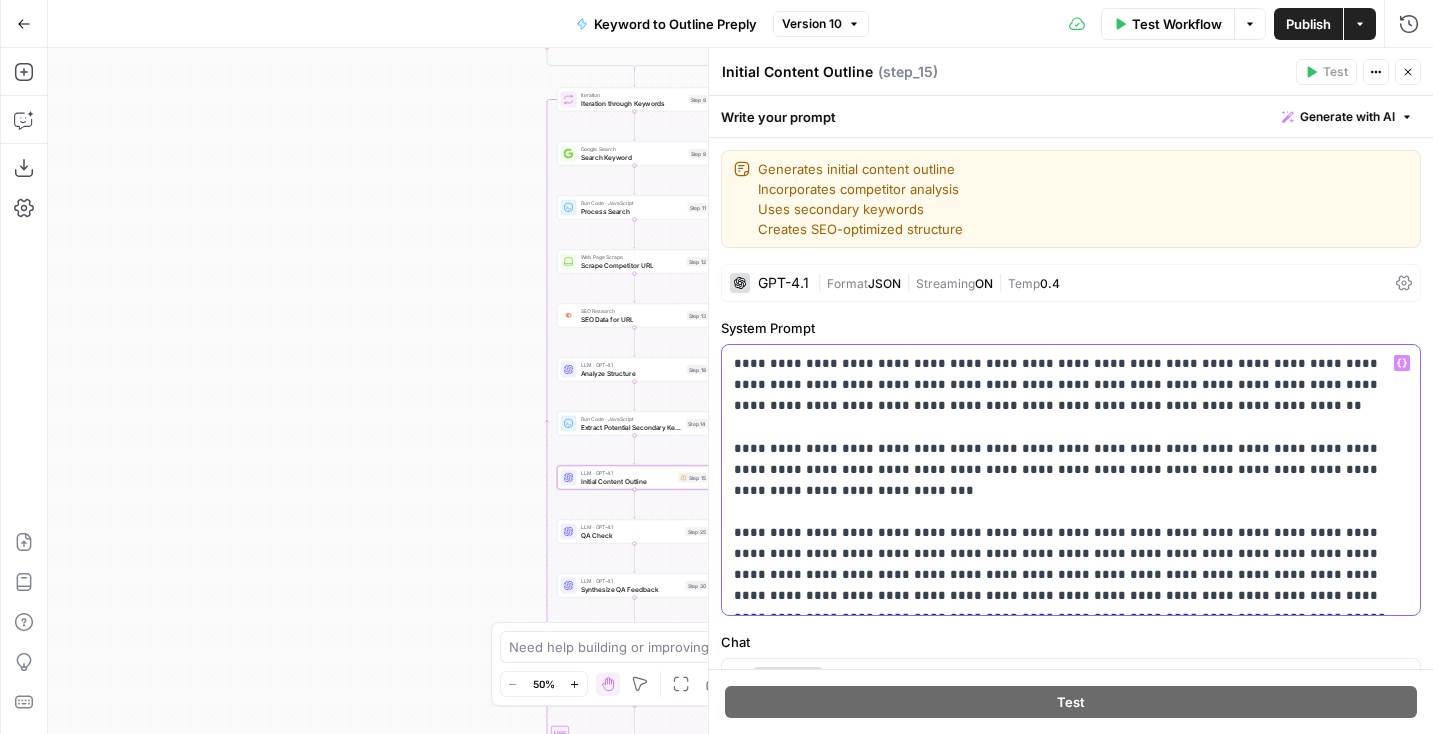 drag, startPoint x: 1333, startPoint y: 388, endPoint x: 1338, endPoint y: 400, distance: 13 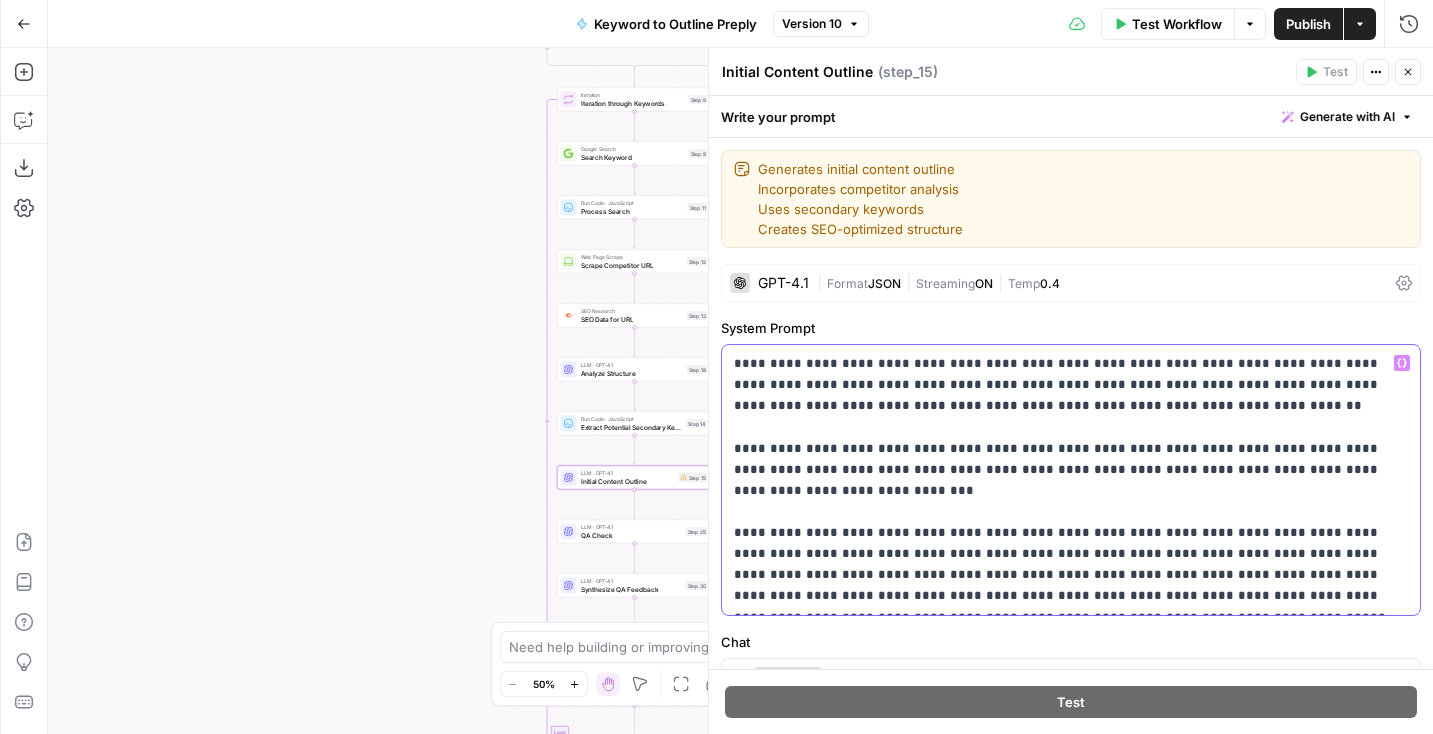 click on "**********" at bounding box center (1071, 480) 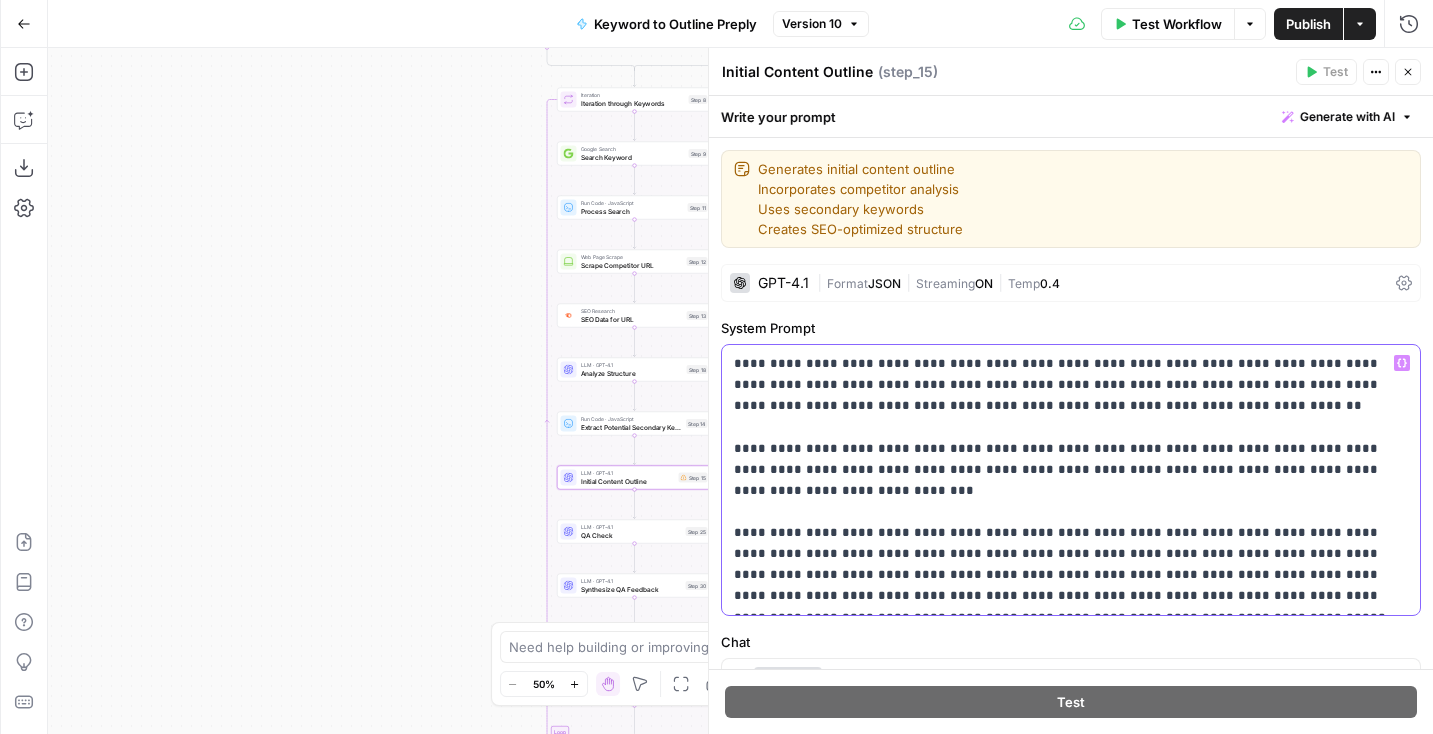 drag, startPoint x: 1333, startPoint y: 387, endPoint x: 1349, endPoint y: 399, distance: 20 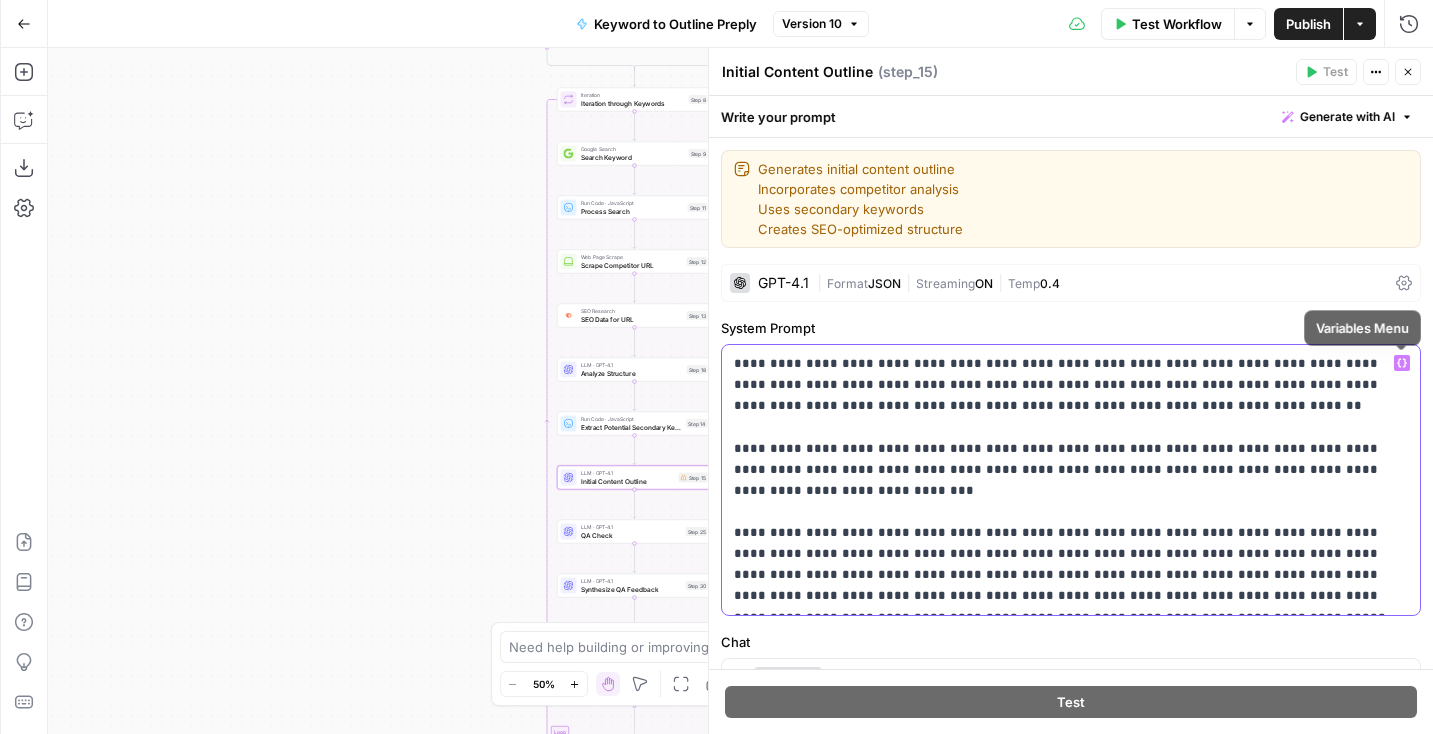 click 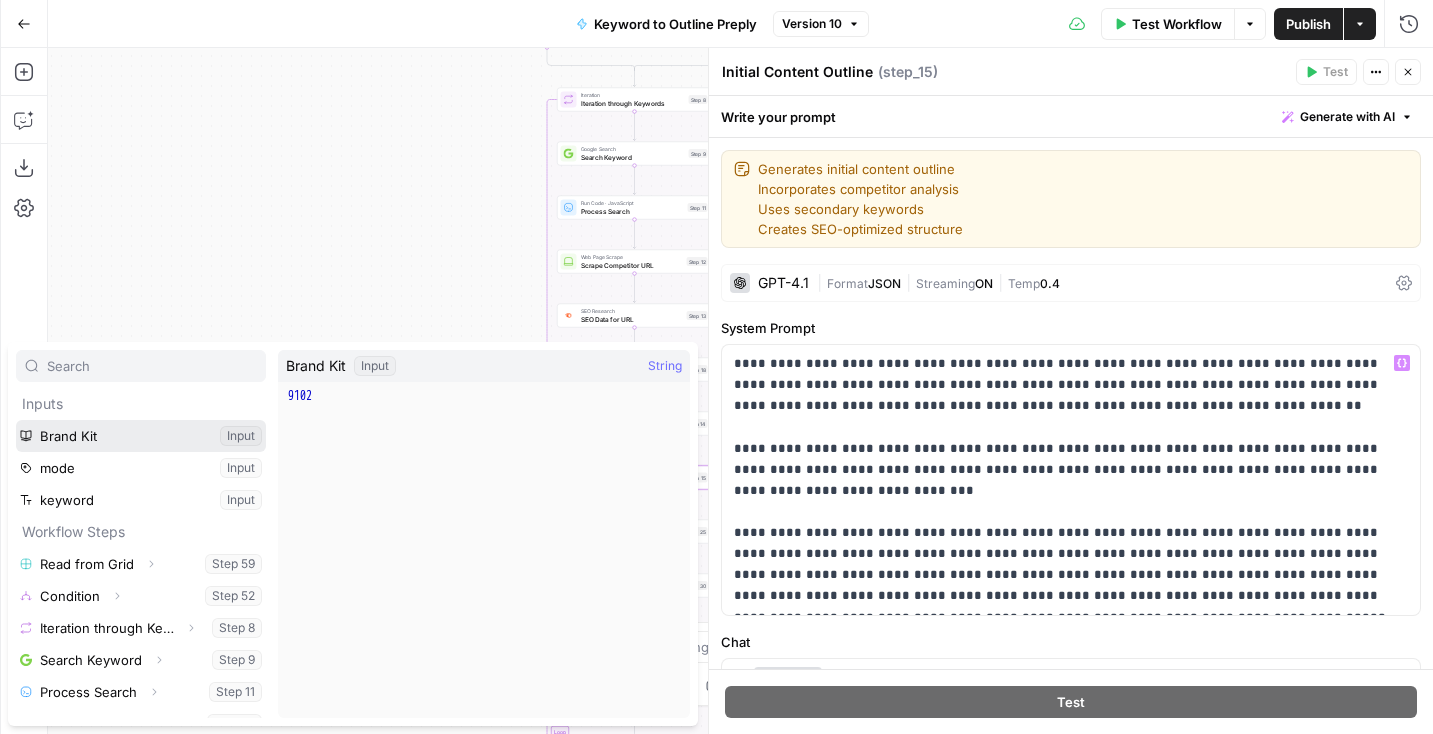 click at bounding box center [141, 436] 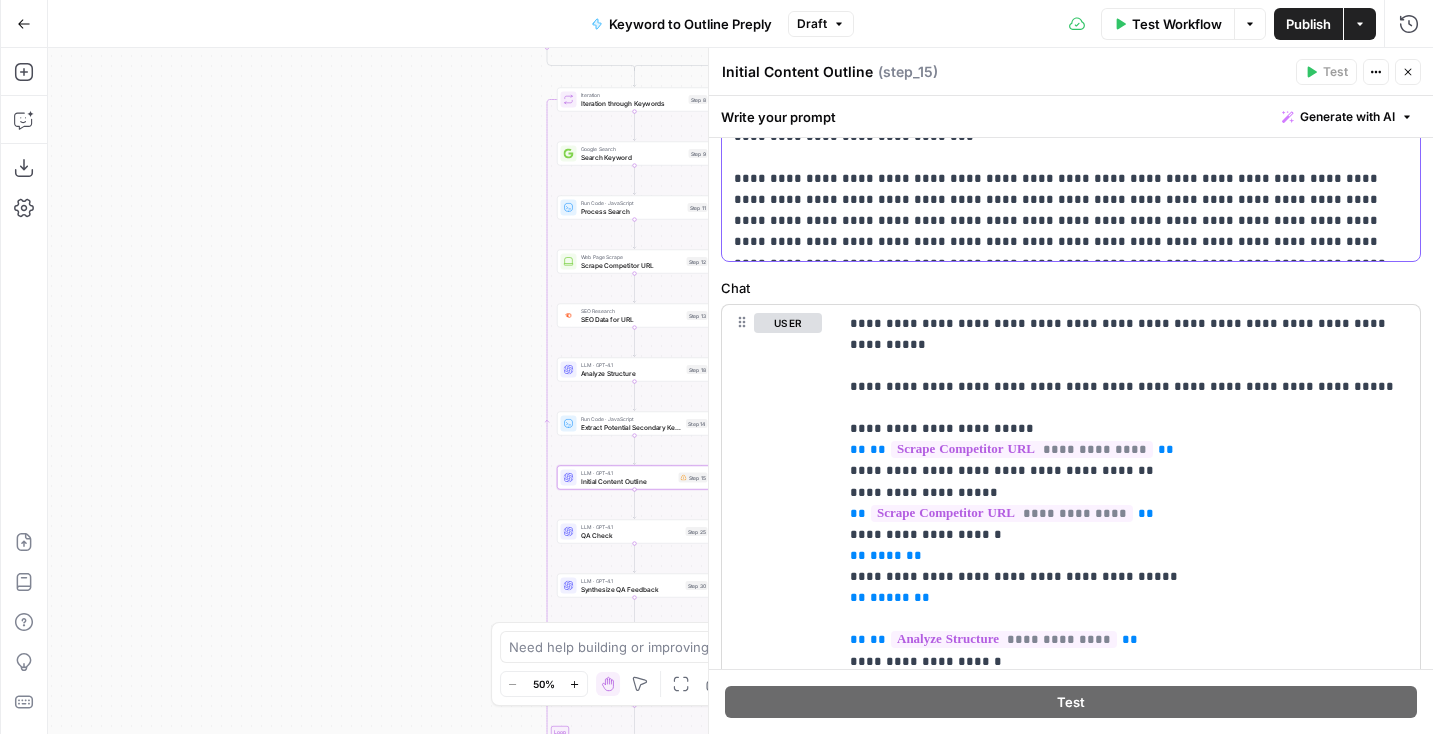 scroll, scrollTop: 359, scrollLeft: 0, axis: vertical 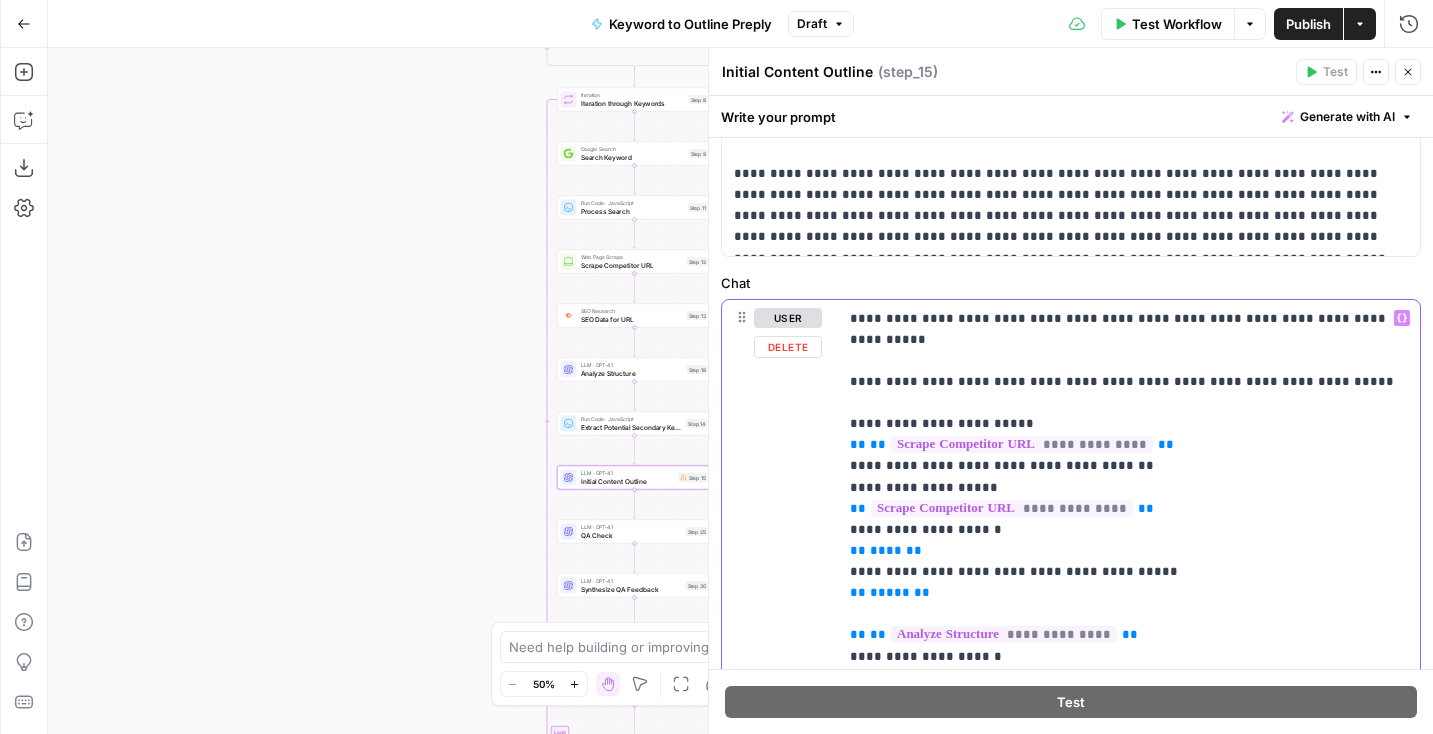 drag, startPoint x: 1299, startPoint y: 342, endPoint x: 1019, endPoint y: 321, distance: 280.7864 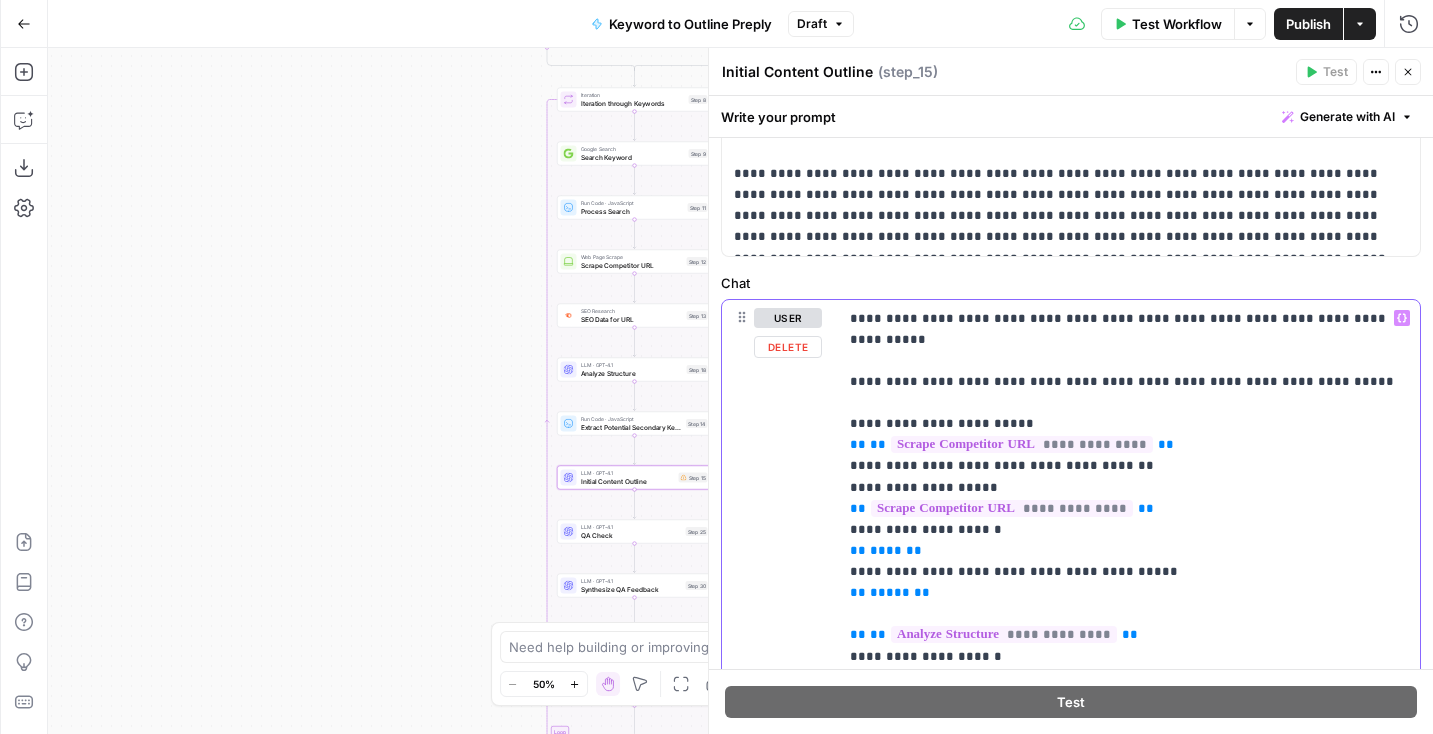 click on "**********" at bounding box center [1129, 1385] 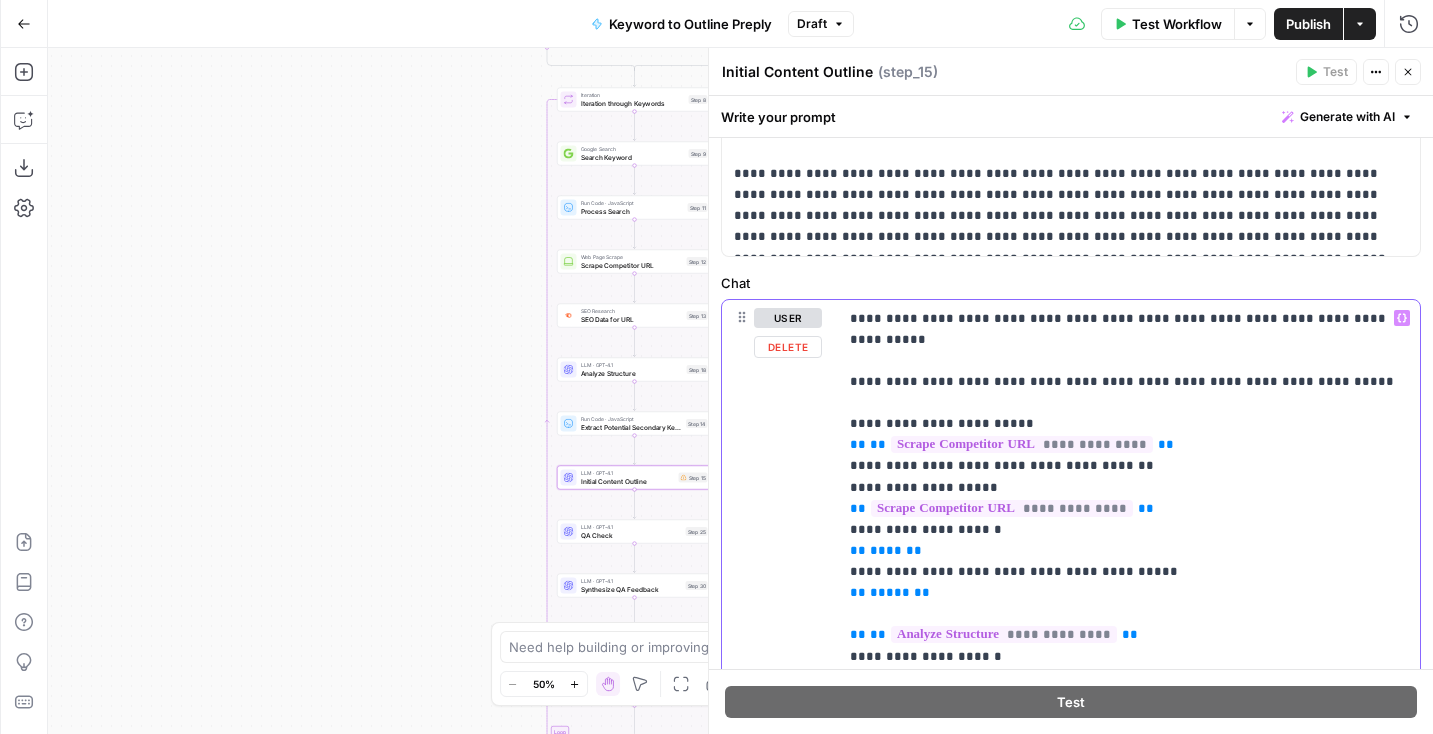 drag, startPoint x: 923, startPoint y: 316, endPoint x: 853, endPoint y: 314, distance: 70.028564 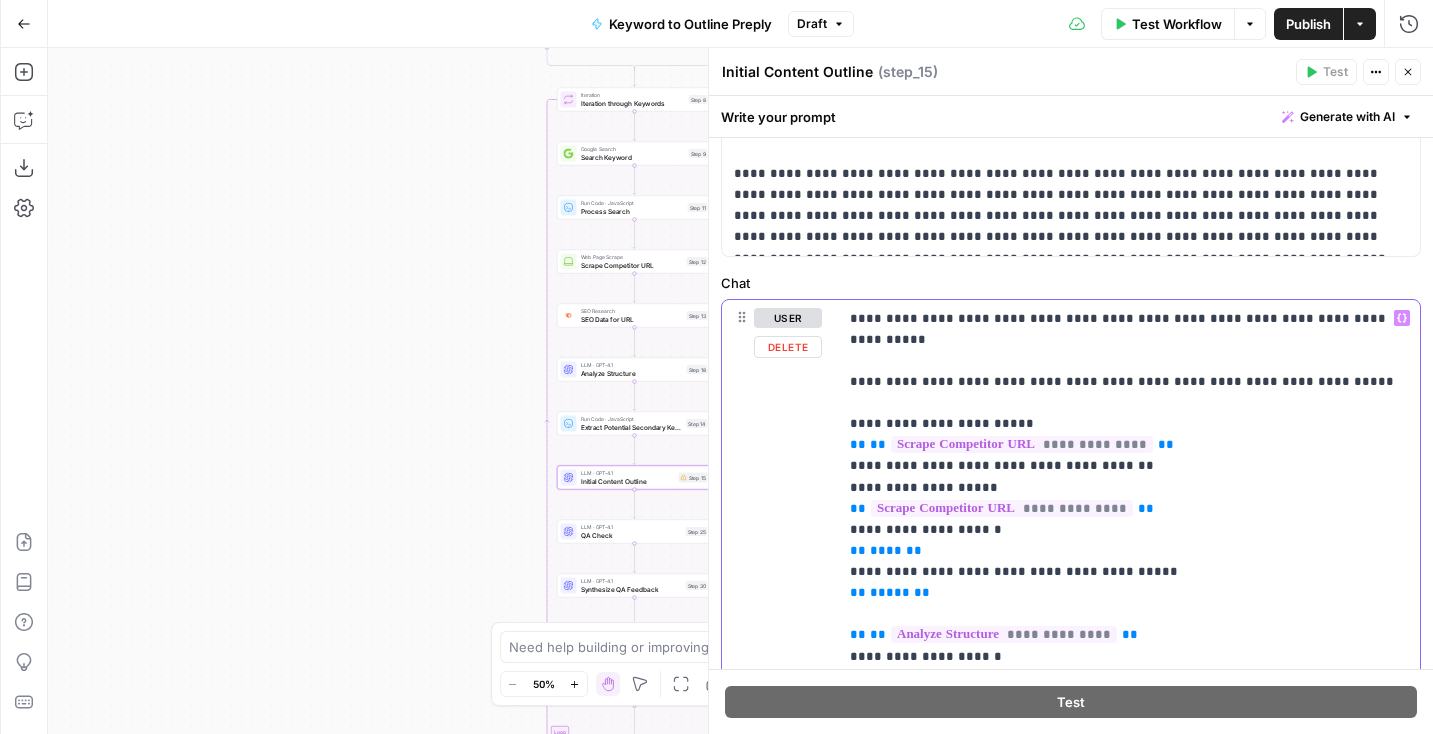 click on "**********" at bounding box center (1129, 1385) 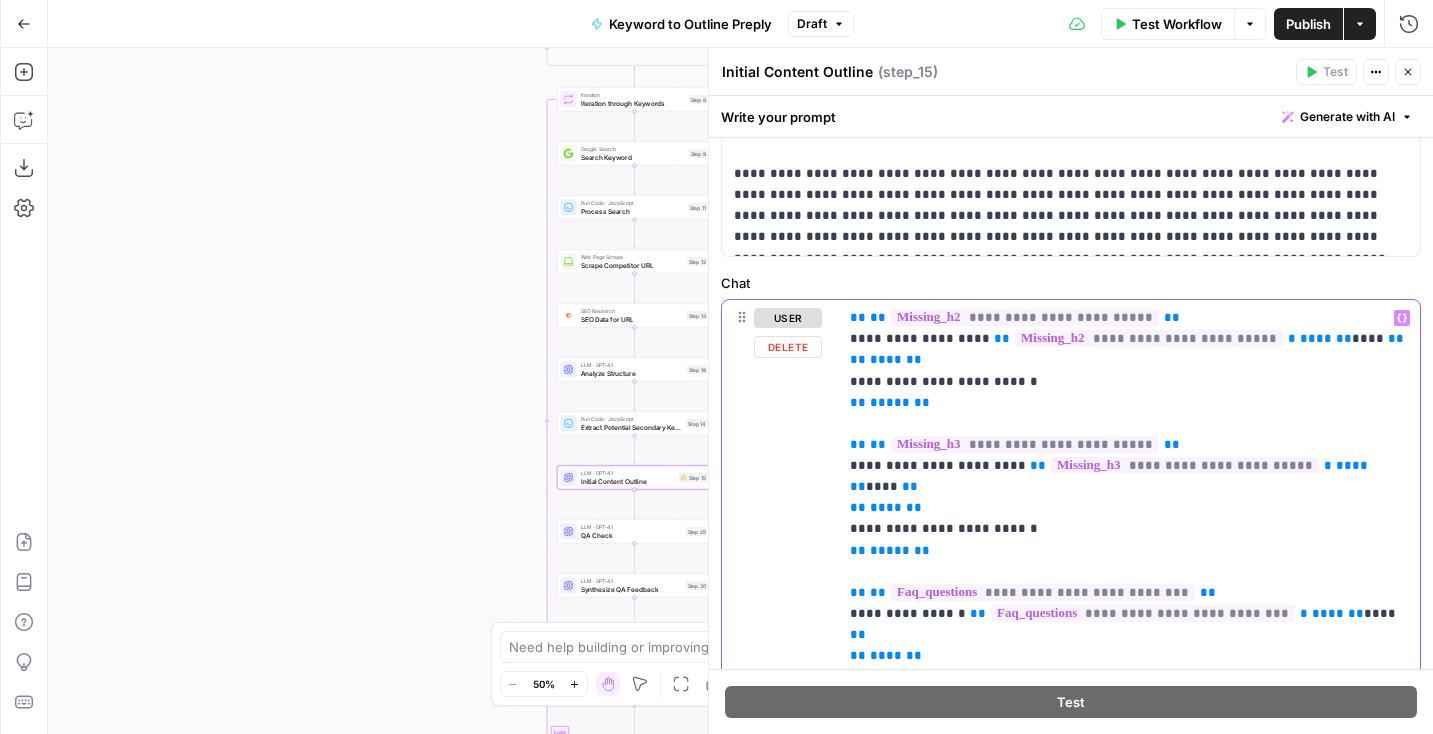 scroll, scrollTop: 0, scrollLeft: 0, axis: both 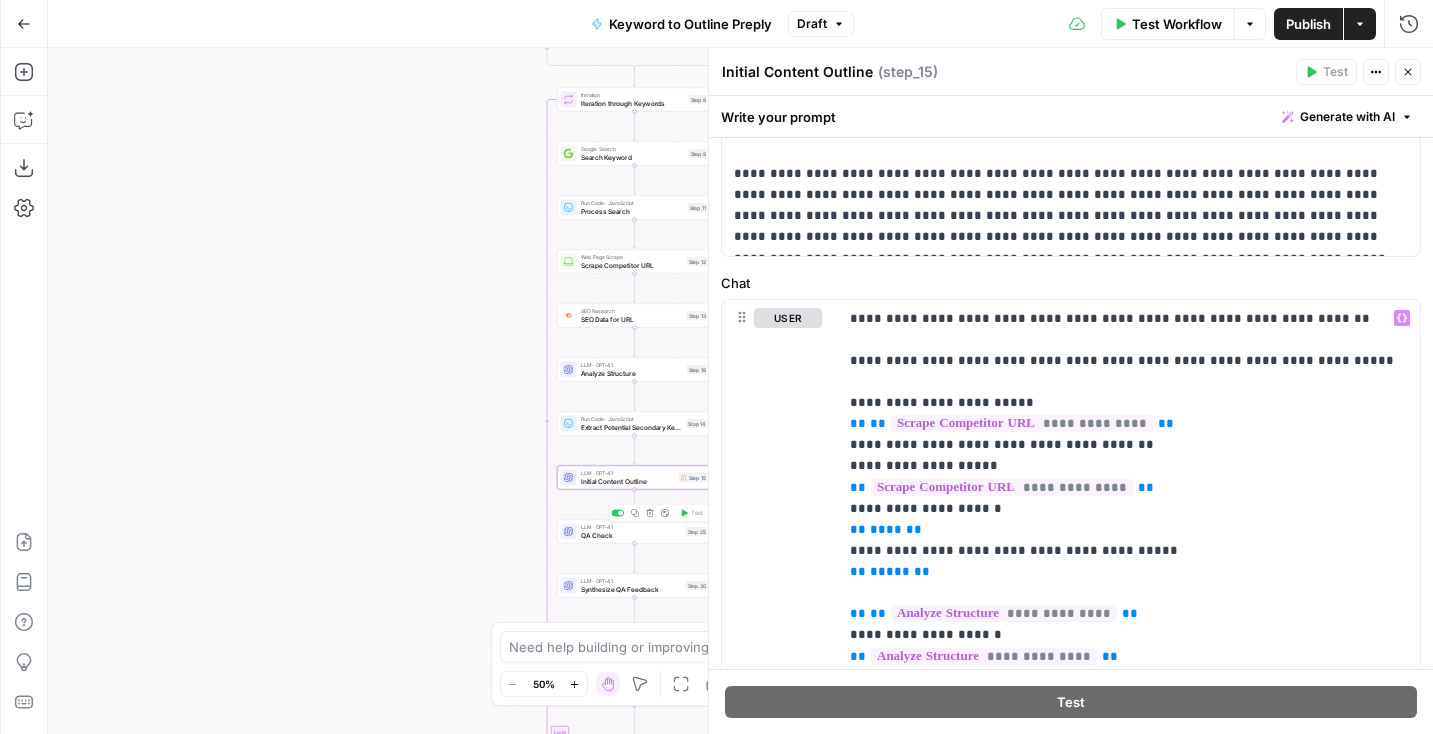 click on "Step 25" at bounding box center [697, 531] 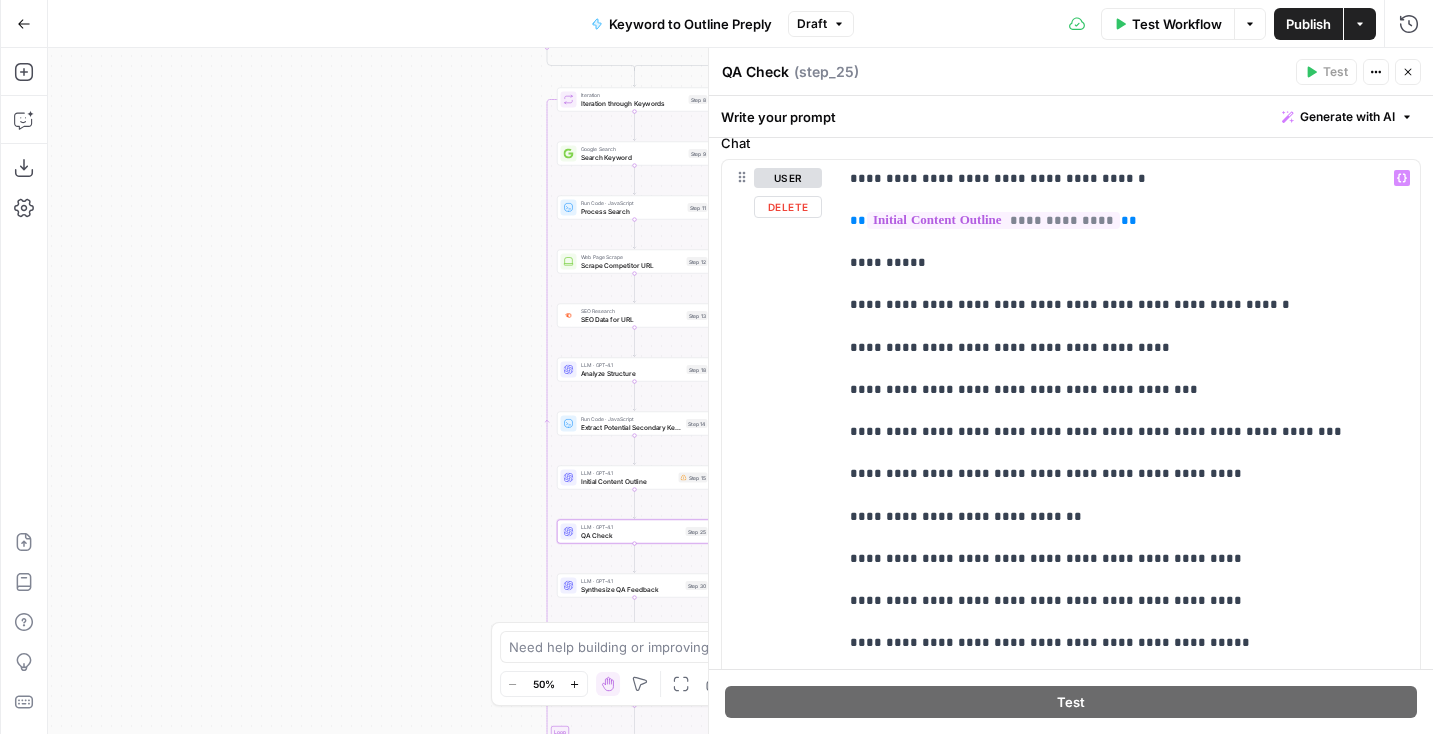 scroll, scrollTop: 420, scrollLeft: 0, axis: vertical 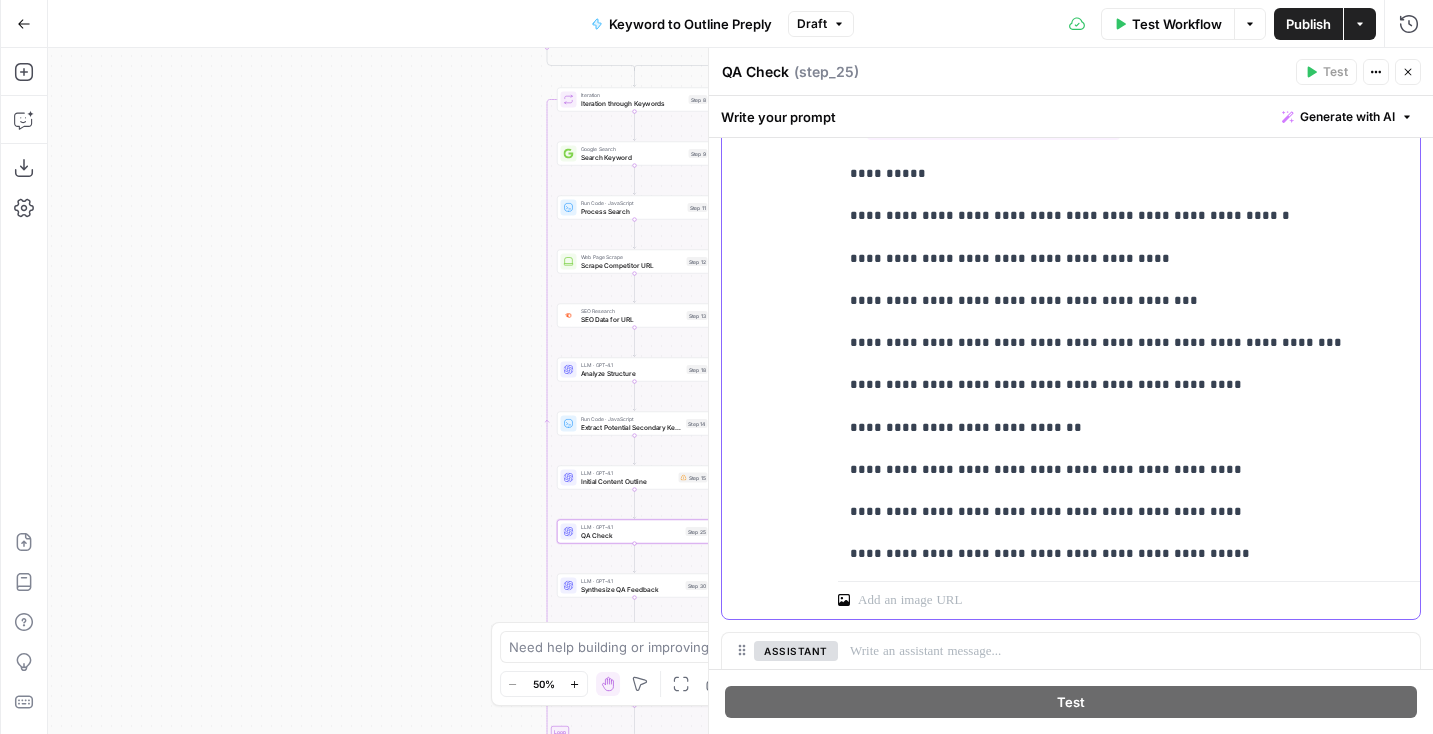 click on "**********" at bounding box center (1129, 322) 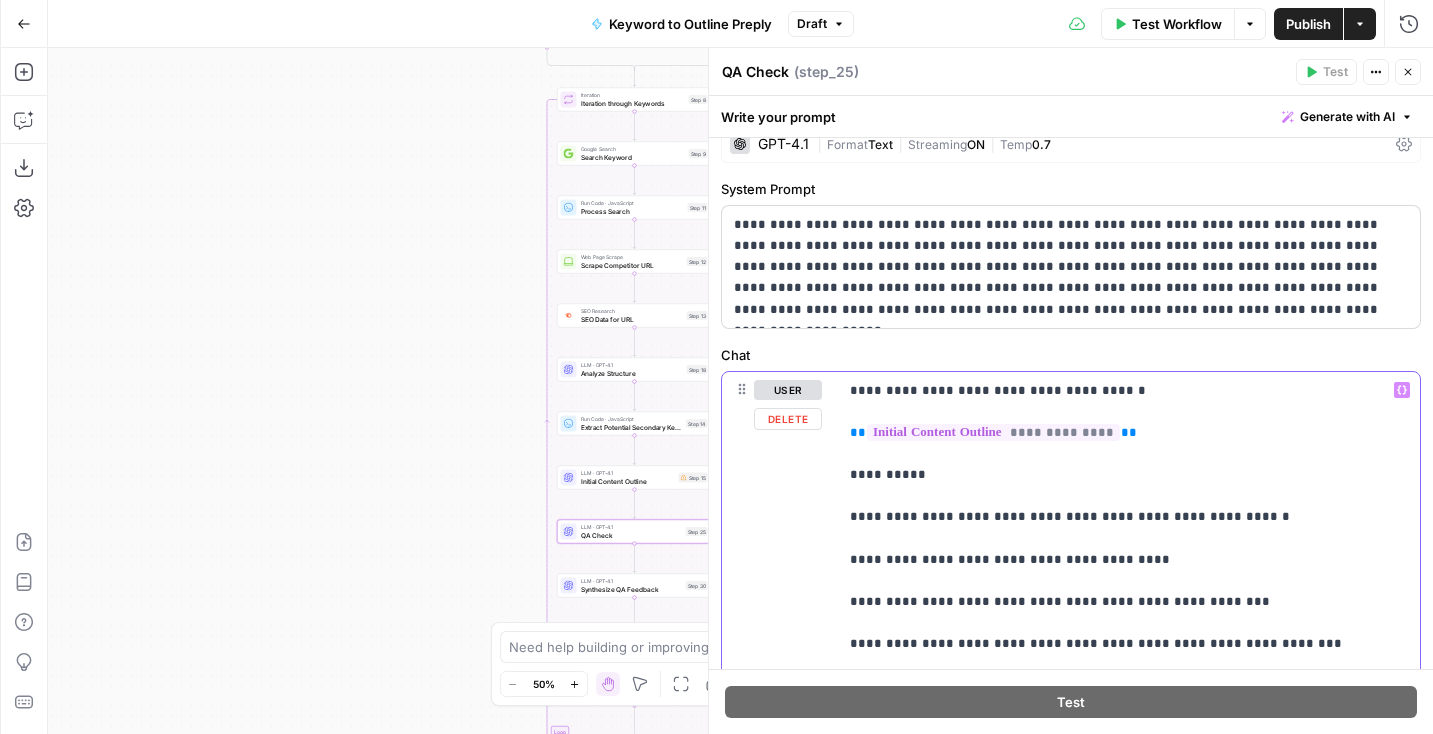 scroll, scrollTop: 75, scrollLeft: 0, axis: vertical 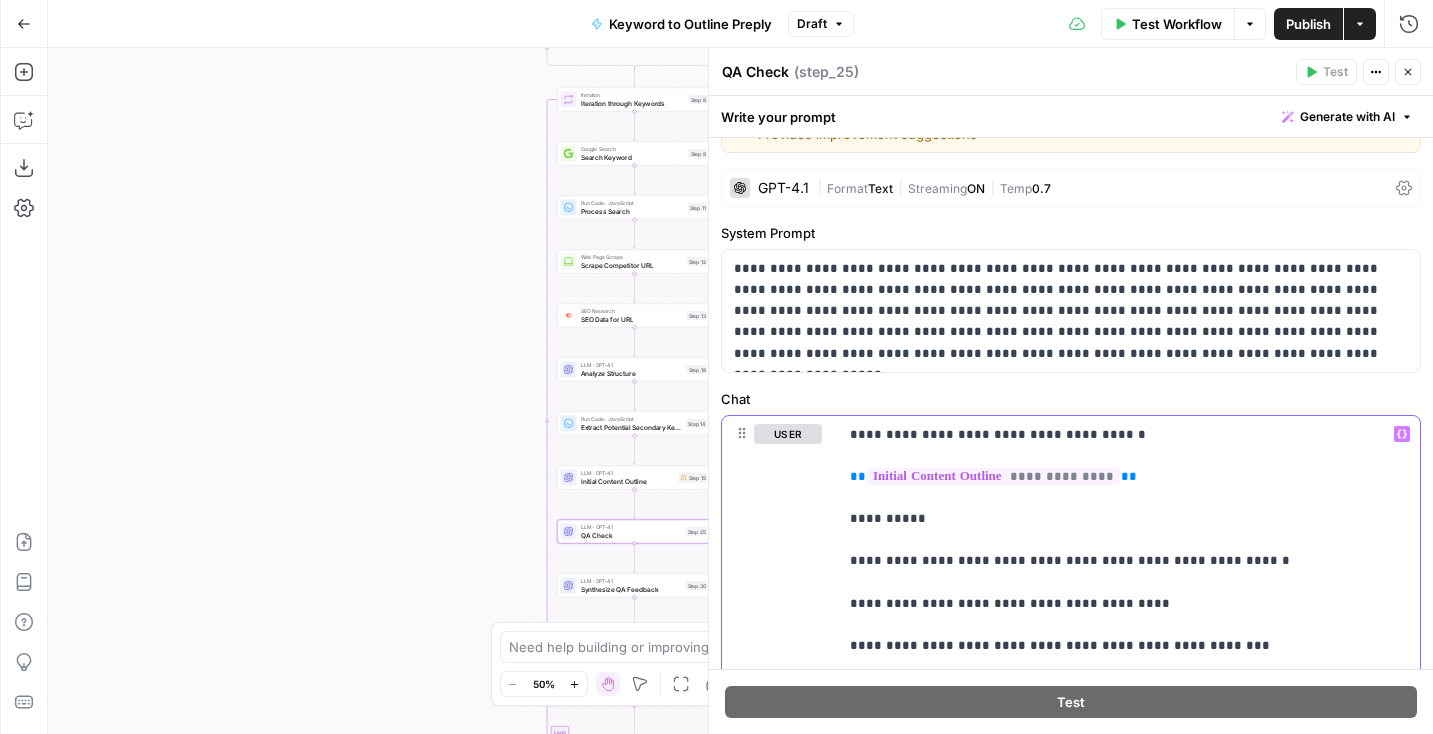 click 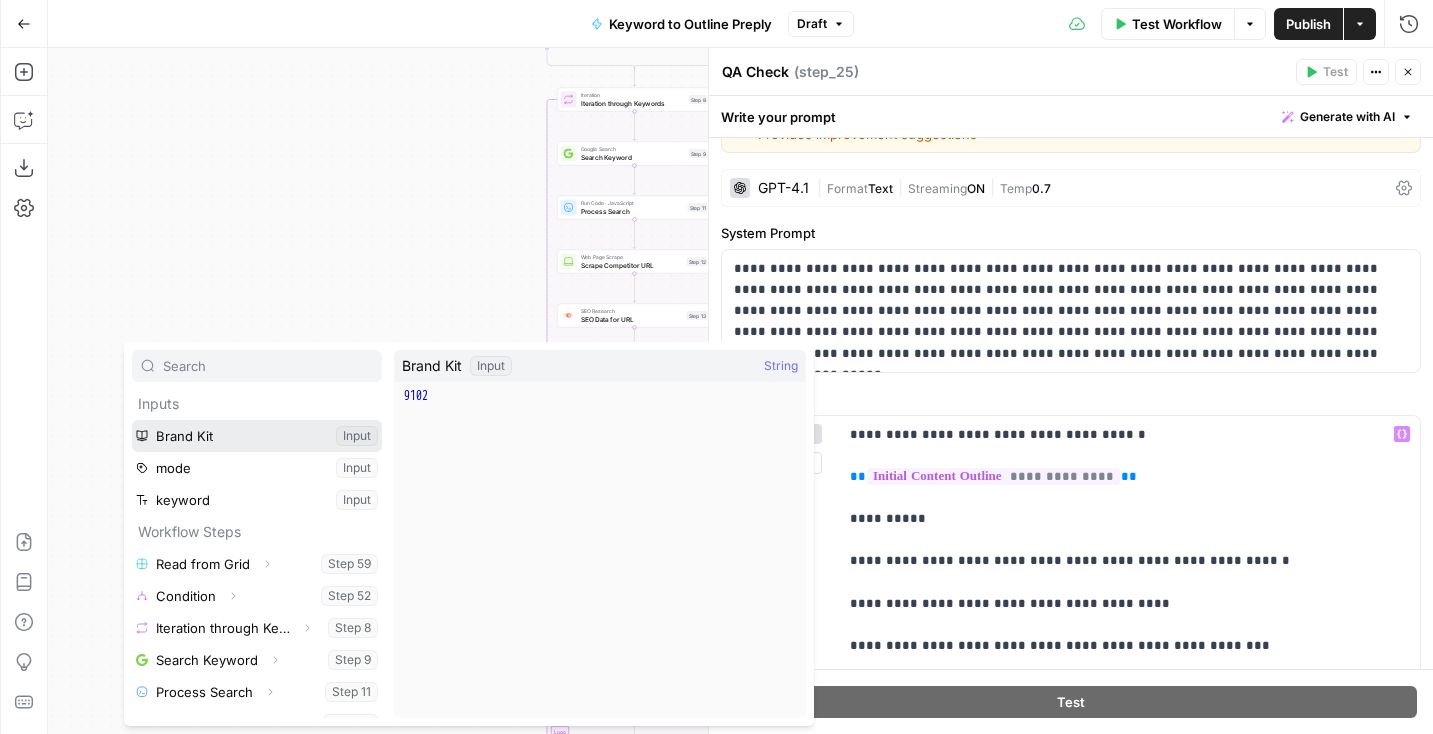 click at bounding box center [257, 436] 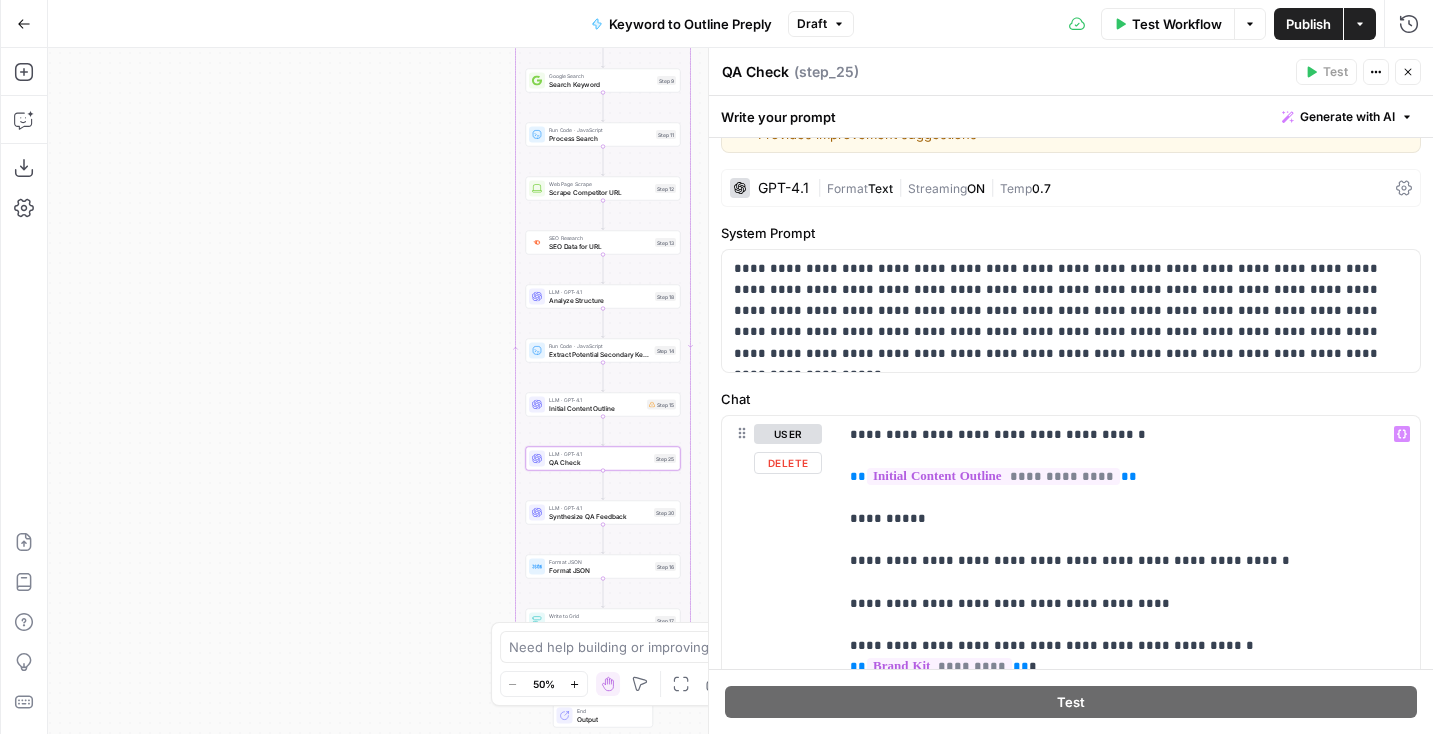 click on "LLM · GPT-4.1 Synthesize QA Feedback Step 30 Copy step Delete step Add Note Test" at bounding box center (603, 513) 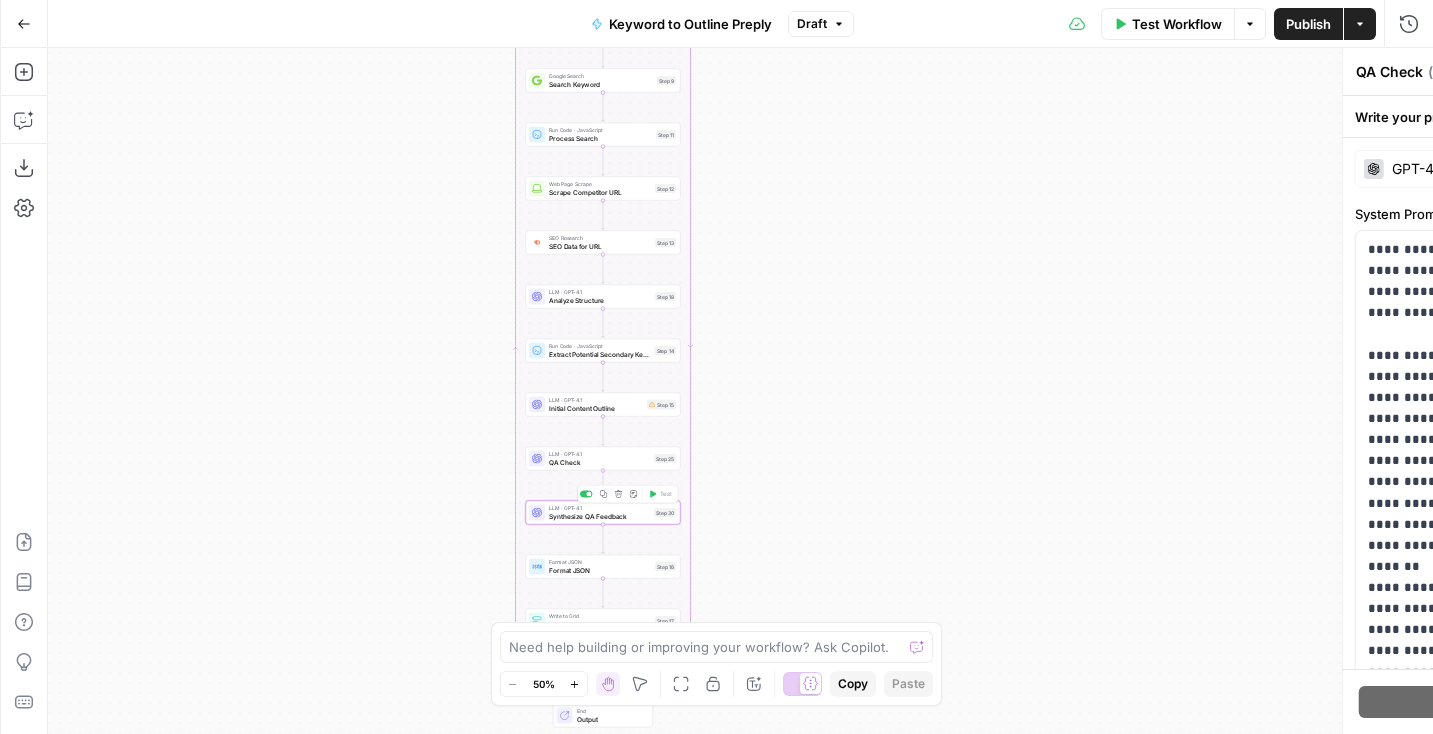 type on "Synthesize QA Feedback" 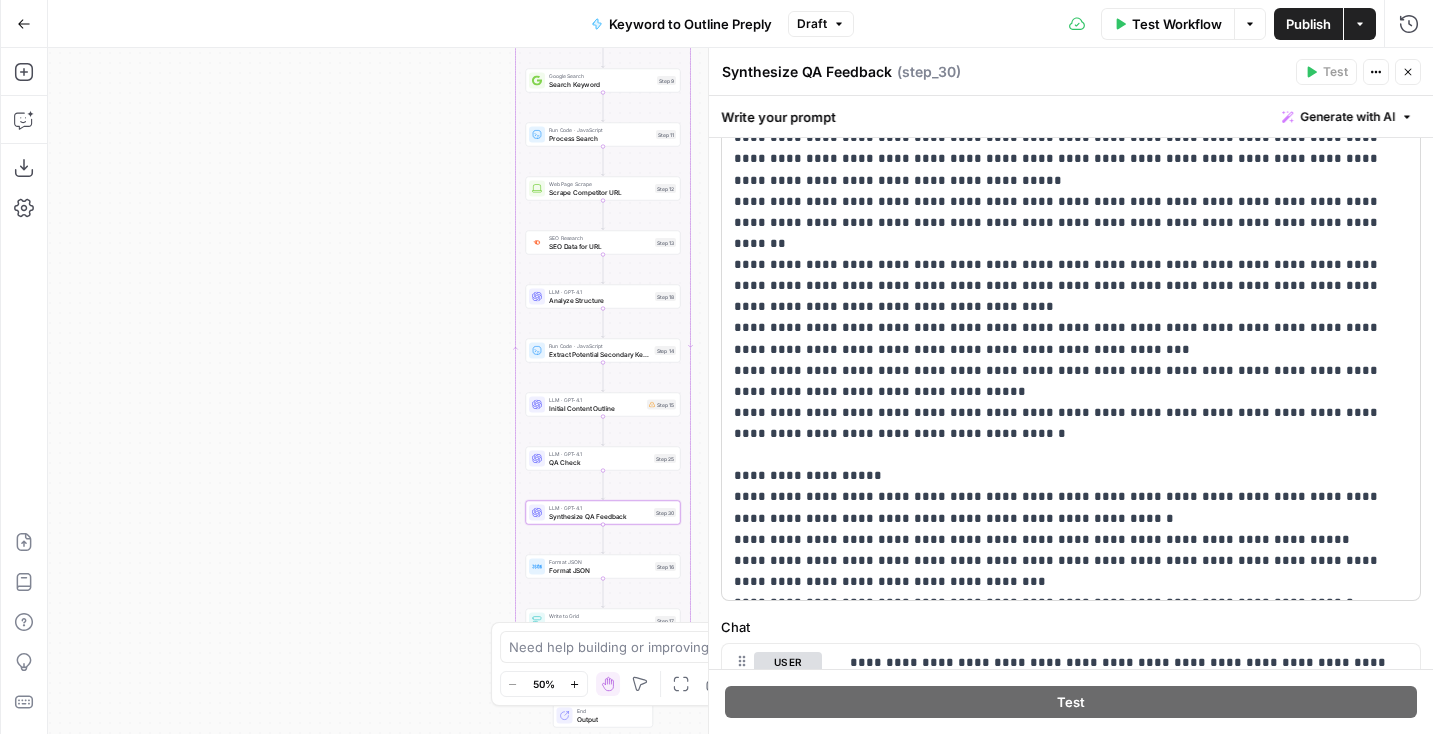 scroll, scrollTop: 342, scrollLeft: 0, axis: vertical 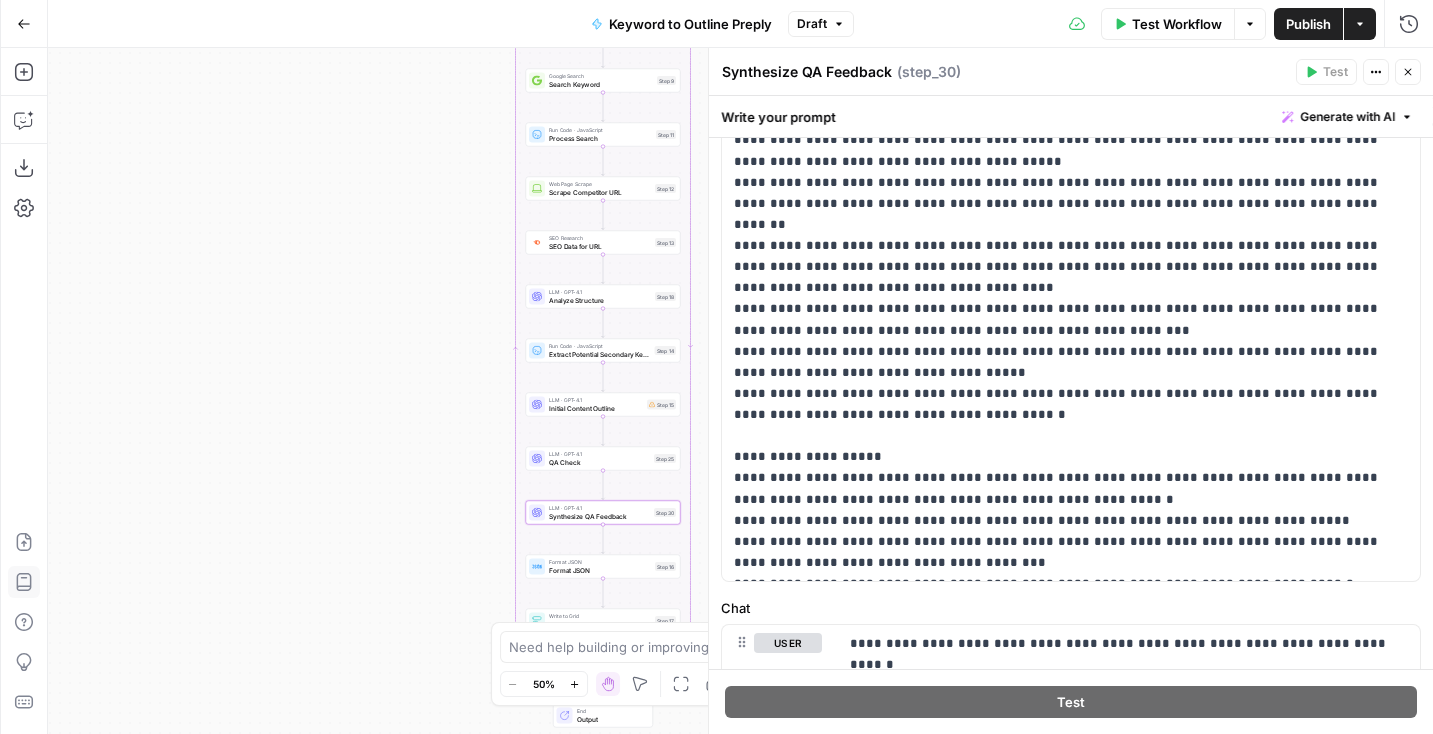 drag, startPoint x: 19, startPoint y: 583, endPoint x: 658, endPoint y: -56, distance: 903.6825 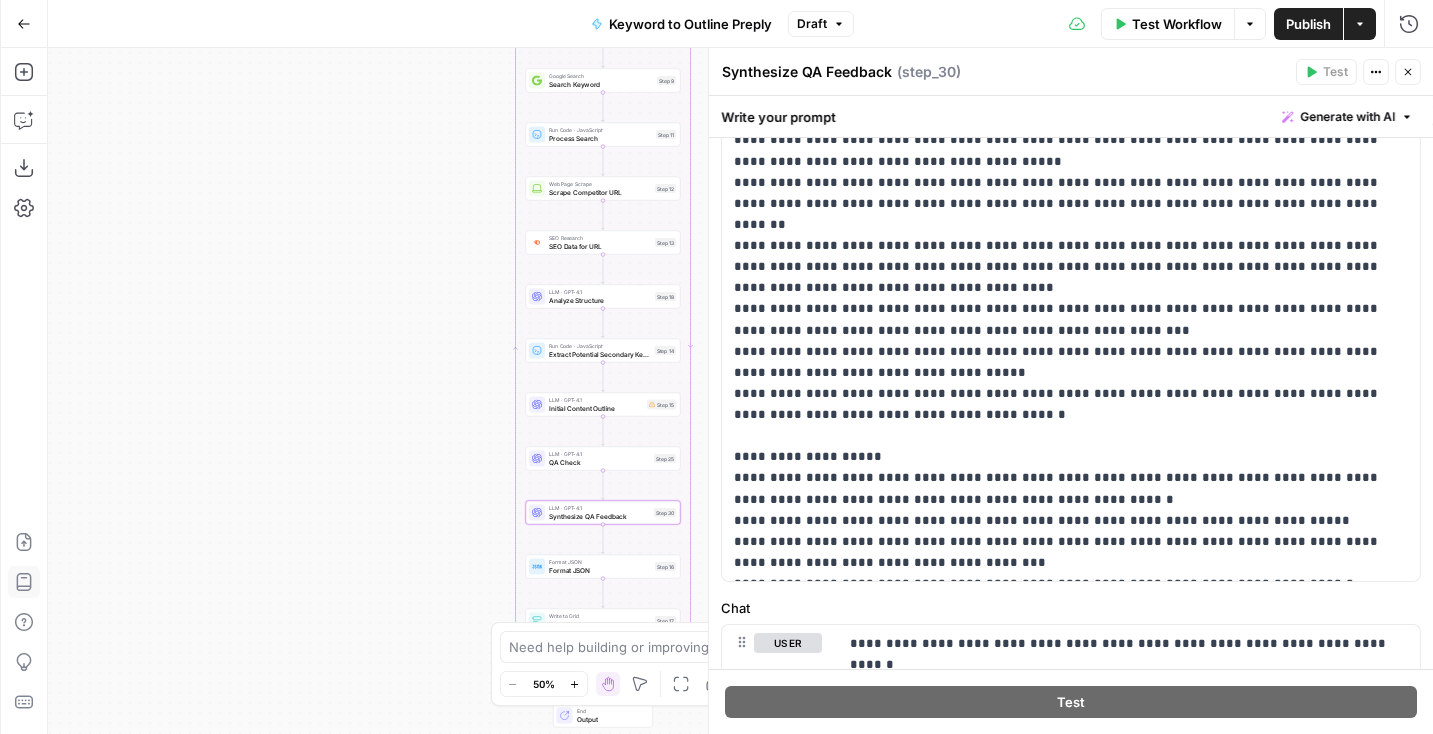 click on "Add Steps Copilot Download as JSON Settings Import JSON AirOps Academy Help Give Feedback Shortcuts" at bounding box center [24, 391] 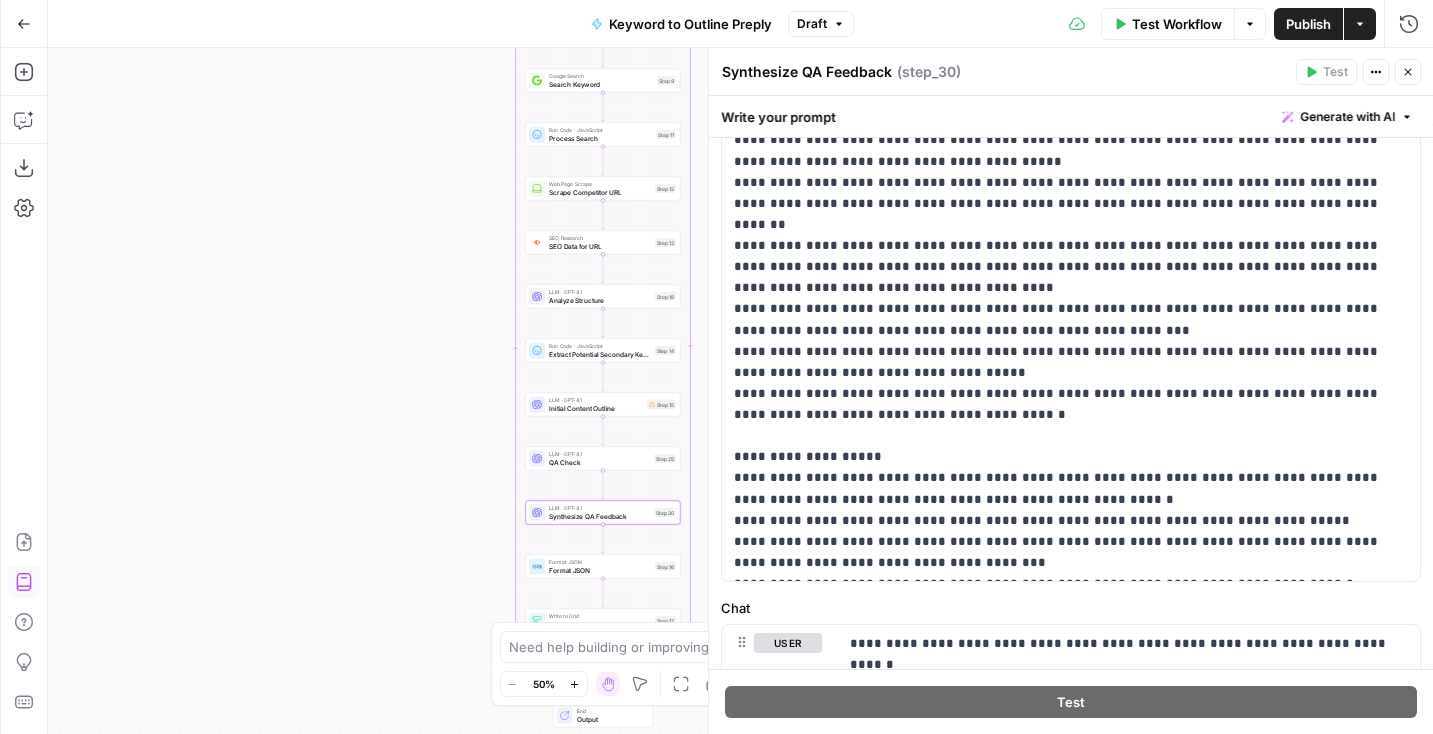 click 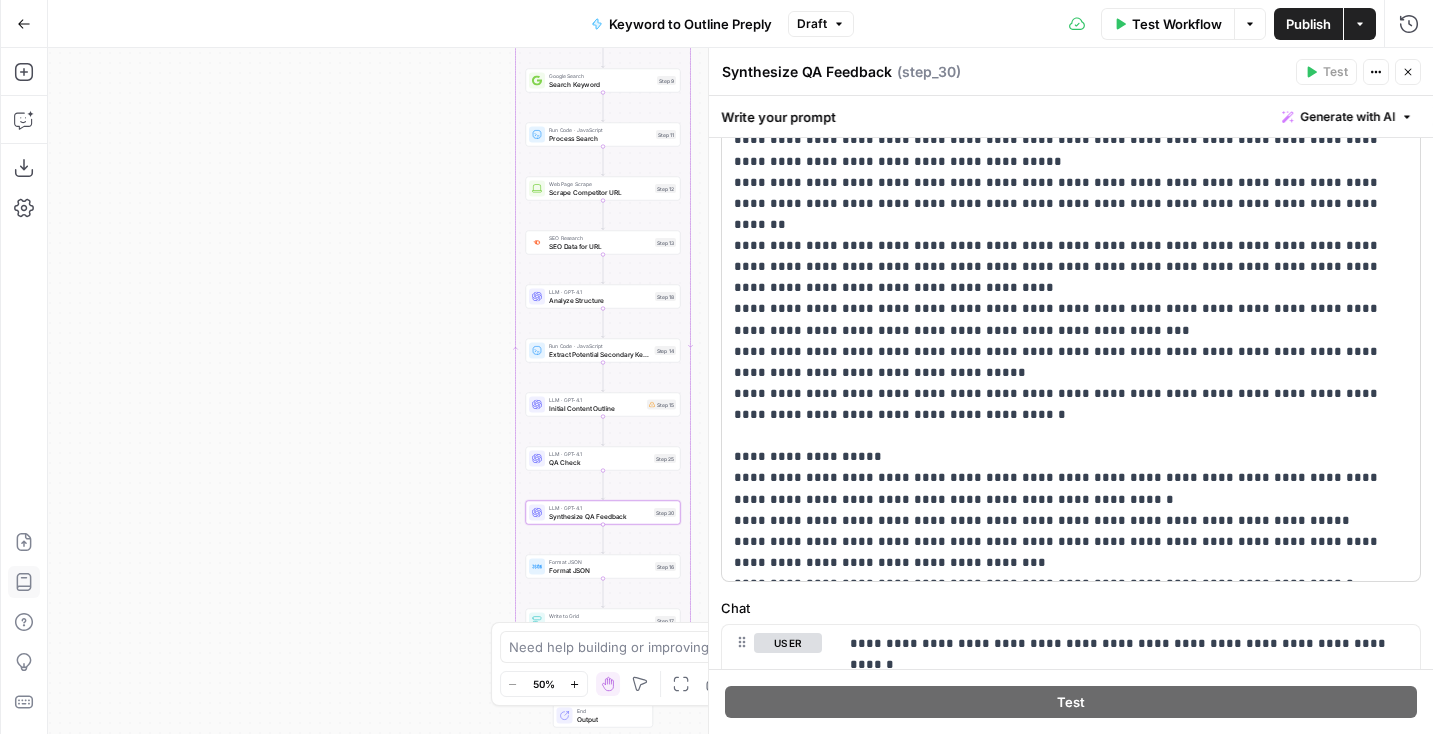 scroll, scrollTop: 311, scrollLeft: 0, axis: vertical 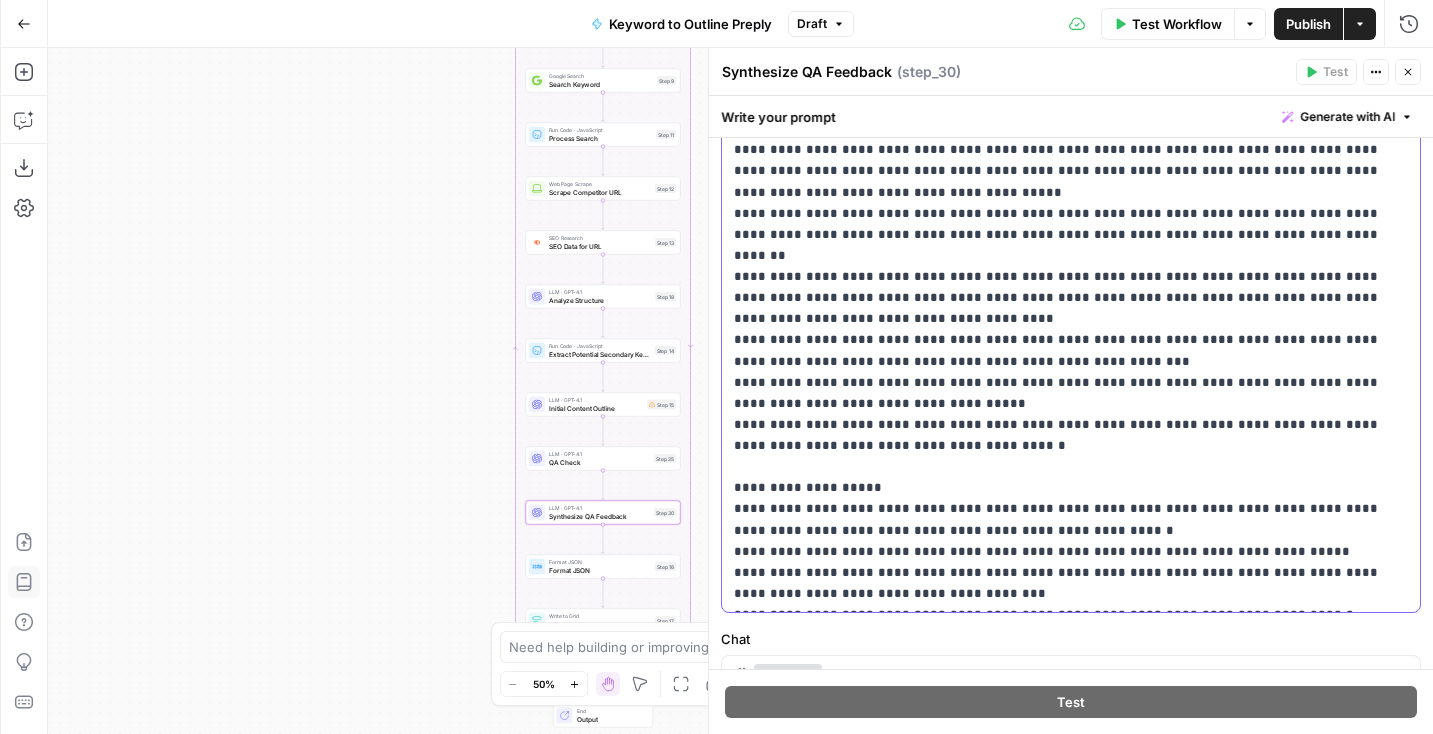 drag, startPoint x: 1169, startPoint y: 237, endPoint x: 997, endPoint y: 215, distance: 173.40128 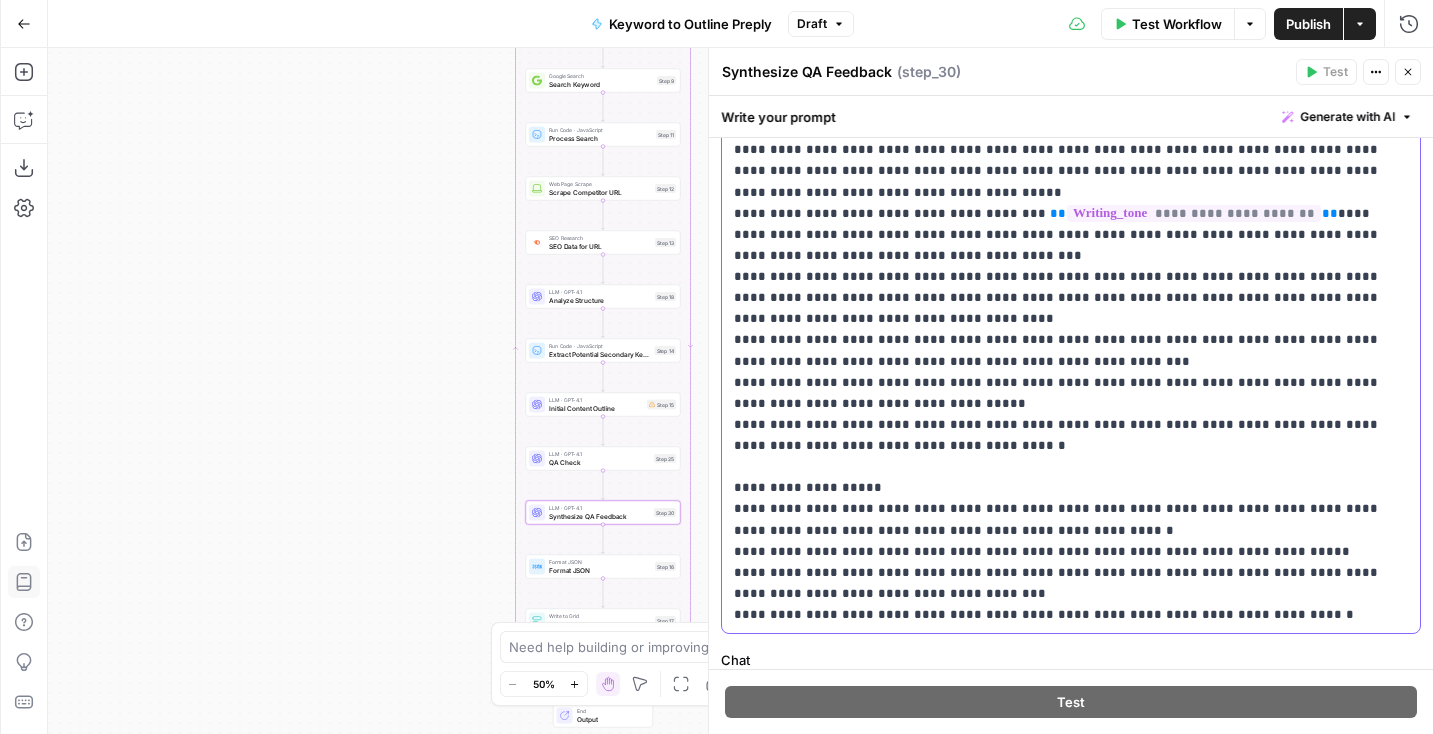 click on "**********" at bounding box center [1071, 276] 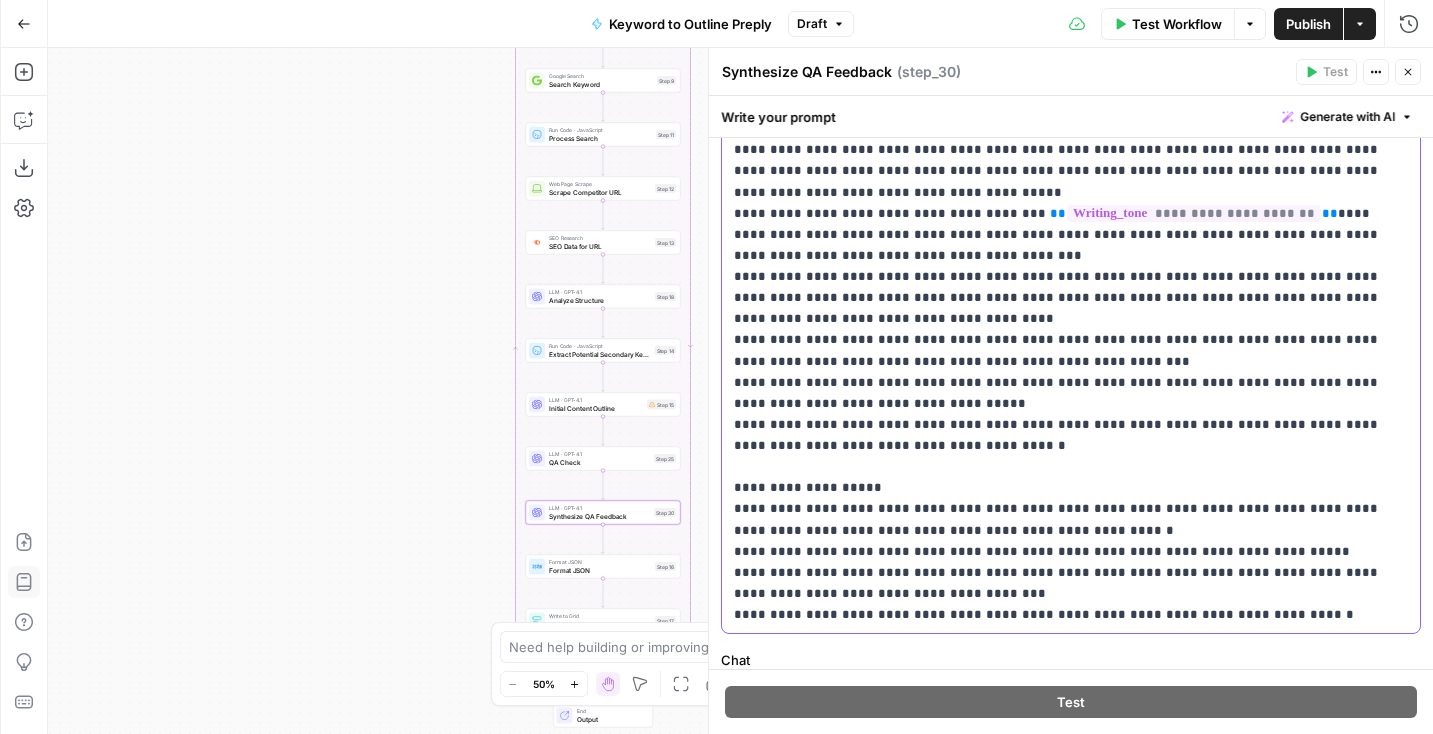 click on "**********" at bounding box center [1071, 276] 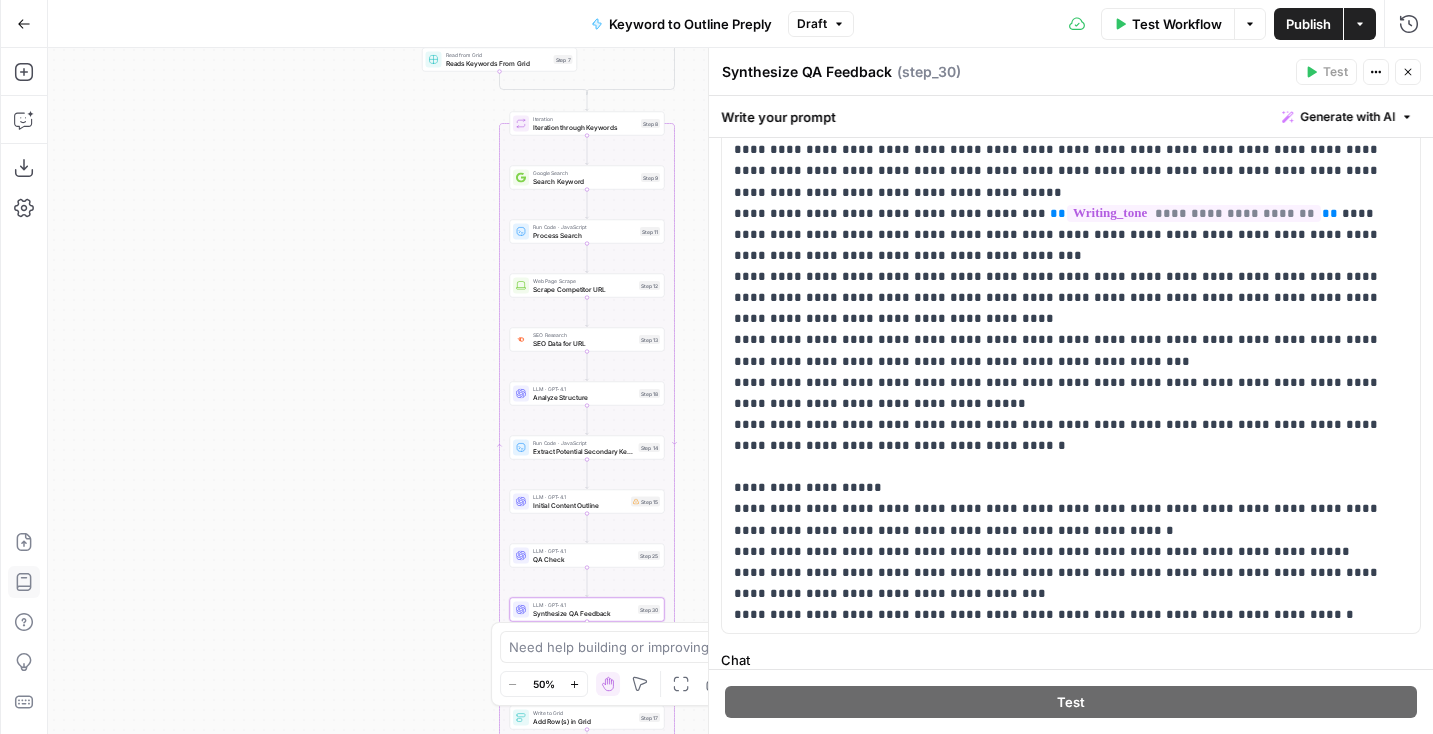 click on "Initial Content Outline" at bounding box center [580, 505] 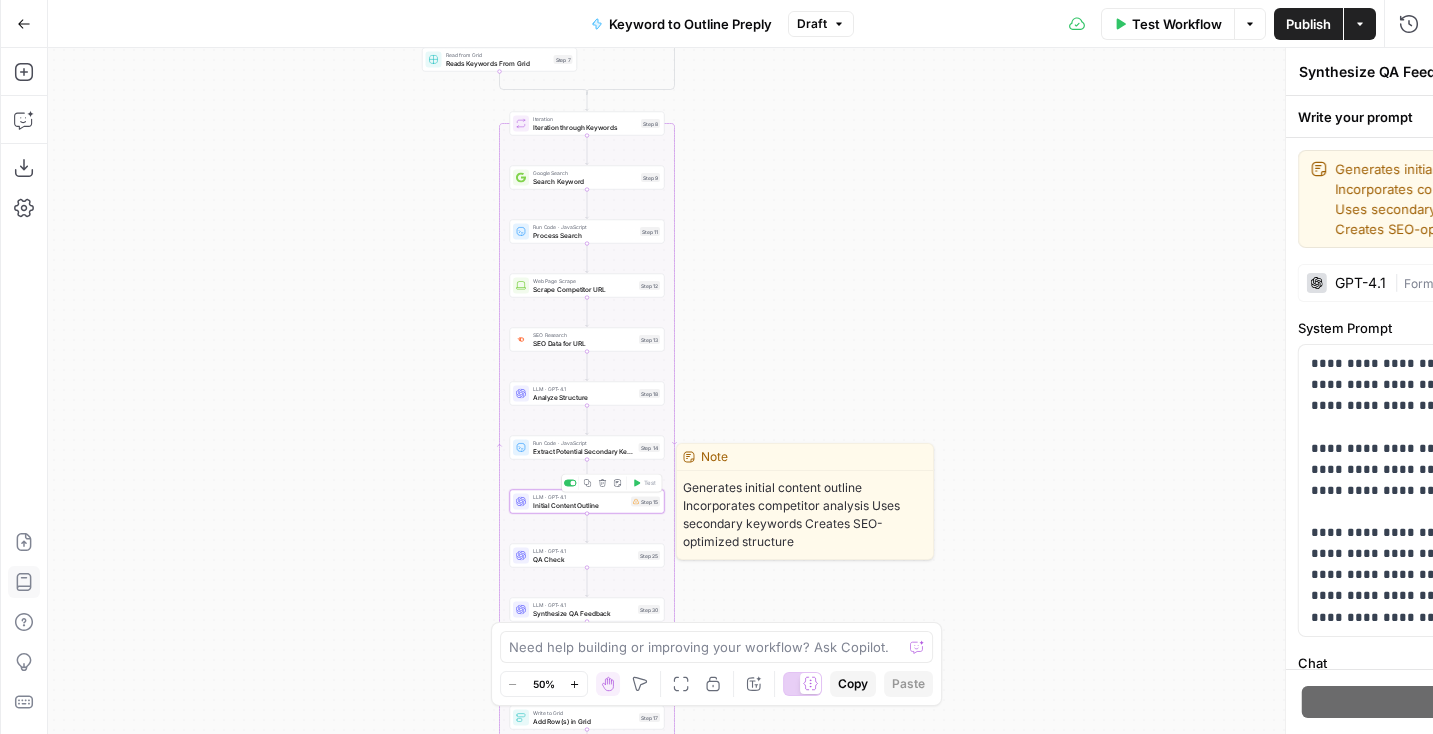 type on "Initial Content Outline" 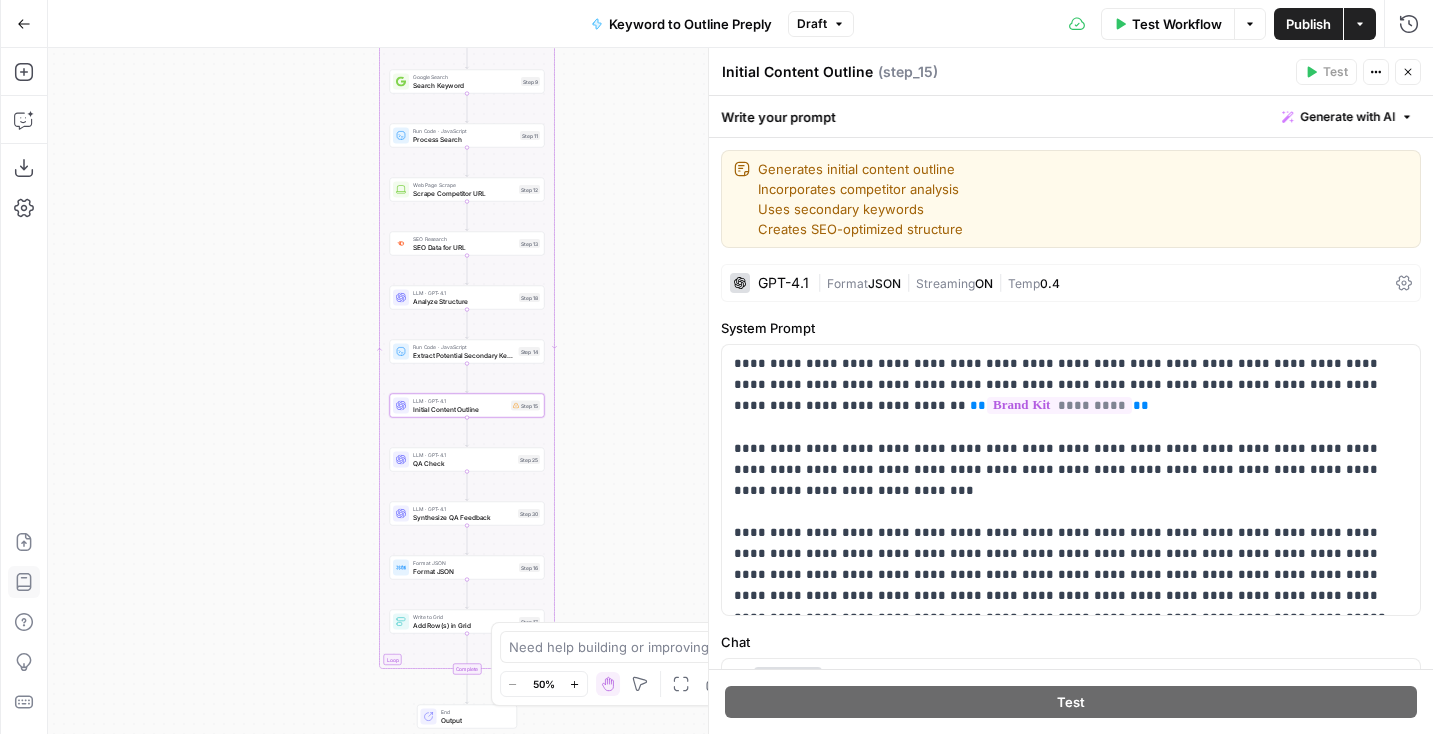 drag, startPoint x: 278, startPoint y: 275, endPoint x: 120, endPoint y: 597, distance: 358.67535 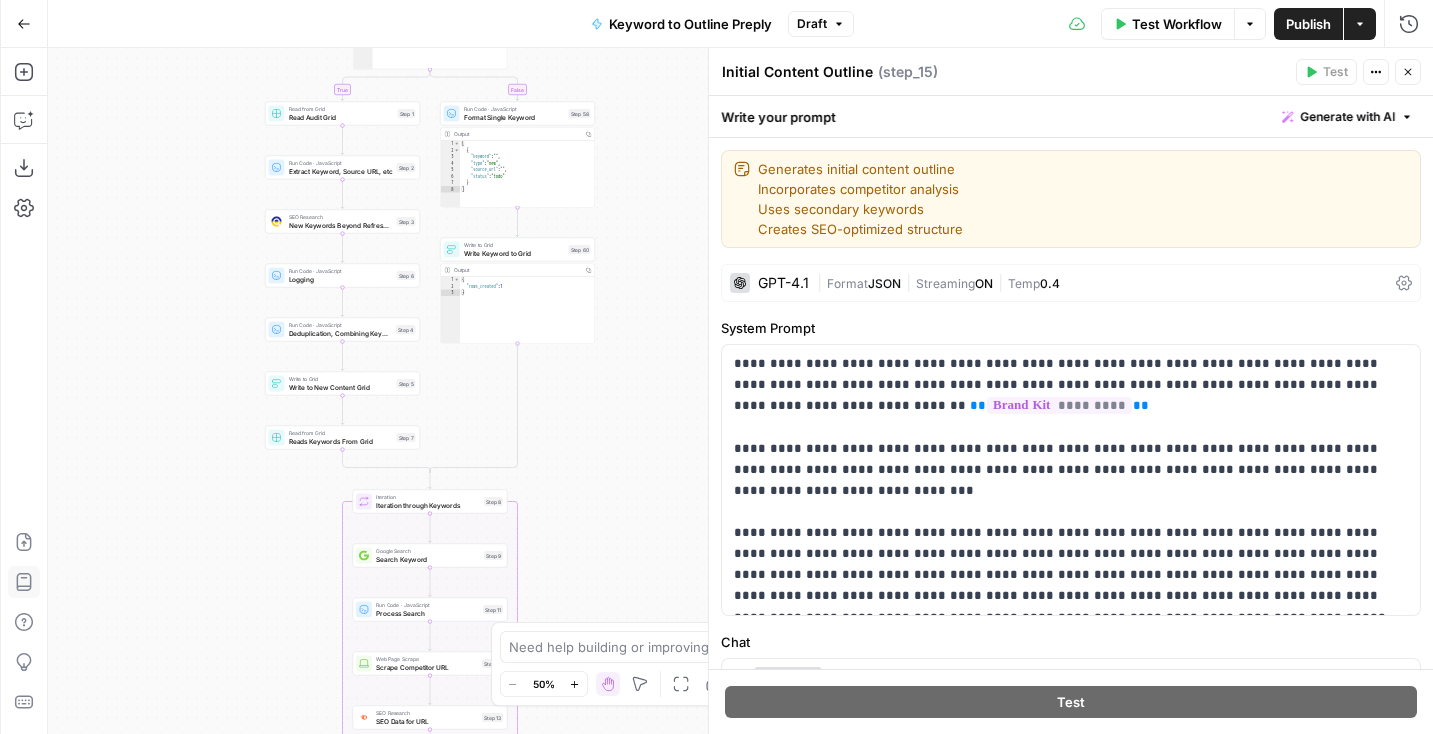 drag, startPoint x: 223, startPoint y: 289, endPoint x: 250, endPoint y: 623, distance: 335.08954 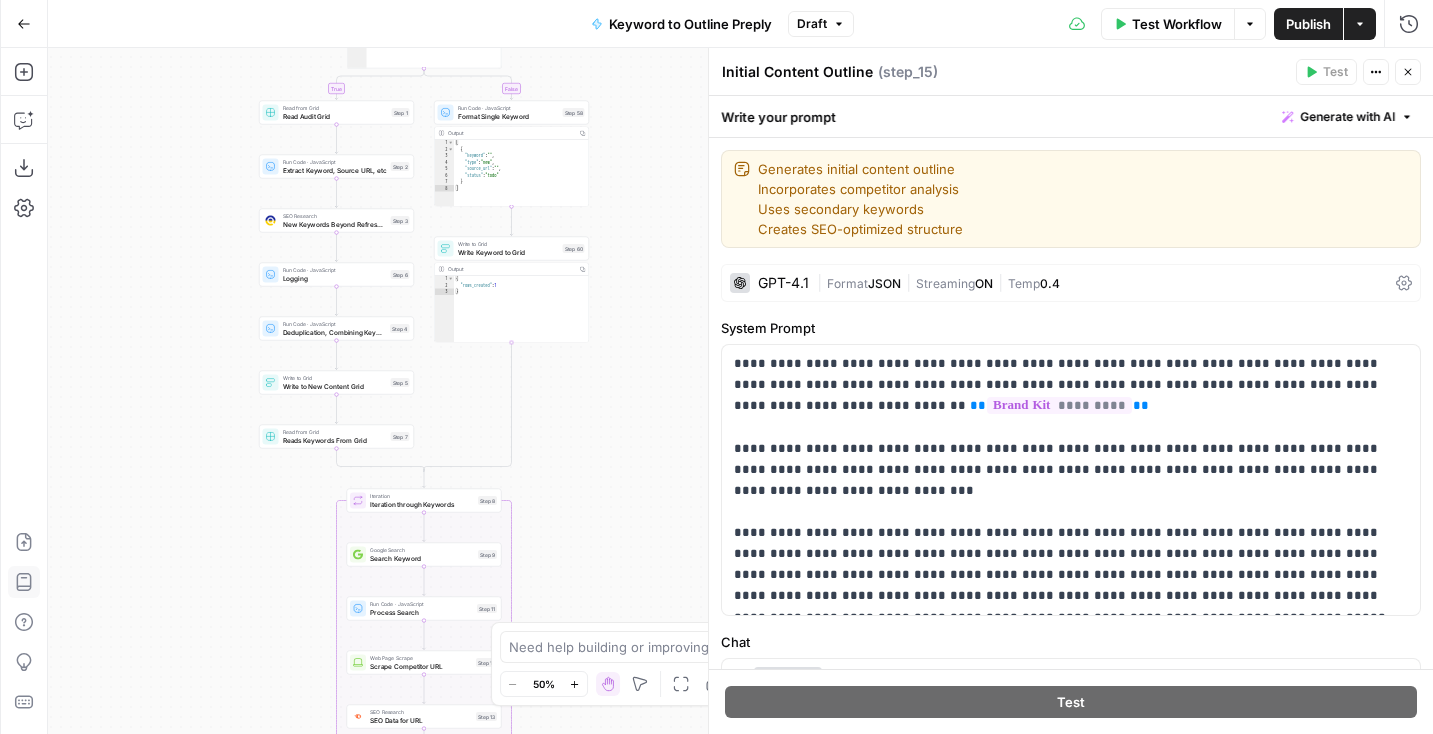 click on "true false Workflow Set Inputs Inputs Read from Grid Read from Grid Step 59 Output Copy 1 2 3 4 5 6 7 8 [    {      "__id" :  "8007578" ,      "Keyword to Outline Preply" :  "Step 1/3:           step_59" ,      "keyword" :  "how to say bye in japanese" ,      "outline_json" :  "" ,      "Outline to Article Preply" :  "" ,      "final_article" :  "" ,     XXXXXXXXXXXXXXXXXXXXXXXXXXXXXXXXXXXXXXXXXXXXXXXXXXXXXXXXXXXXXXXXXXXXXXXXXXXXXXXXXXXXXXXXXXXXXXXXXXXXXXXXXXXXXXXXXXXXXXXXXXXXXXXXXXXXXXXXXXXXXXXXXXXXXXXXXXXXXXXXXXXXXXXXXXXXXXXXXXXXXXXXXXXXXXXXXXXXXXXXXXXXXXXXXXXXXXXXXXXXXXXXXXXXXXXXXXXXXXXXXXXXXXXXXXXXXXXXXXXXXXXXXXXXXXXXXXXXXXXXXXXXXXXXXXXXXXXXXXXXXXXXXXXXXXXXXXXXXXXXXXXXXXXXXXXXXXXXXXXXXXXXXXXXXXXXXXXXXXXXXXXXXXXXXXXXXXXXXXXXXXXXXXXXXXXXXXXXXXXXXXXXXXXXXXXXXXXXXXXXXXXXXXXXXXXXXXXXXXXXXXXXXXXXXXXXXXXXXXXXXXXXXXXXXXXXXXXXXXXXXXXXXXXXXXXXXXXXXXXXXXXXXXXXXXXX This output is too large & has been abbreviated for review.   Copy the output   to view the full content. Condition Condition Step 52 Output 1 2" at bounding box center (740, 391) 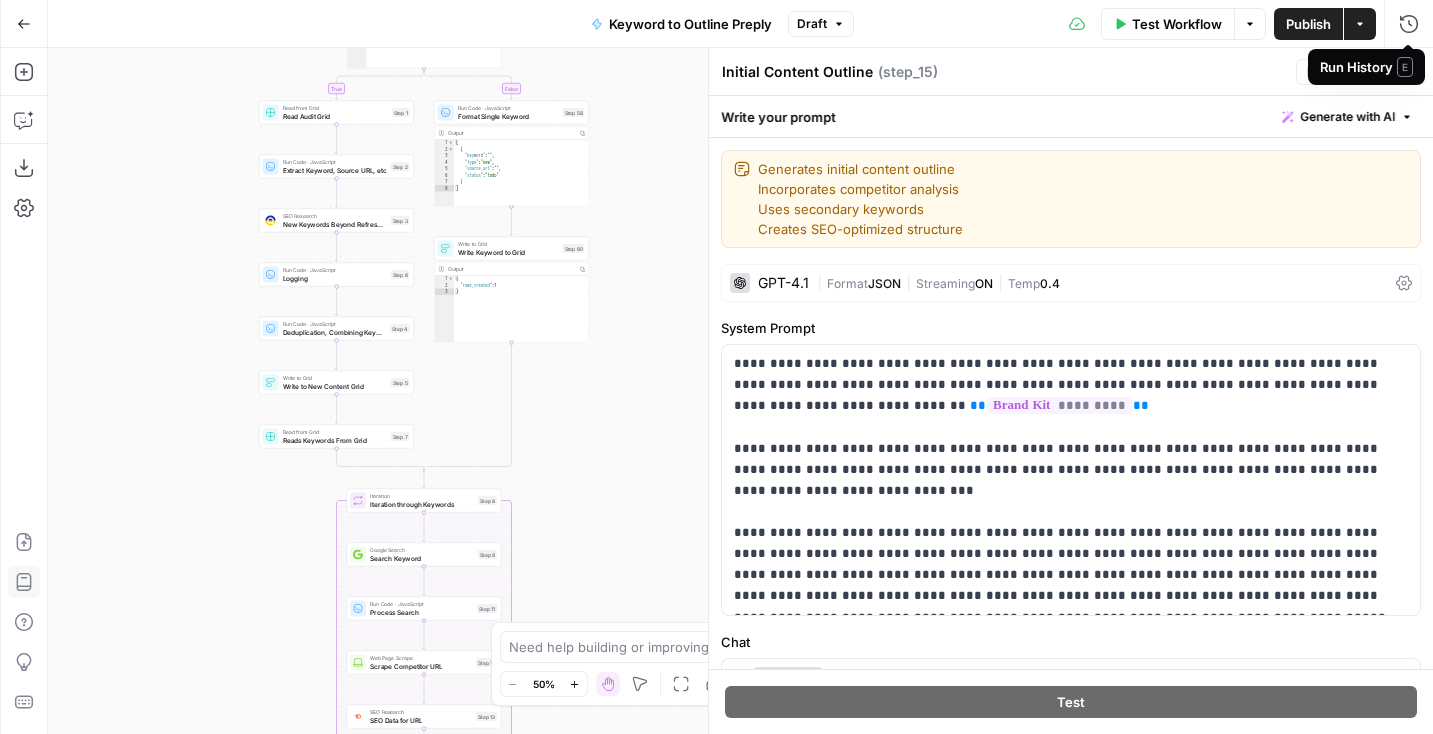 click on "E" at bounding box center (1405, 67) 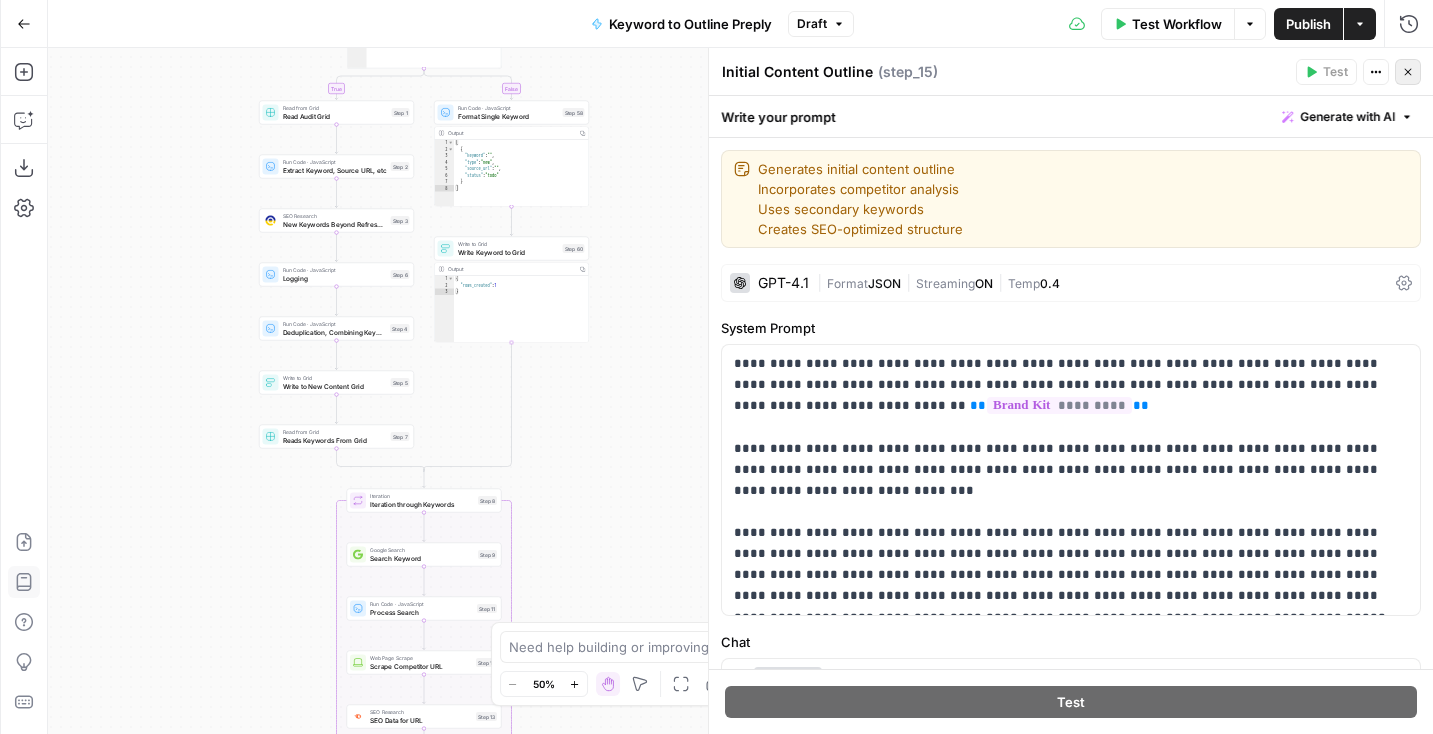 click on "Close" at bounding box center [1408, 72] 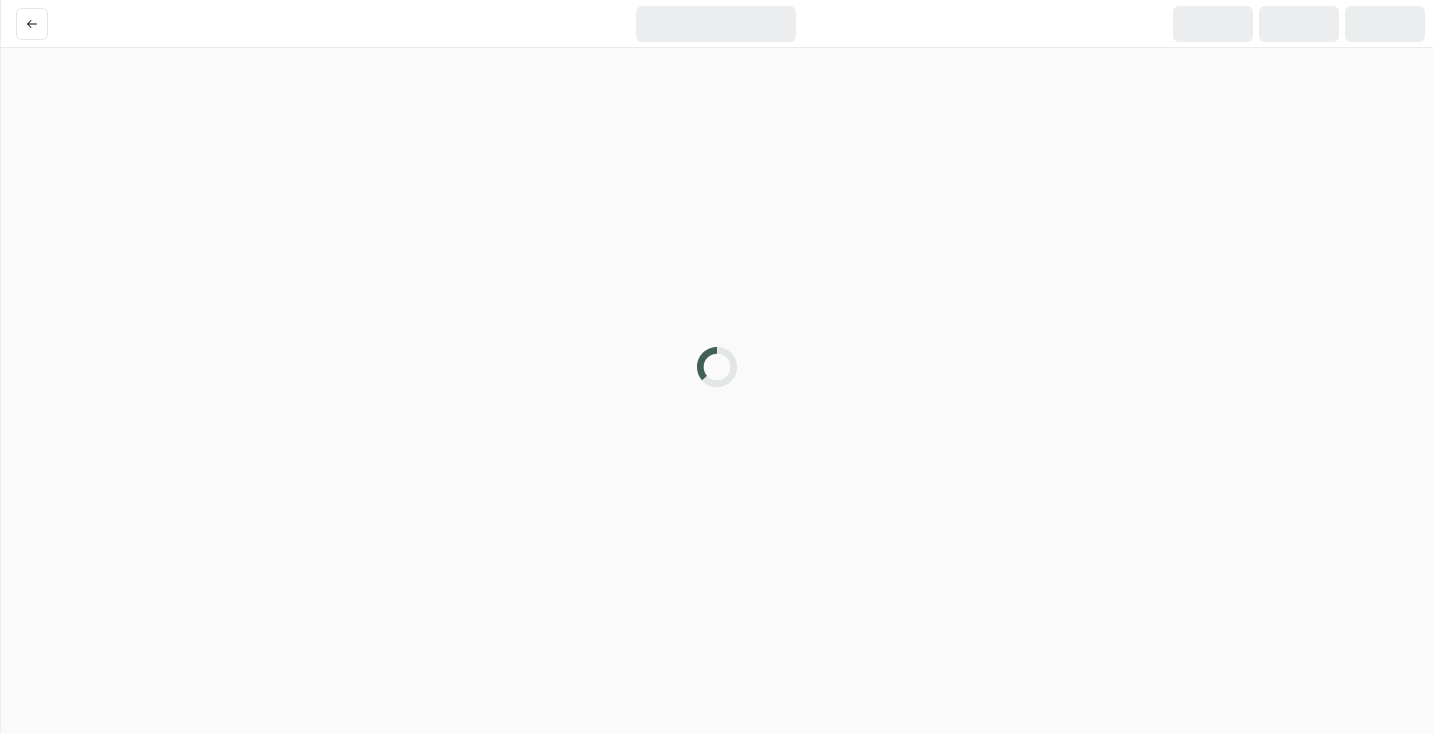 scroll, scrollTop: 0, scrollLeft: 0, axis: both 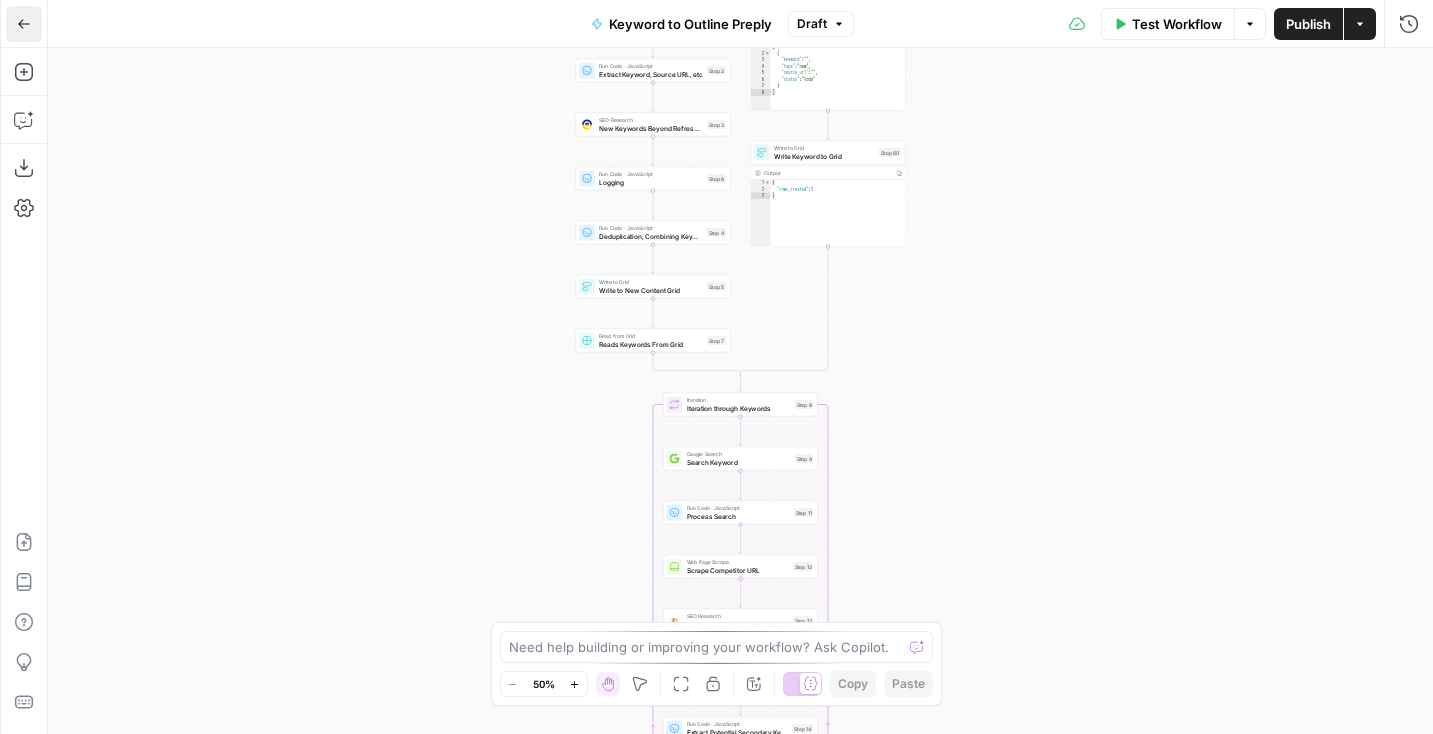 click on "Go Back" at bounding box center [24, 24] 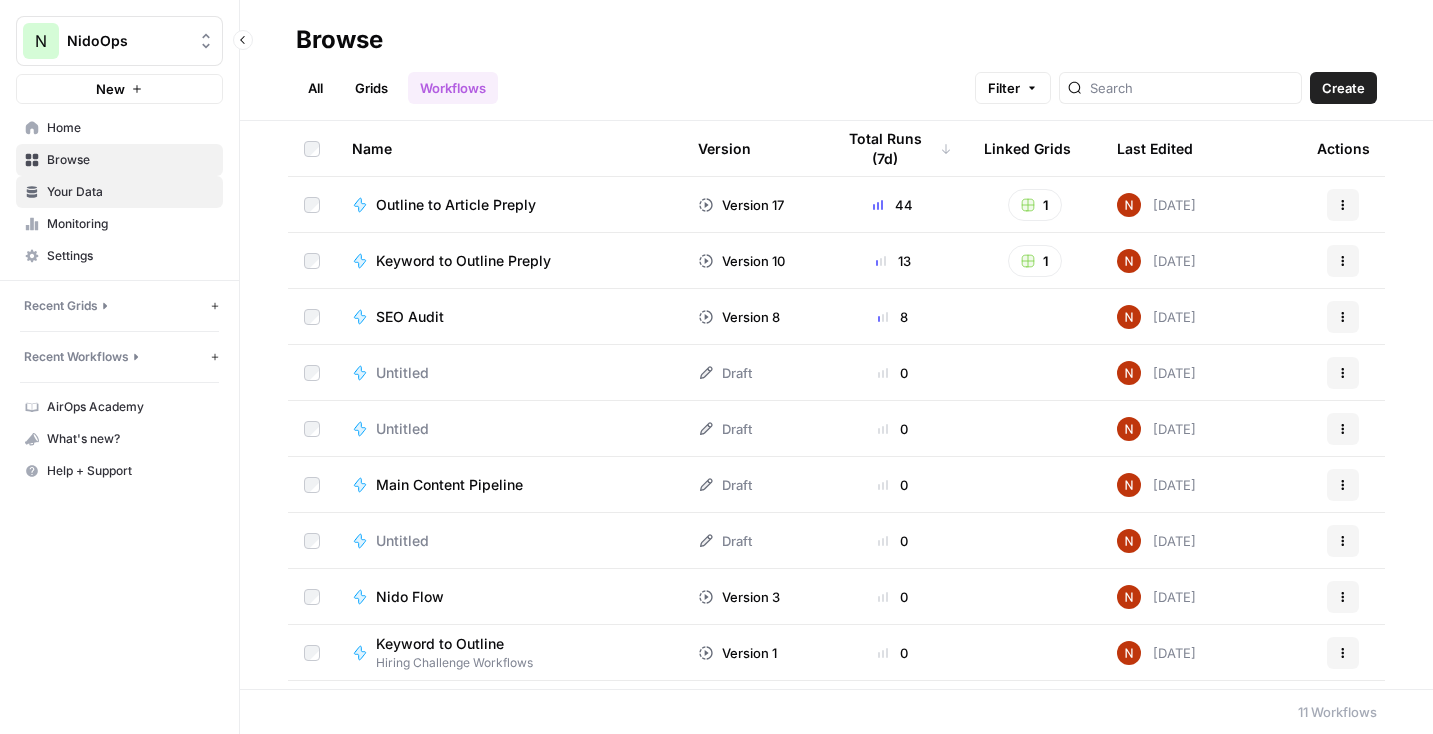 click on "Your Data" at bounding box center (130, 192) 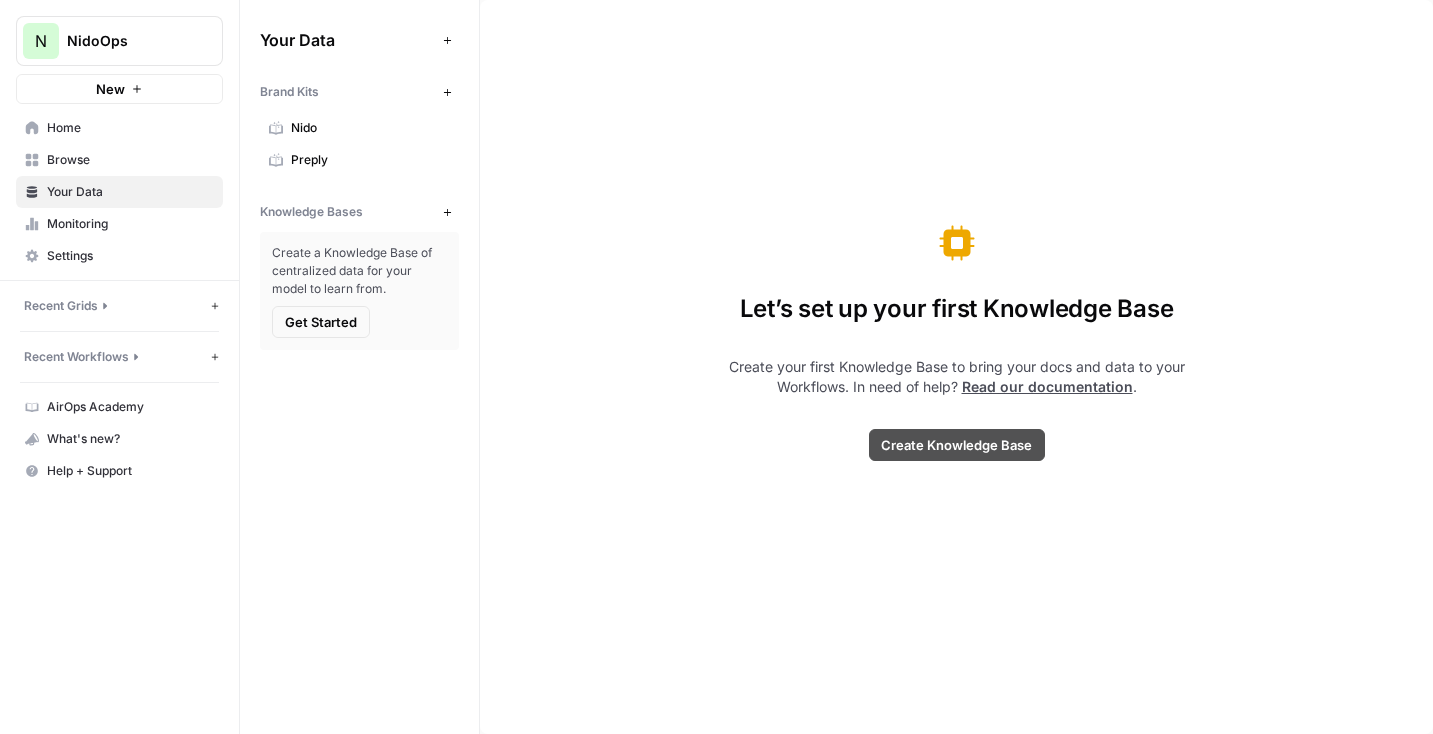 click on "Create Knowledge Base" at bounding box center [957, 445] 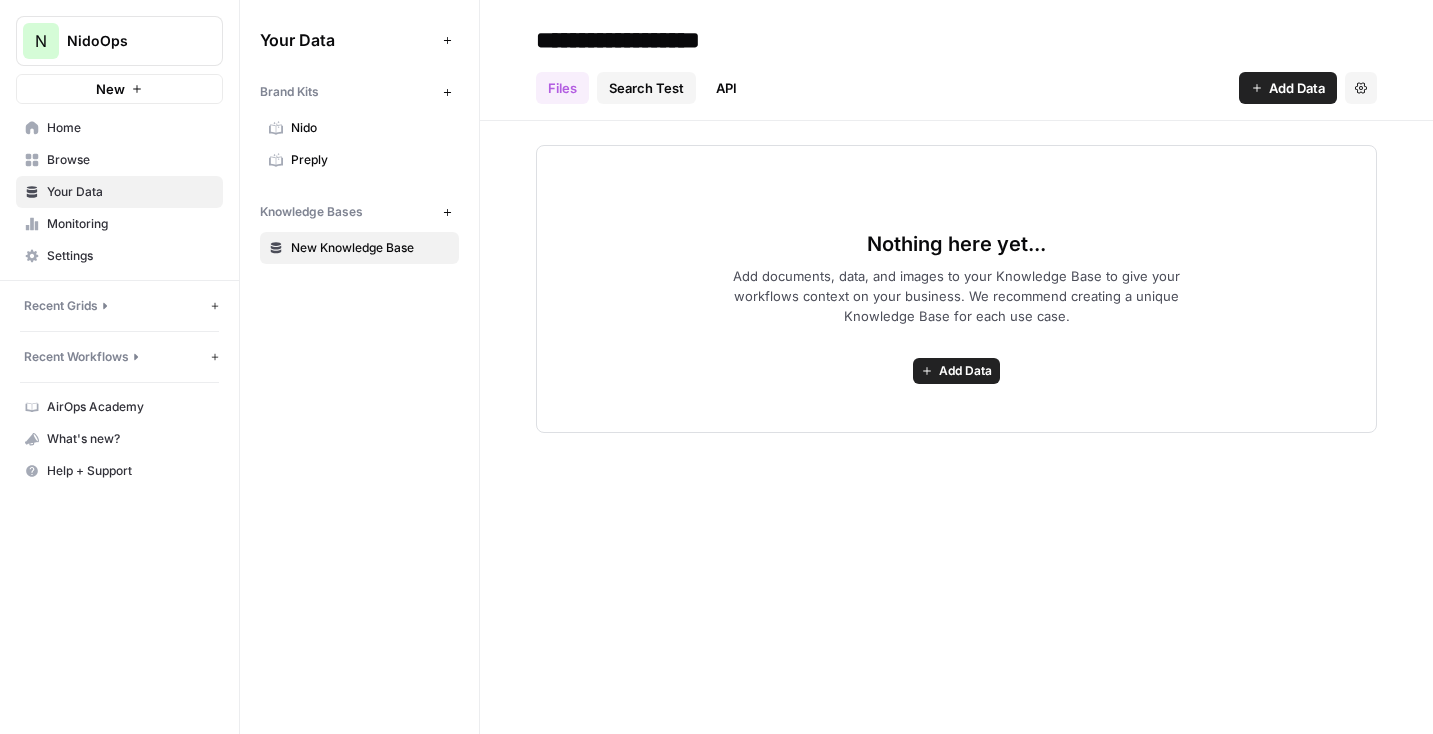 click on "Search Test" at bounding box center (646, 88) 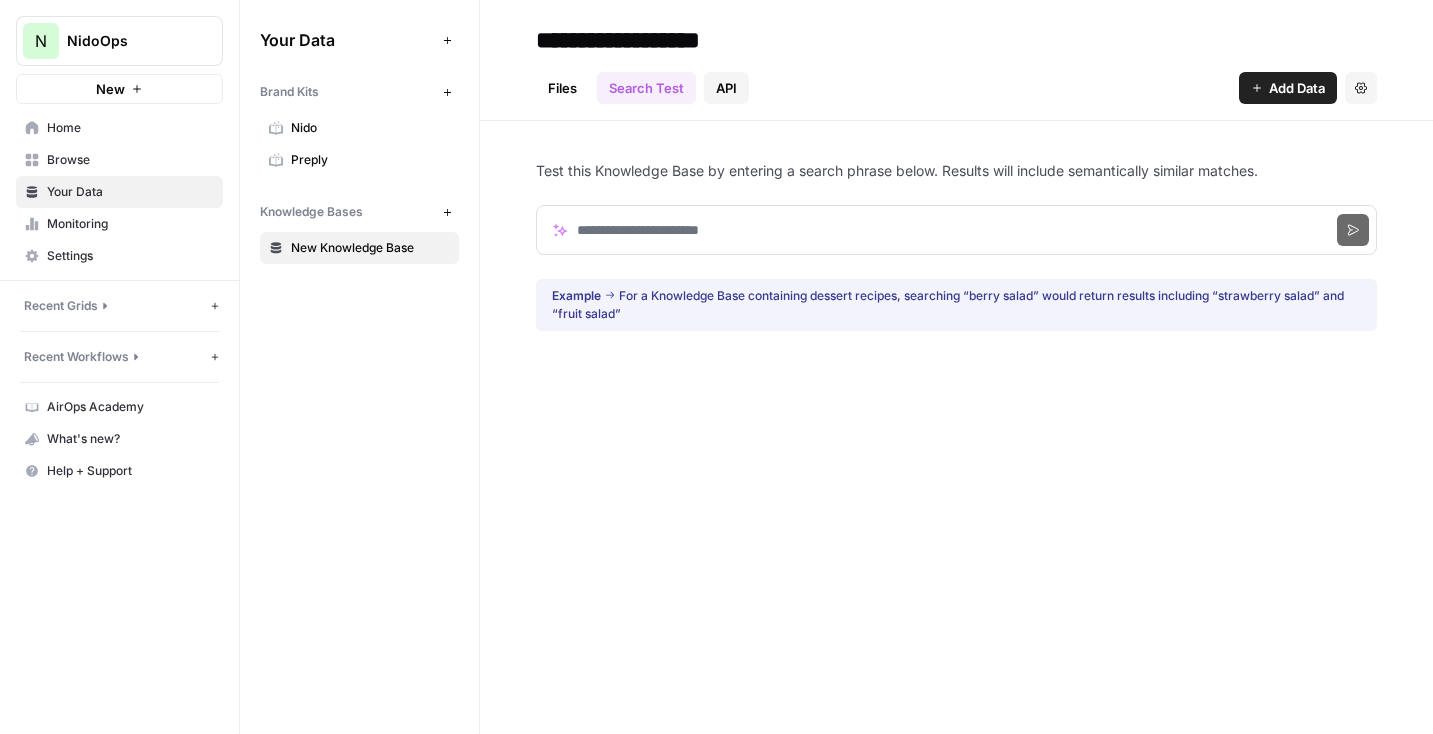 click on "API" at bounding box center (726, 88) 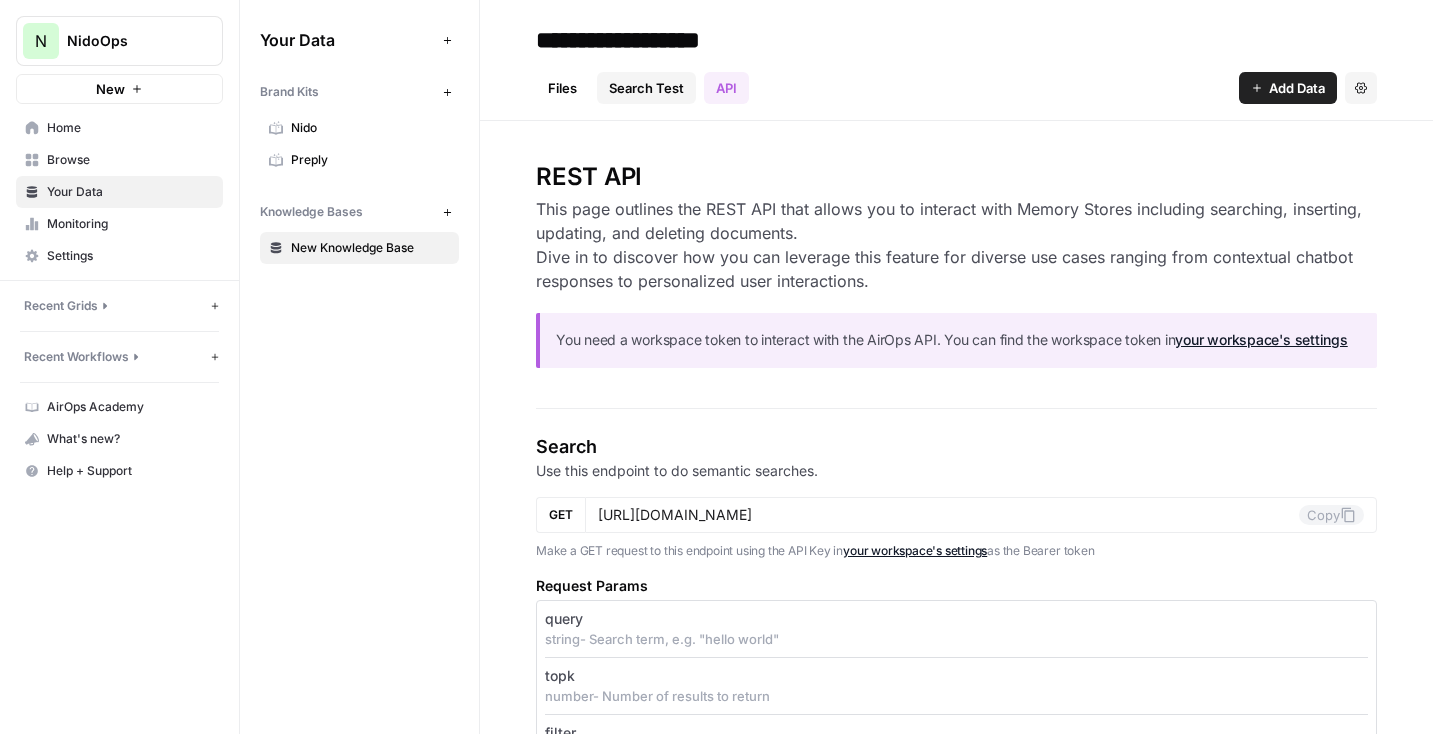 click on "Search Test" at bounding box center (646, 88) 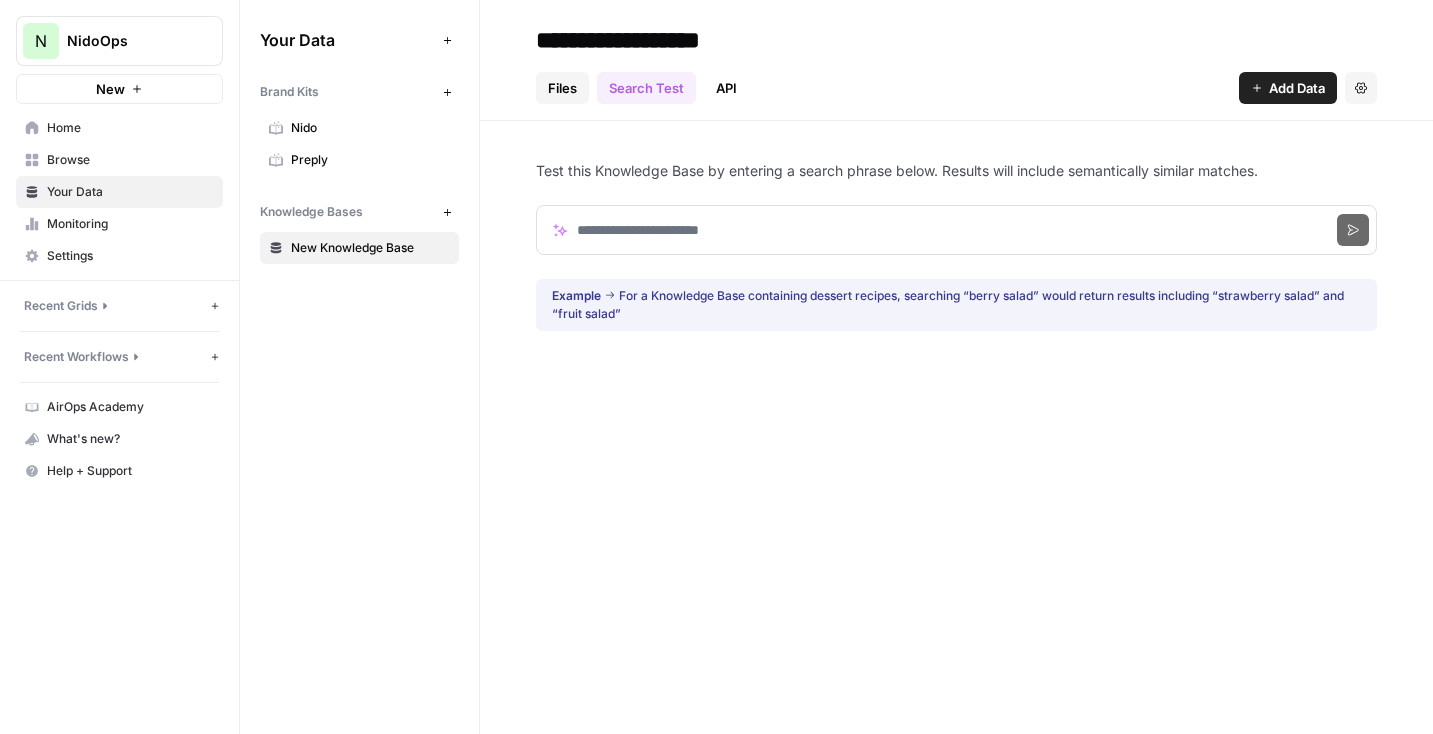 click on "Files" at bounding box center (562, 88) 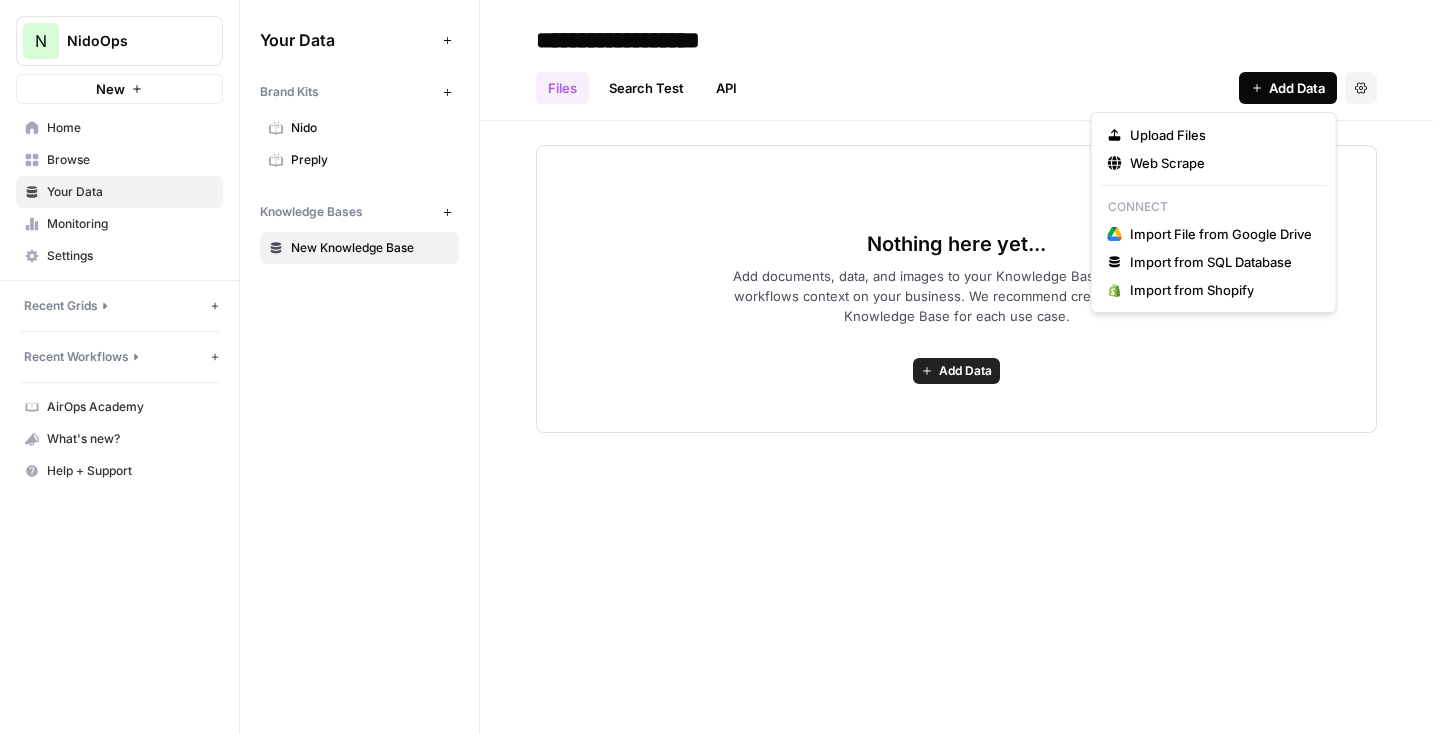click on "Add Data" at bounding box center (1297, 88) 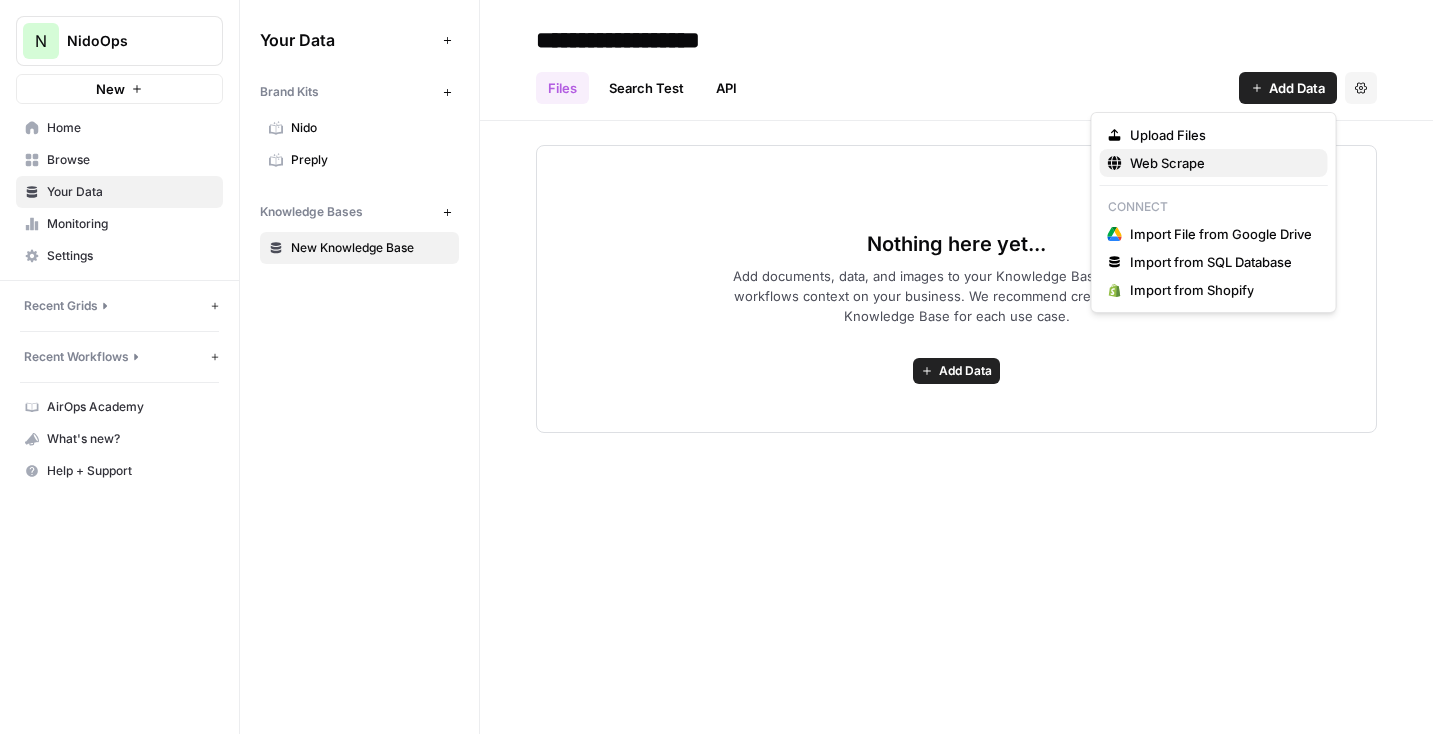 click on "Web Scrape" at bounding box center [1214, 163] 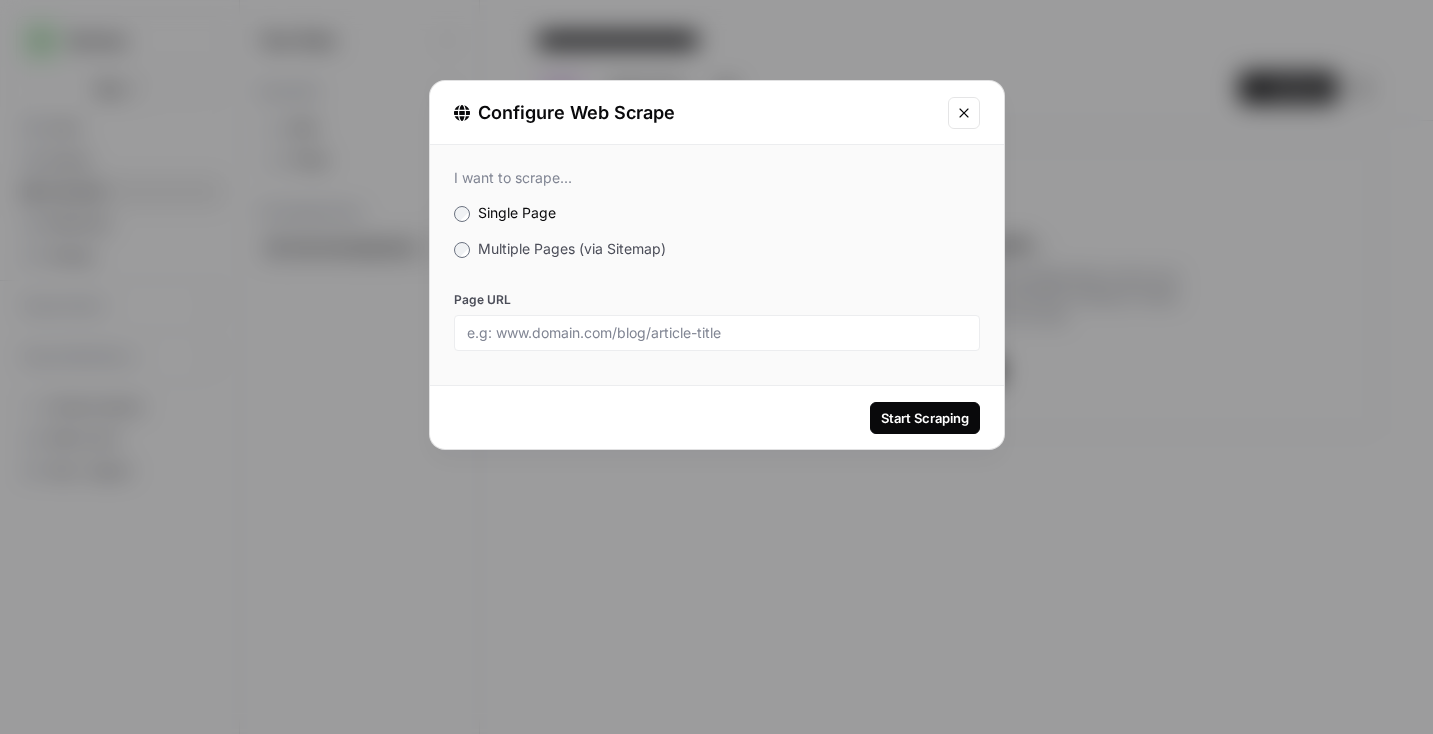 click on "Multiple Pages (via Sitemap)" at bounding box center [572, 248] 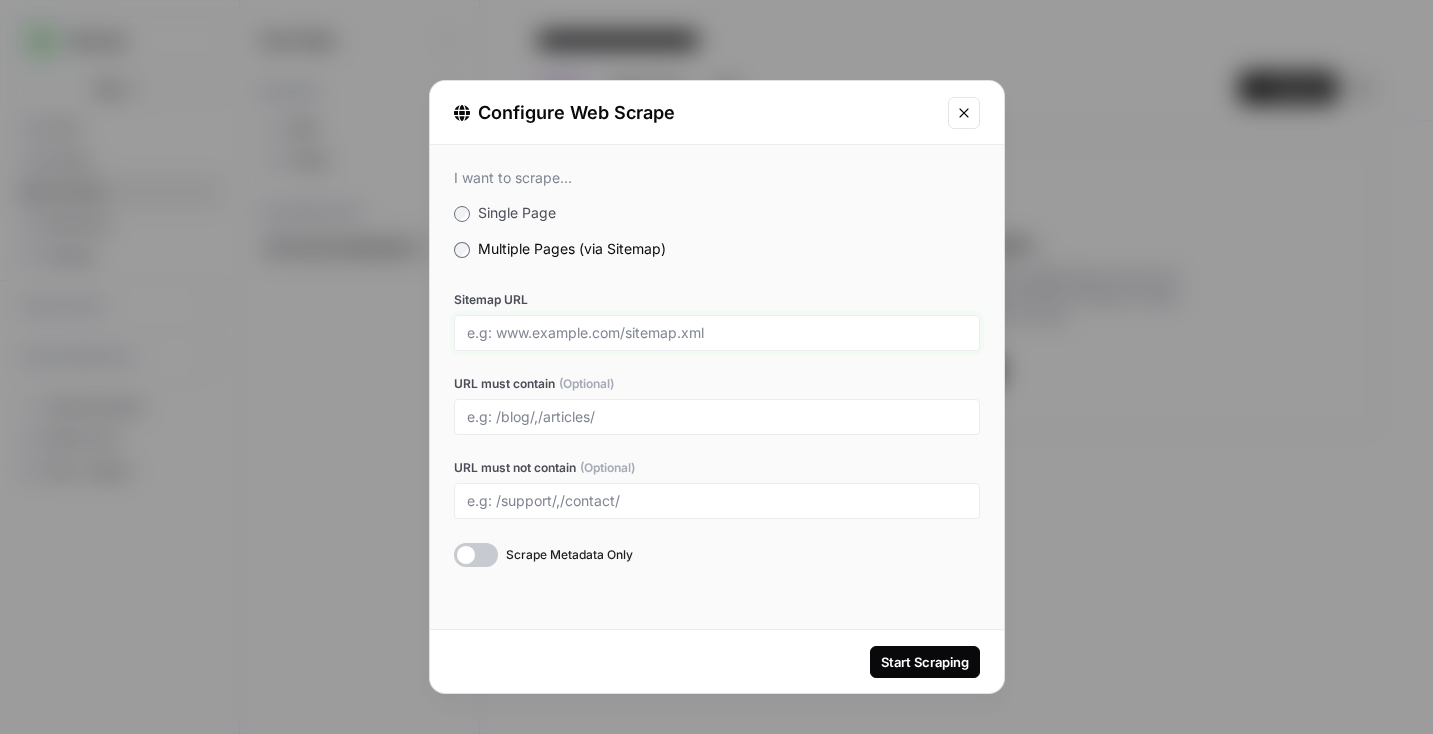 click on "Sitemap URL" at bounding box center [717, 333] 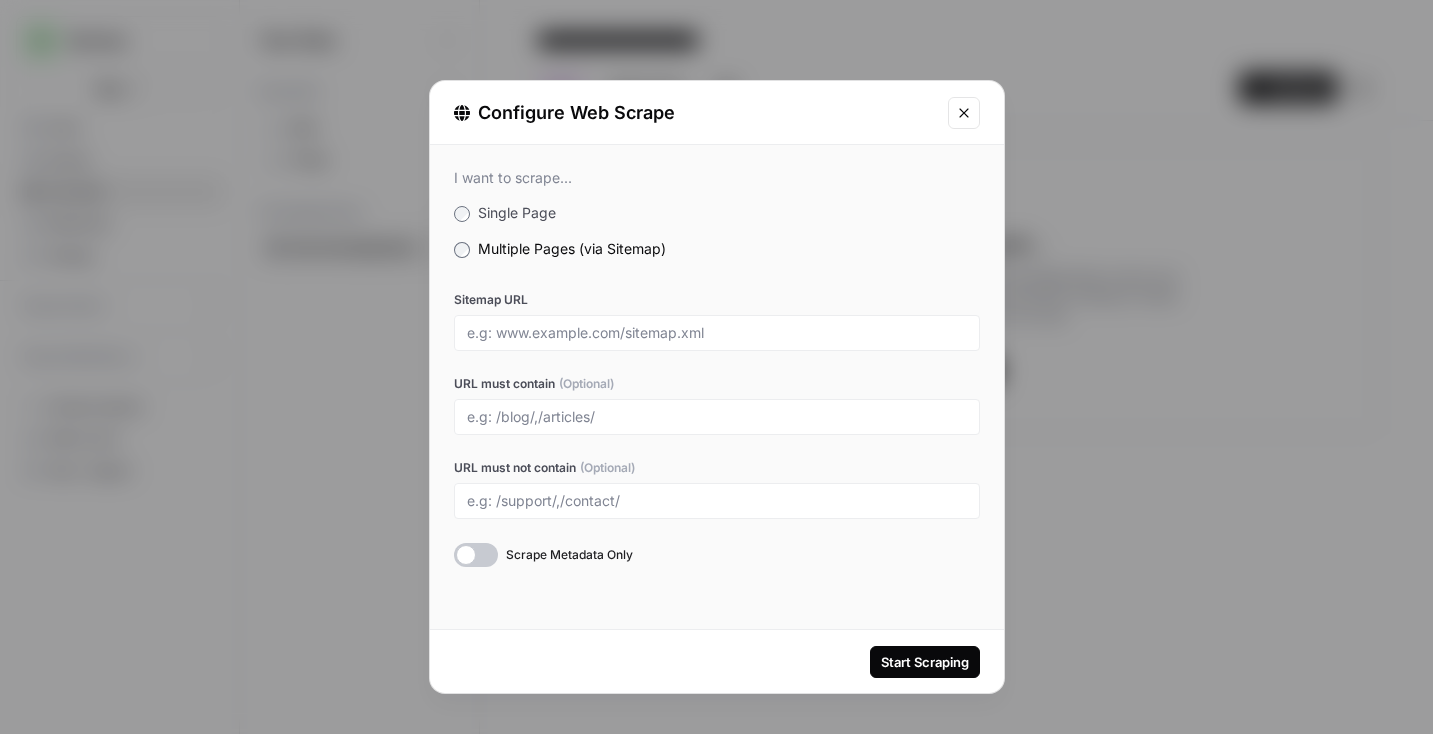 click on "Sitemap URL URL must contain (Optional) URL must not contain (Optional) Scrape Metadata Only" at bounding box center [717, 429] 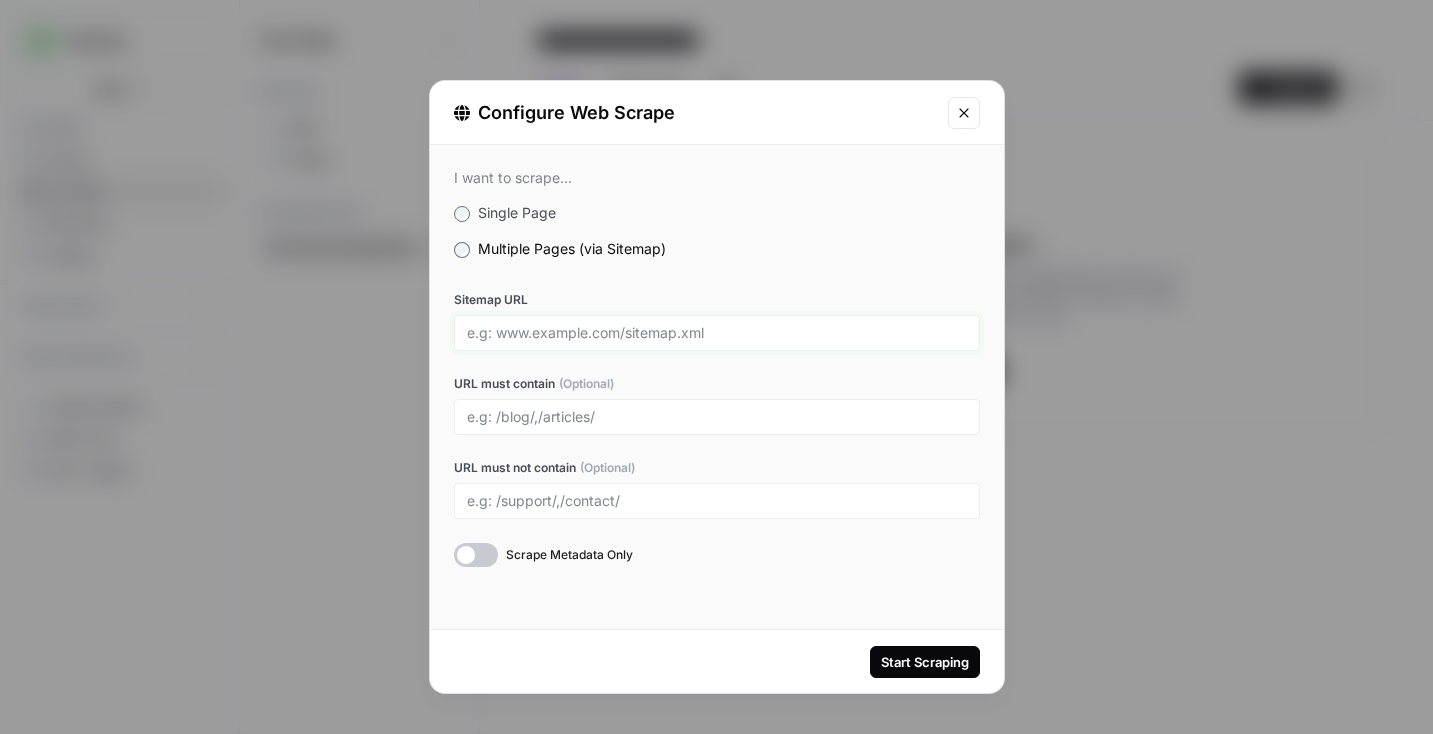 click on "Sitemap URL" at bounding box center [717, 333] 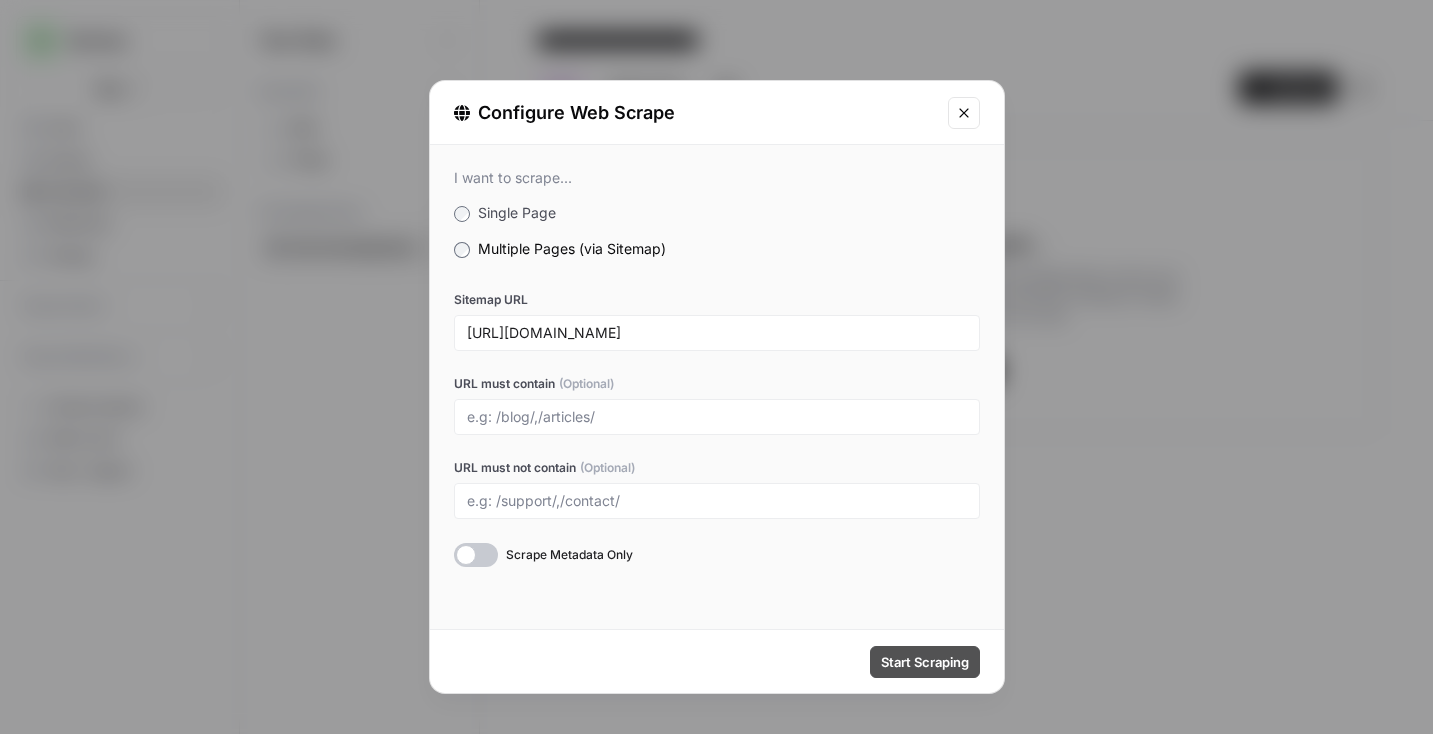 click on "Start Scraping" at bounding box center (925, 662) 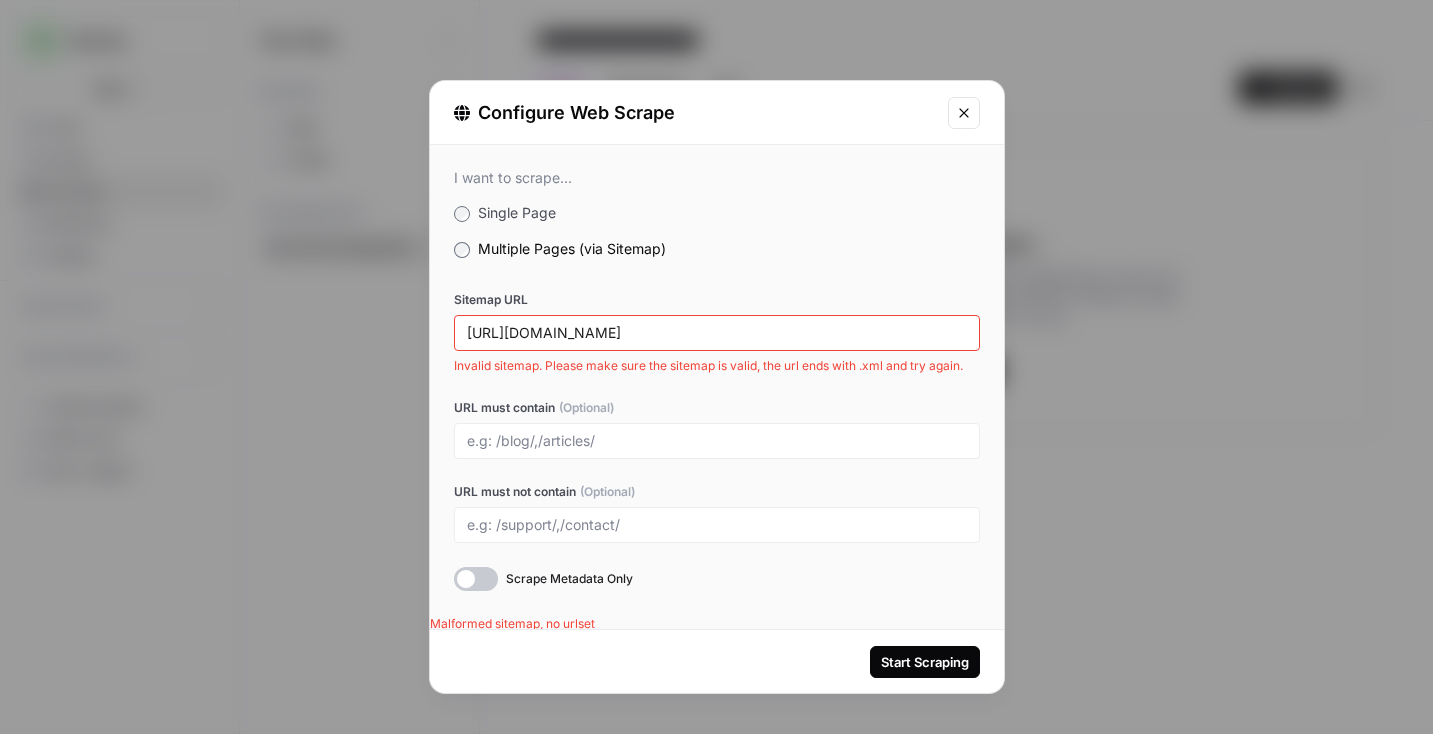 click on "[URL][DOMAIN_NAME]" at bounding box center [717, 333] 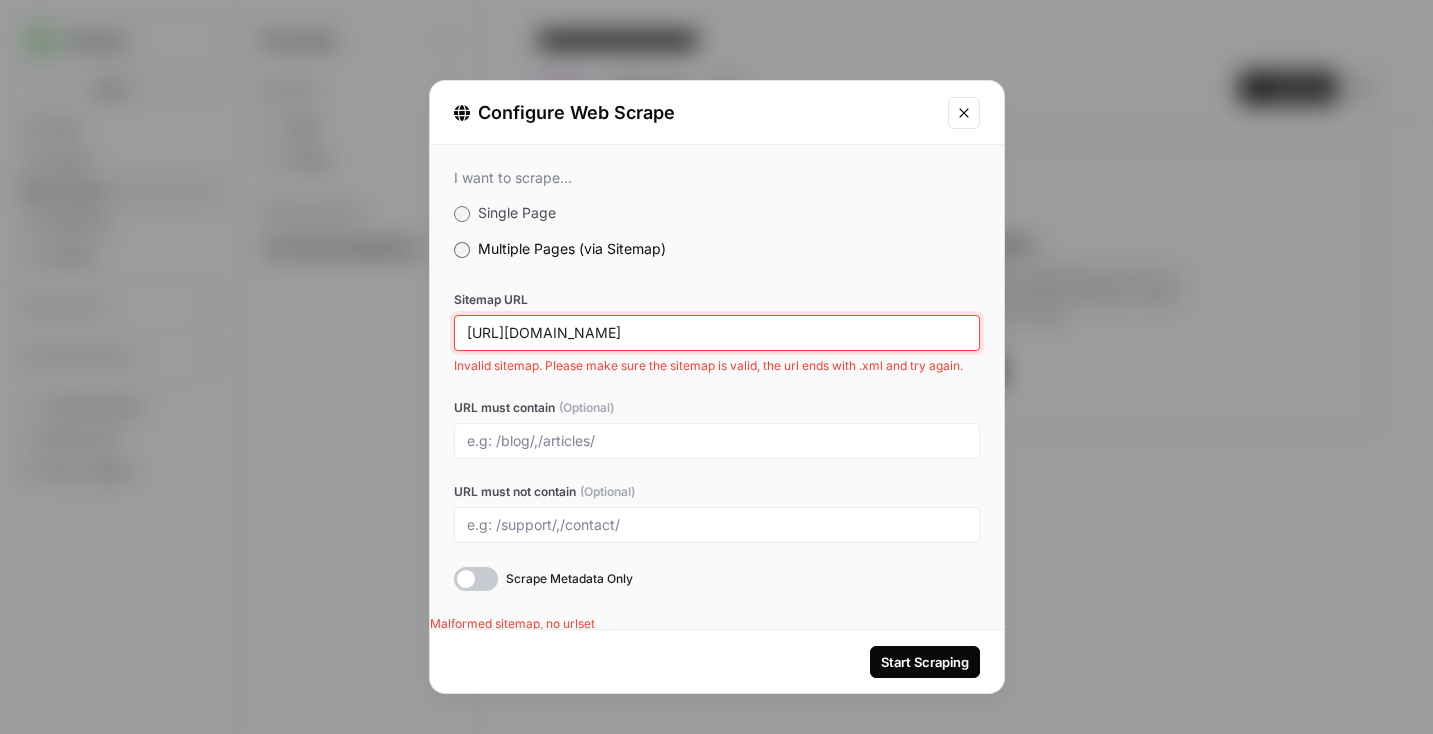 click on "[URL][DOMAIN_NAME]" at bounding box center (717, 333) 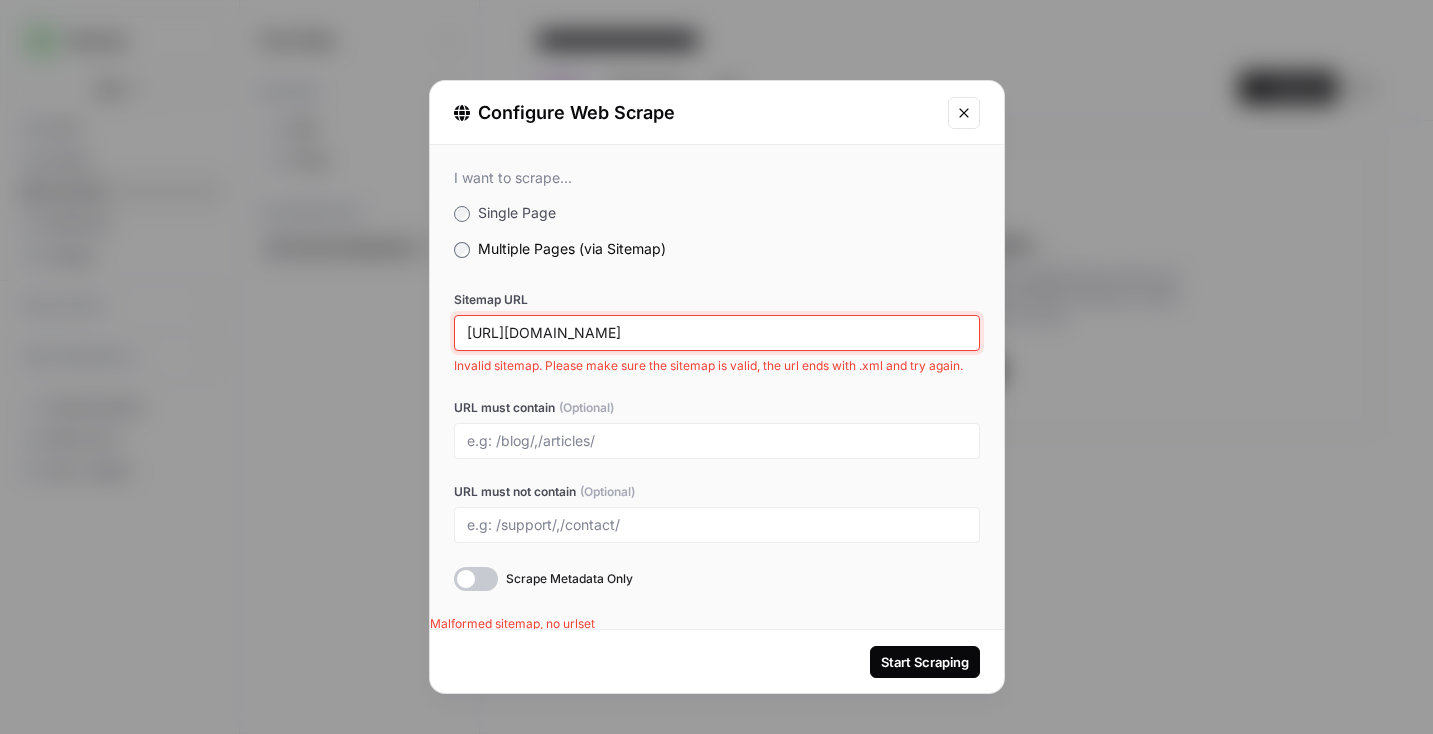 click on "[URL][DOMAIN_NAME]" at bounding box center [717, 333] 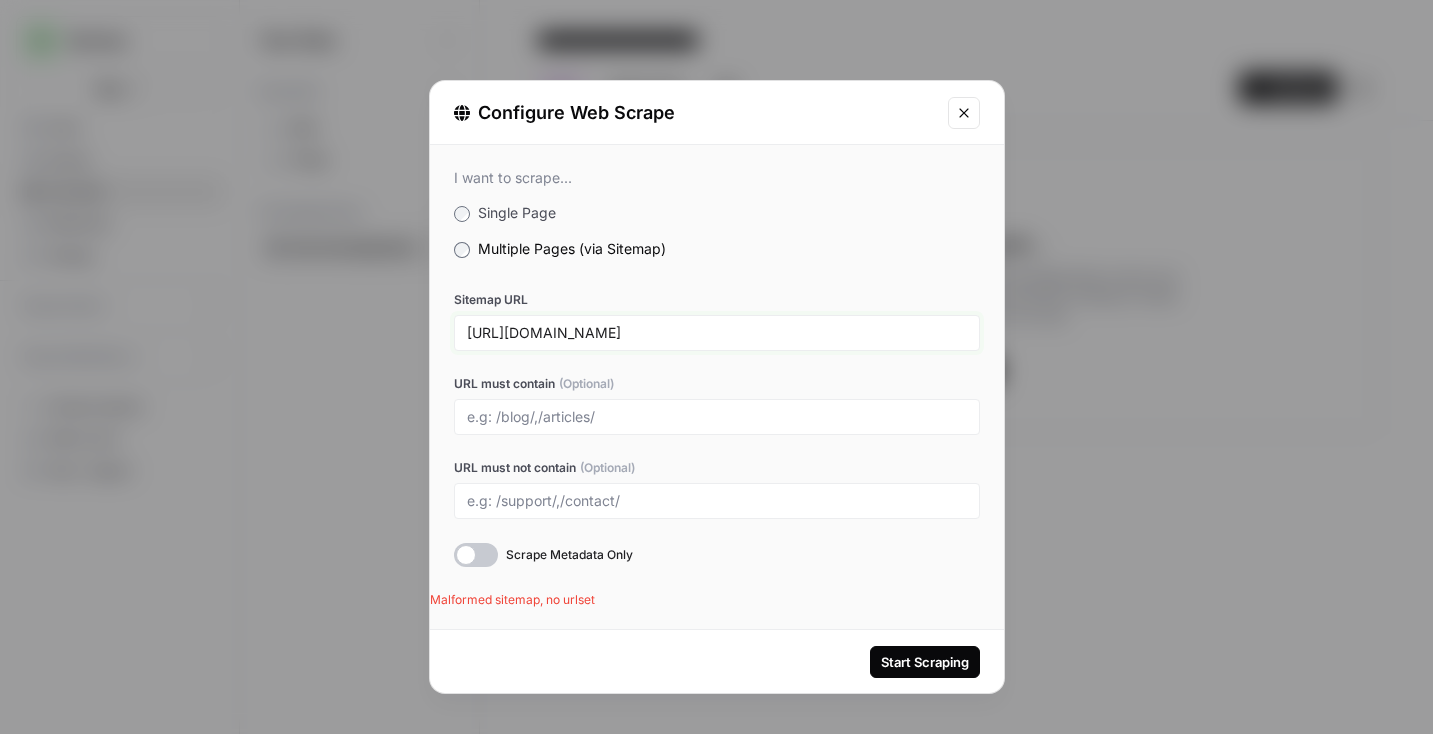 click on "[URL][DOMAIN_NAME]" at bounding box center (717, 333) 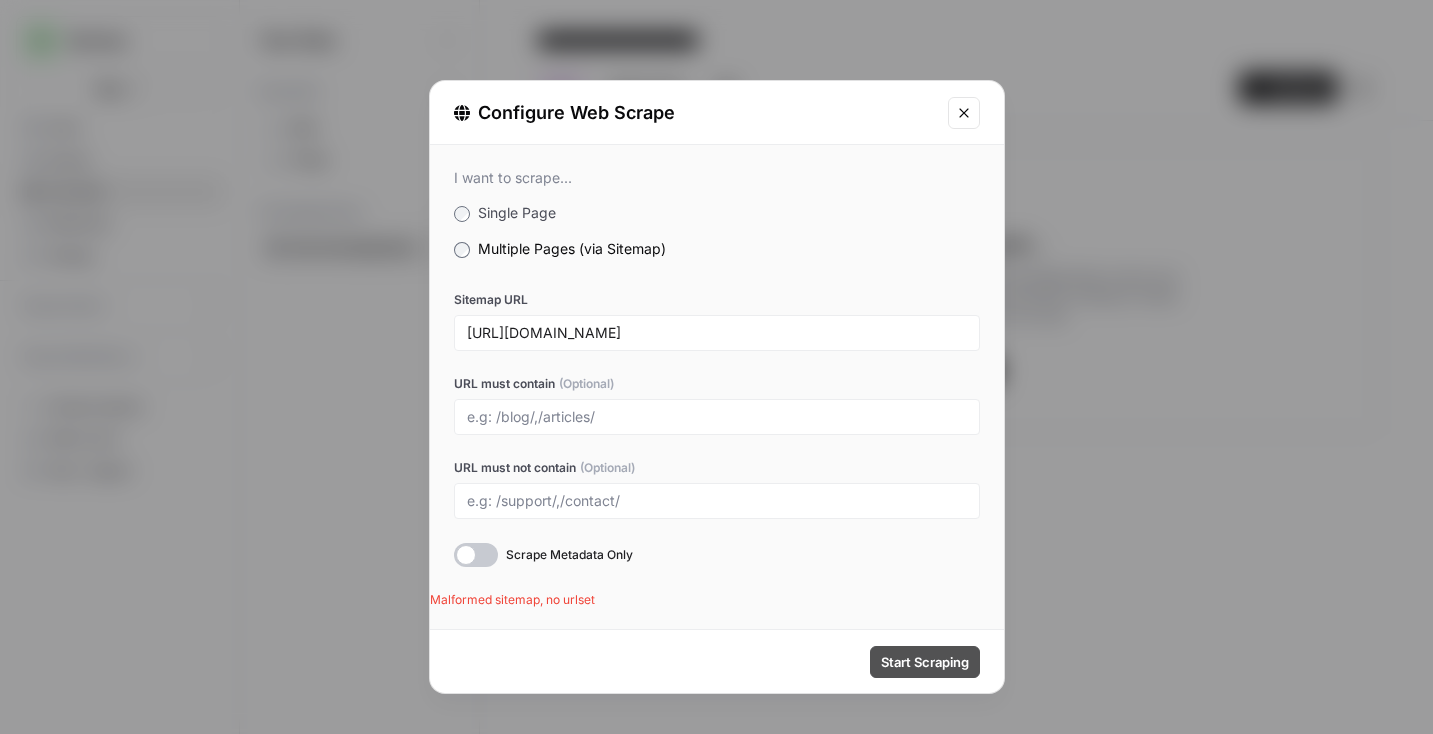 click on "Start Scraping" at bounding box center [925, 662] 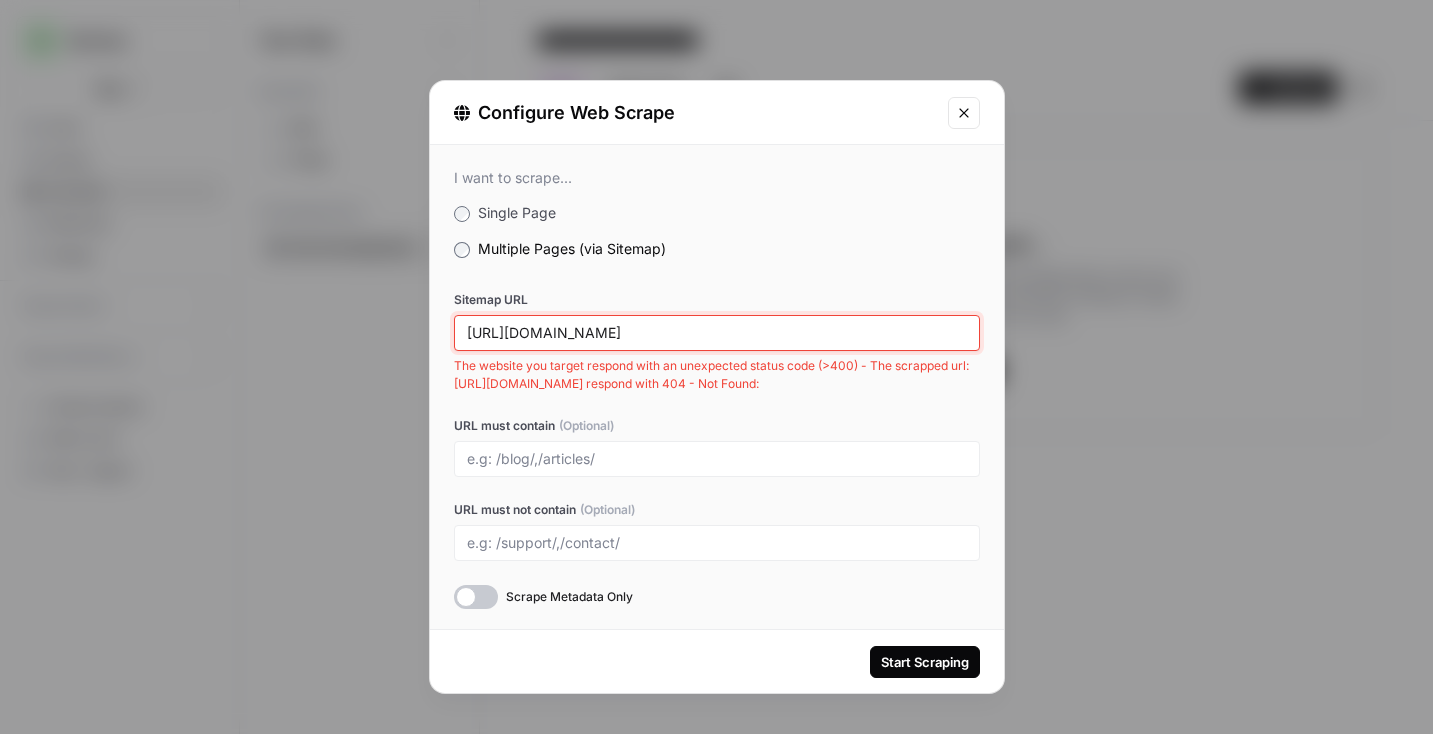 drag, startPoint x: 841, startPoint y: 329, endPoint x: 458, endPoint y: 340, distance: 383.15793 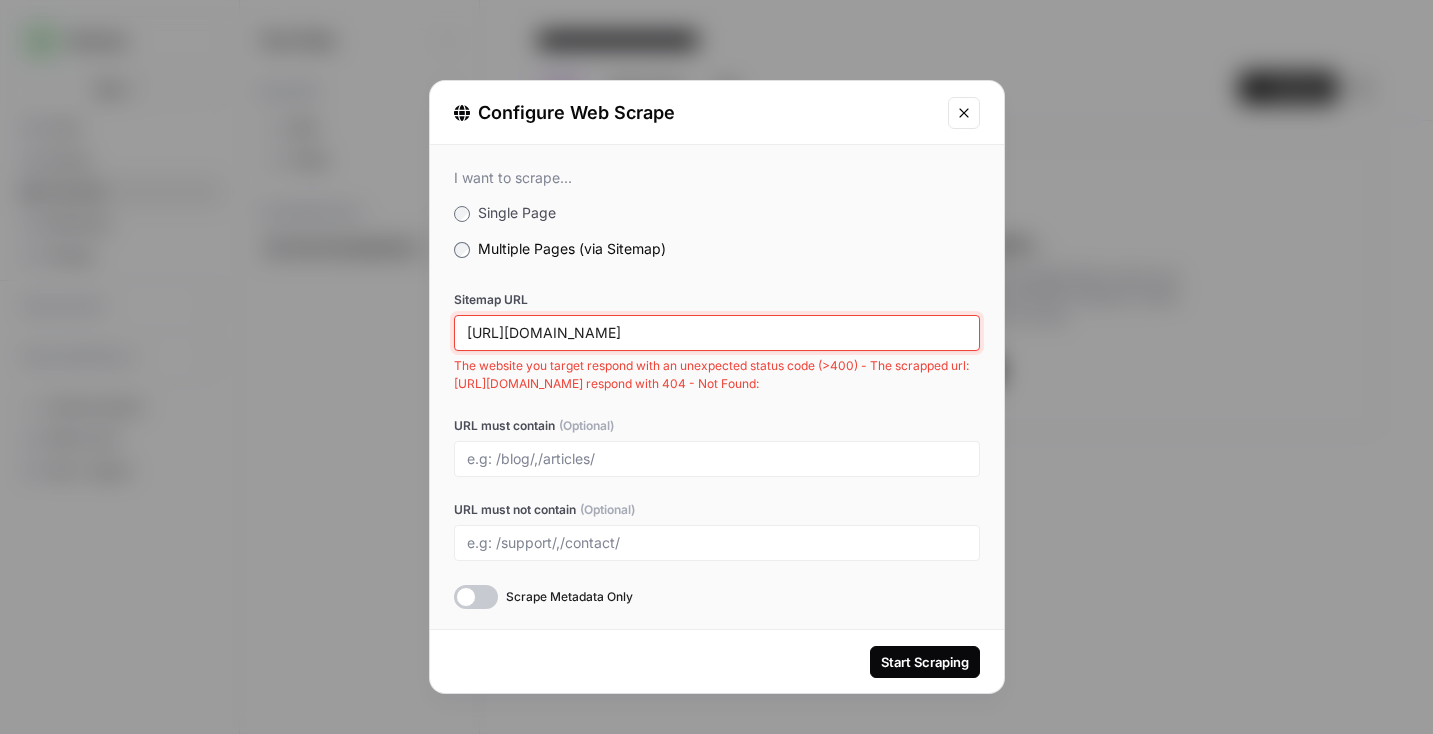 paste on "en-sitemap-index" 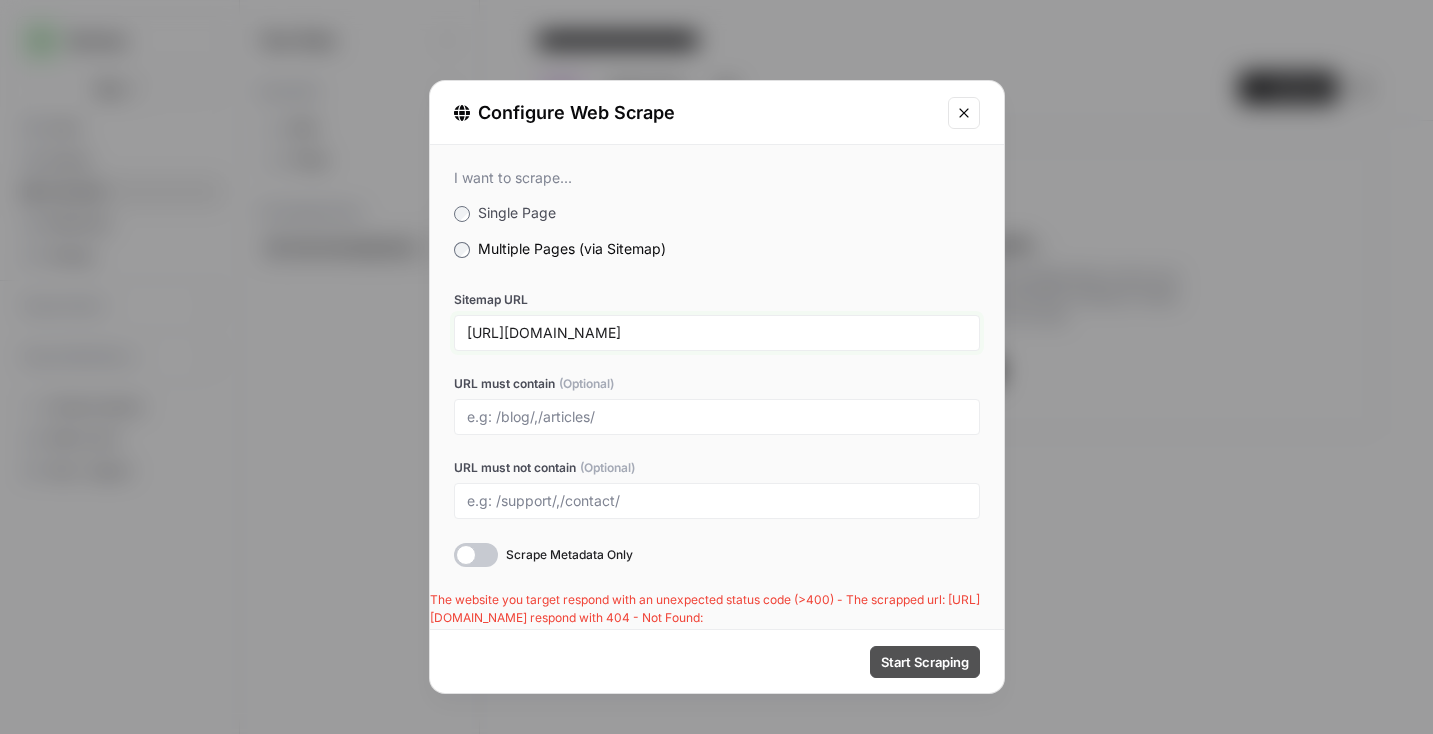 type on "[URL][DOMAIN_NAME]" 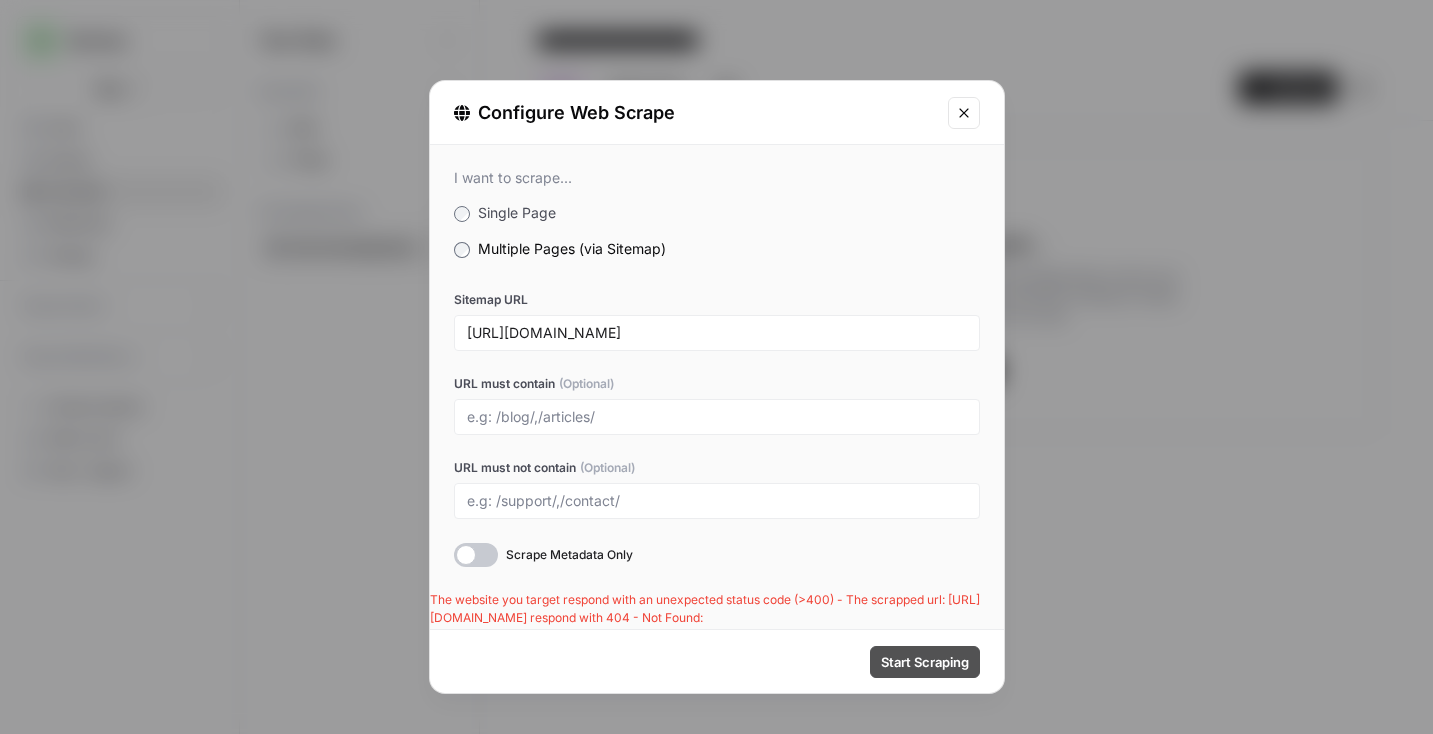 click on "Start Scraping" at bounding box center [925, 662] 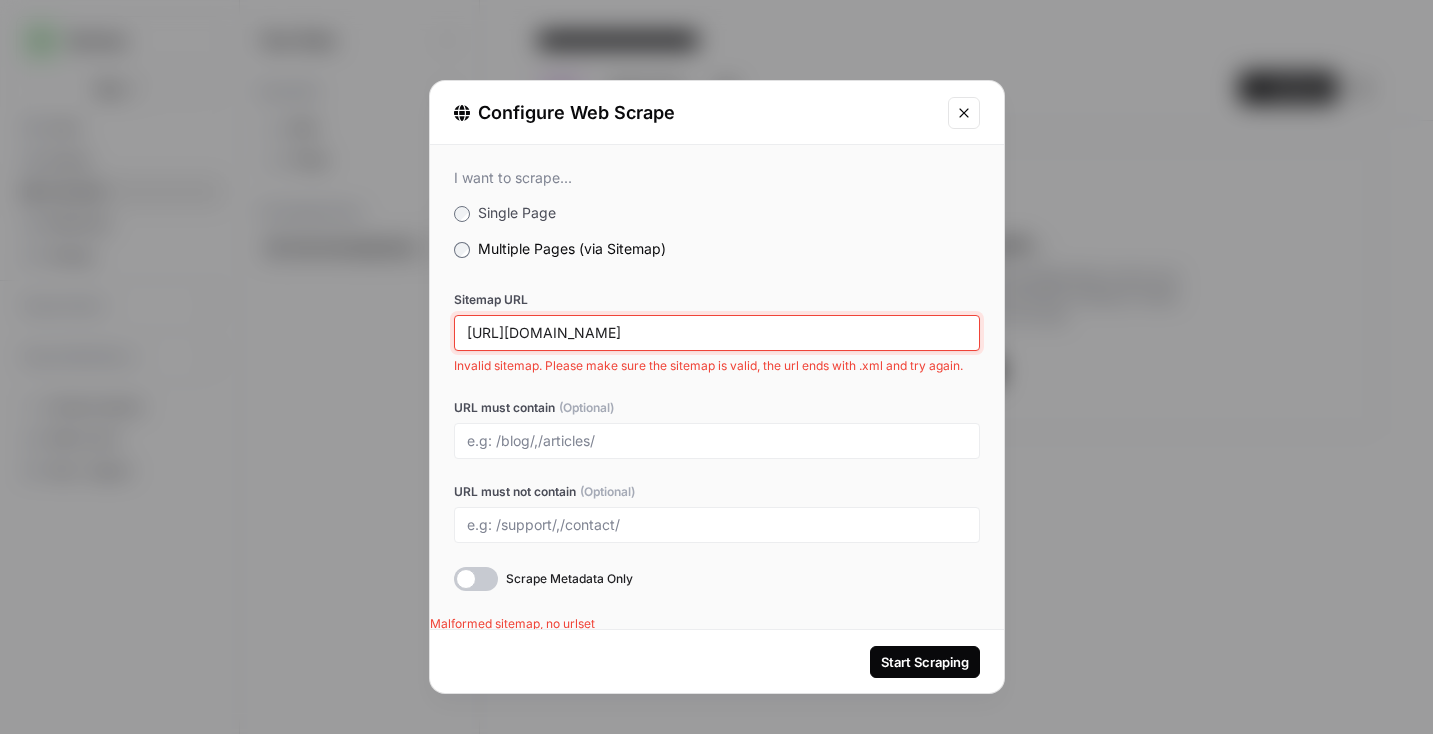 drag, startPoint x: 819, startPoint y: 323, endPoint x: 807, endPoint y: 336, distance: 17.691807 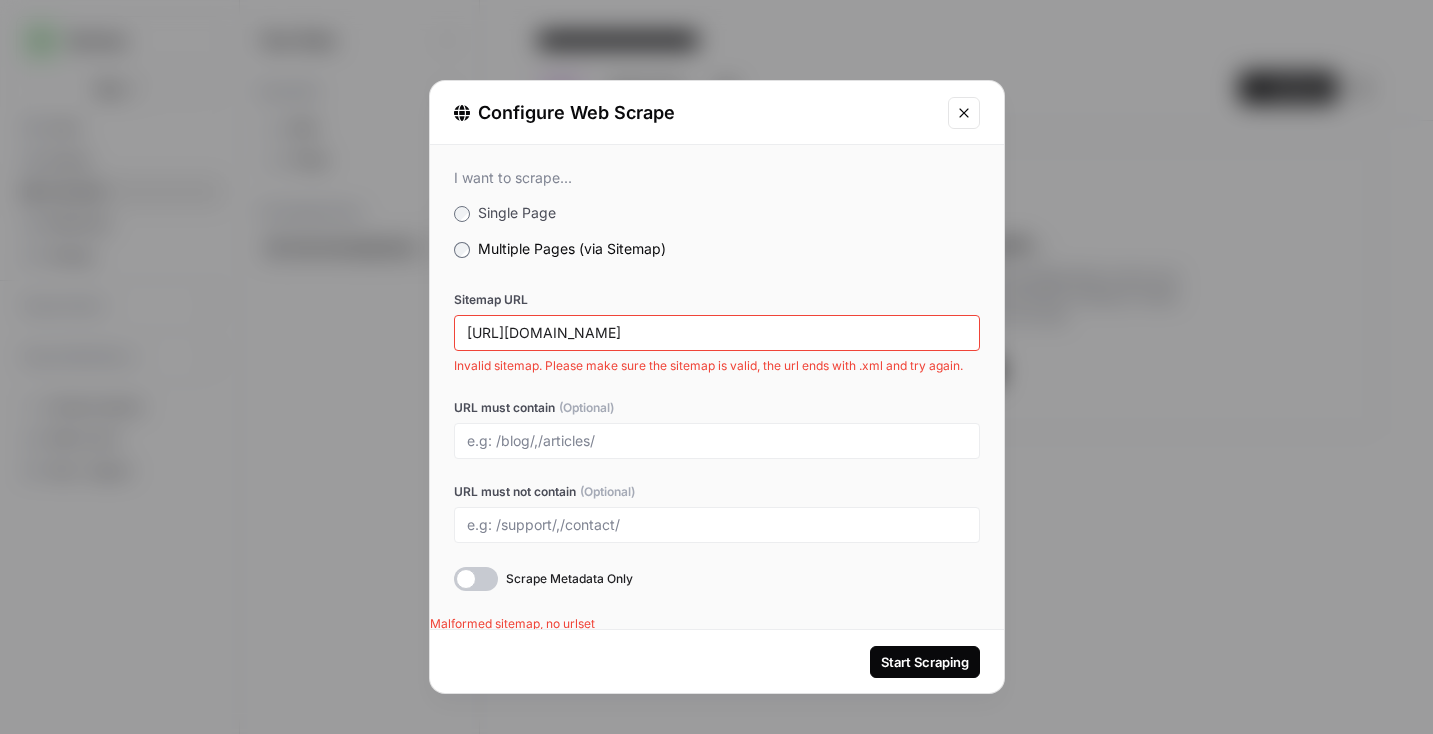 click on "Invalid sitemap. Please make sure the sitemap is valid, the url ends with .xml and try again." at bounding box center [717, 366] 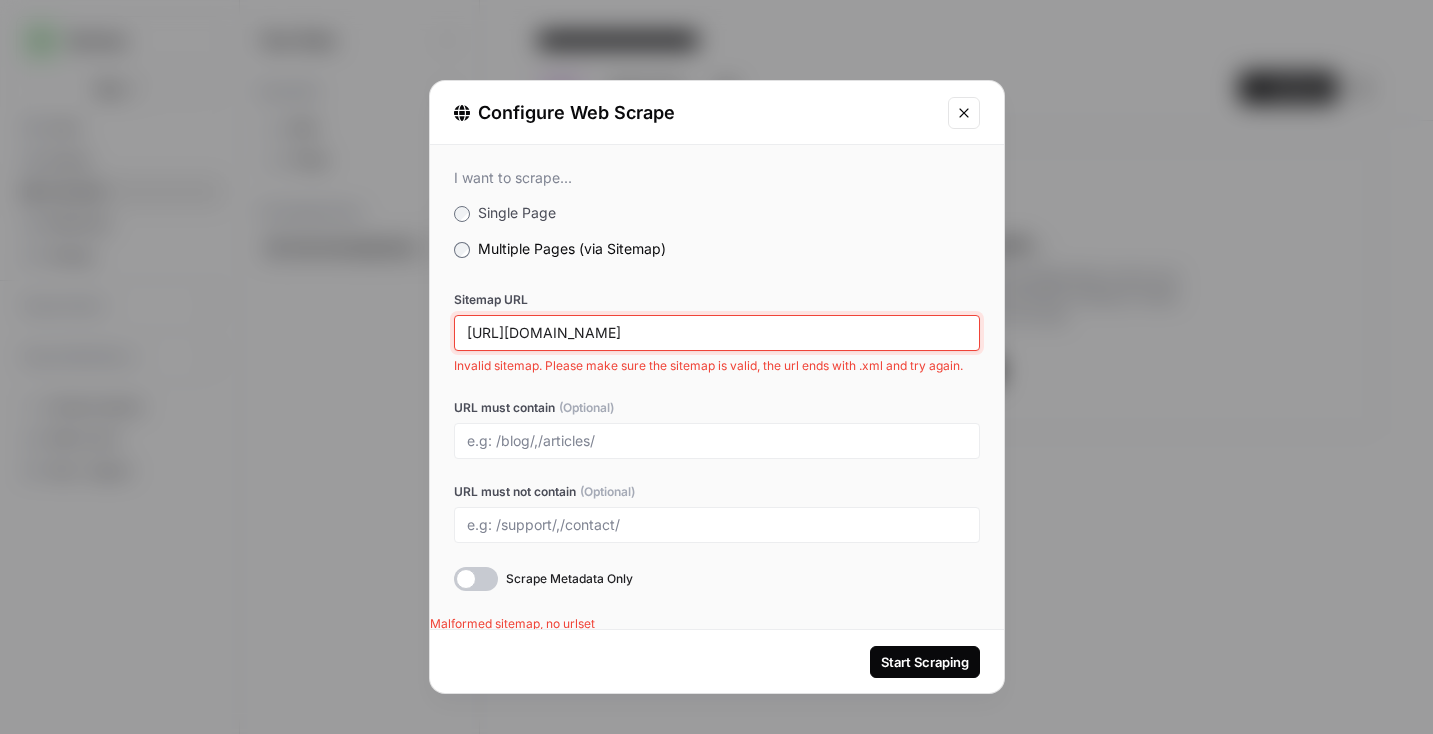click on "[URL][DOMAIN_NAME]" at bounding box center [717, 333] 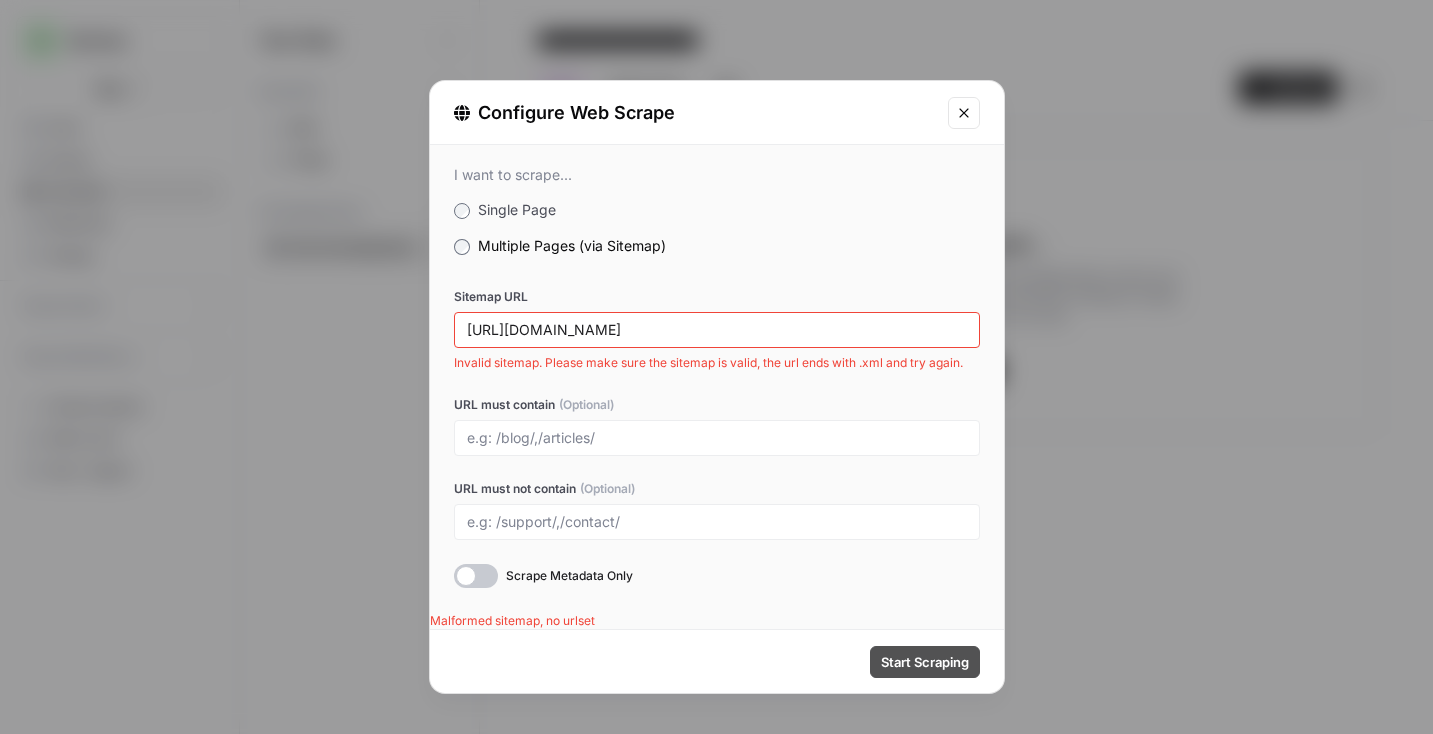click on "Start Scraping" at bounding box center (925, 662) 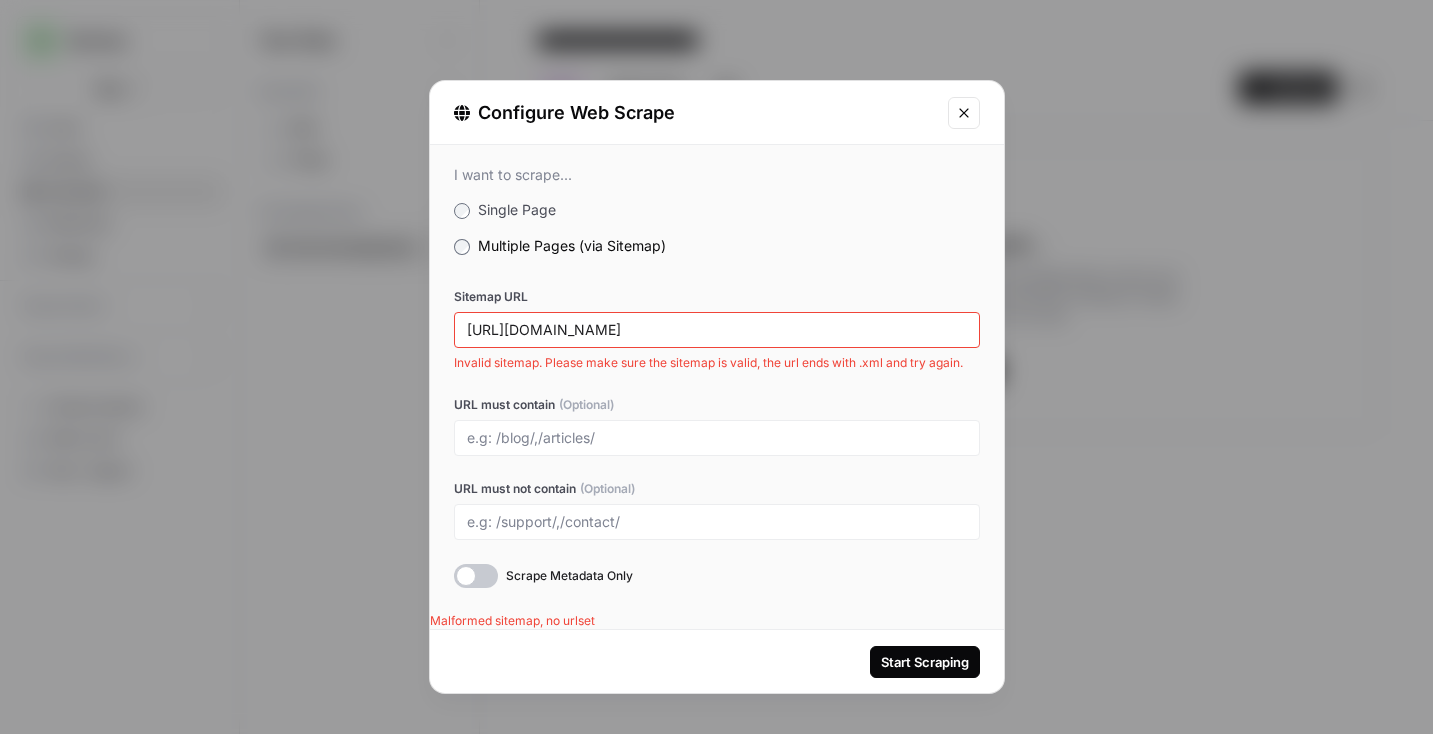 type 